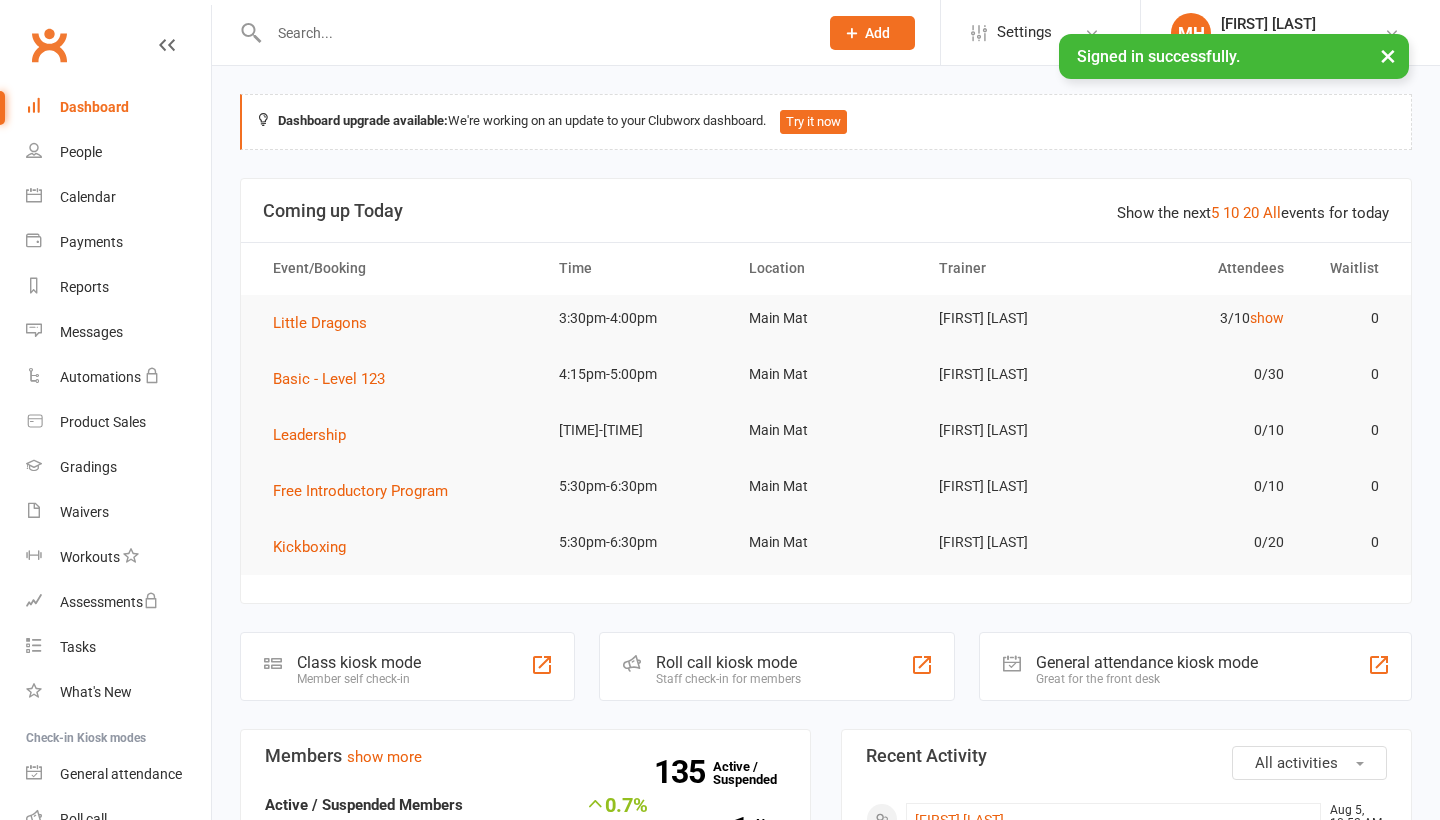 scroll, scrollTop: 0, scrollLeft: 0, axis: both 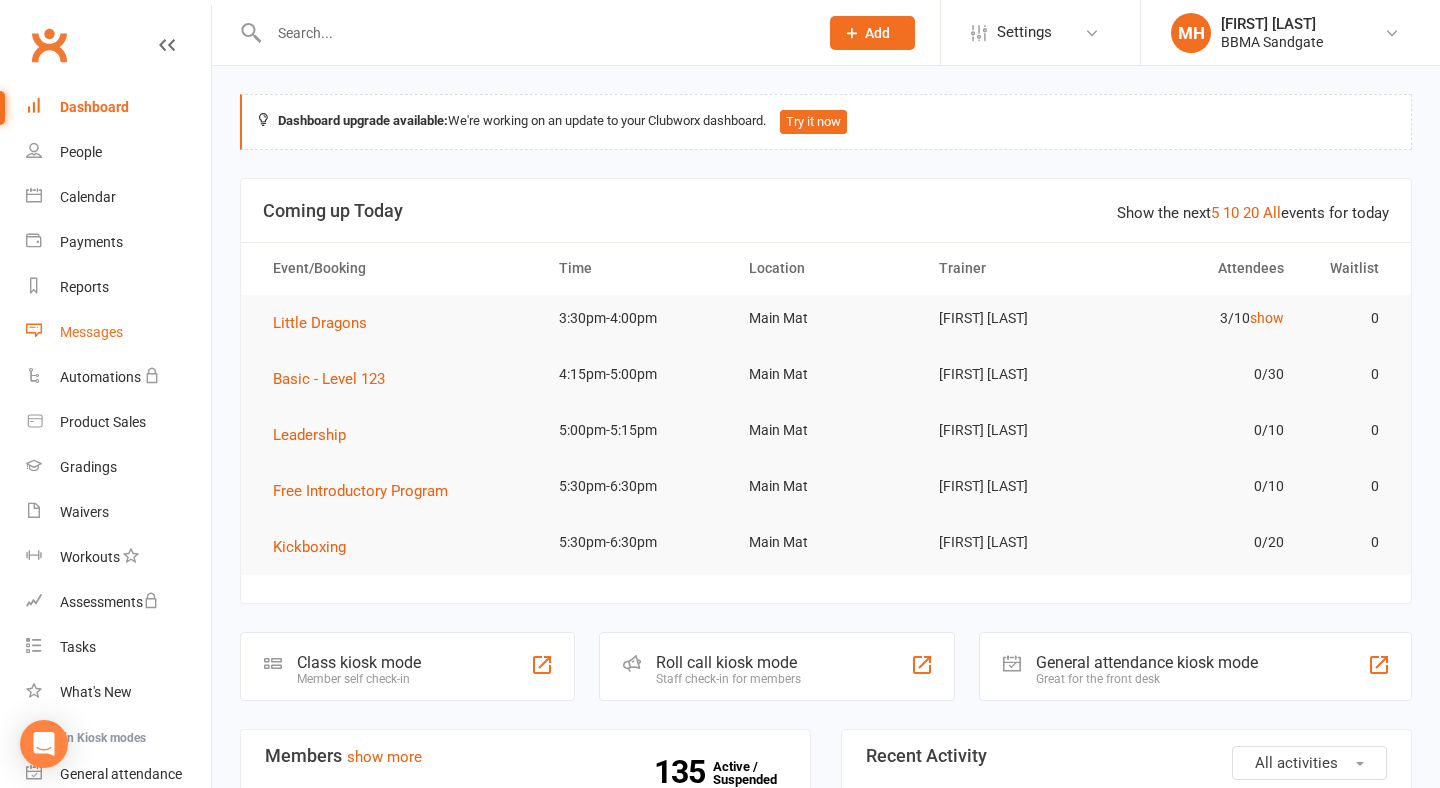 click on "Messages" at bounding box center (118, 332) 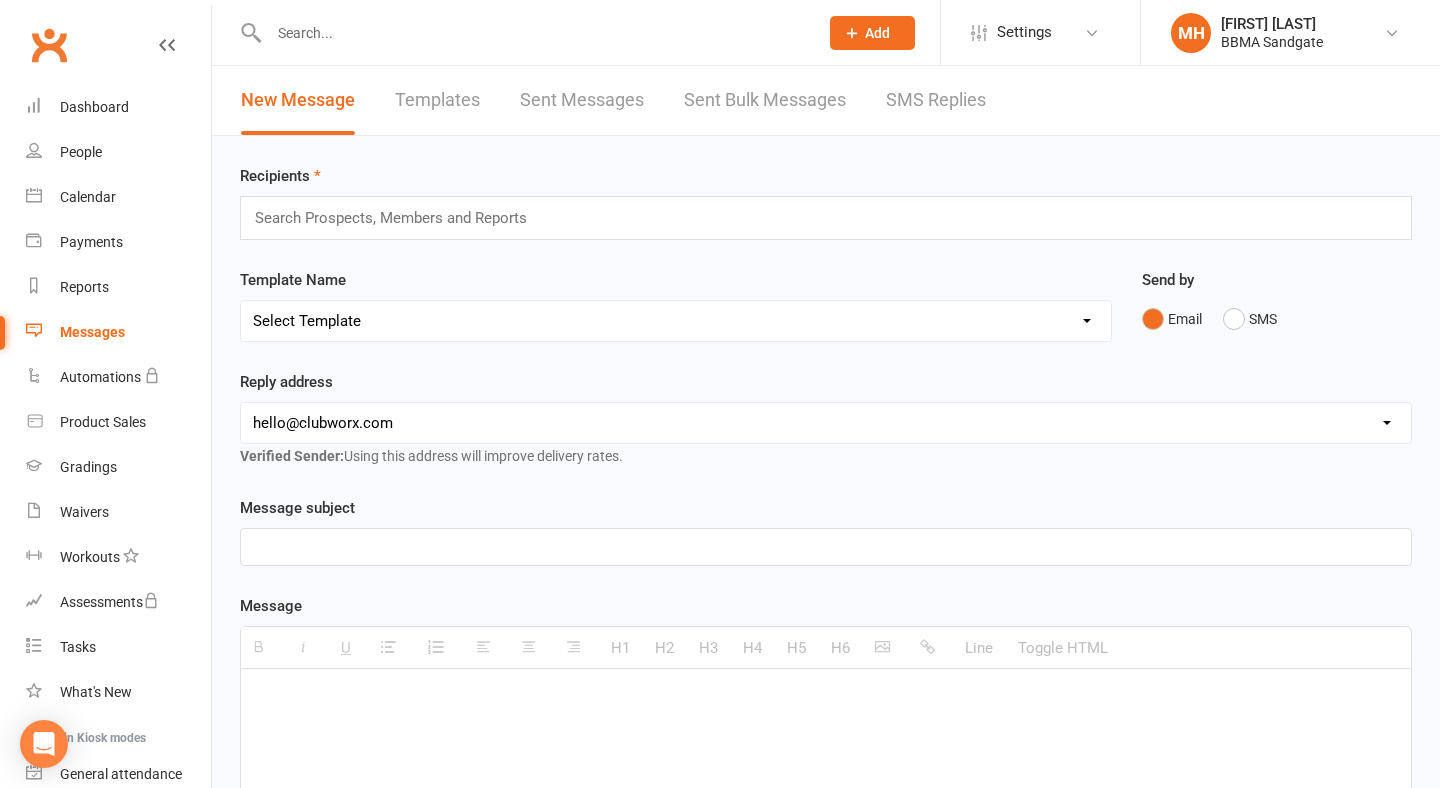 click on "SMS Replies" at bounding box center (936, 100) 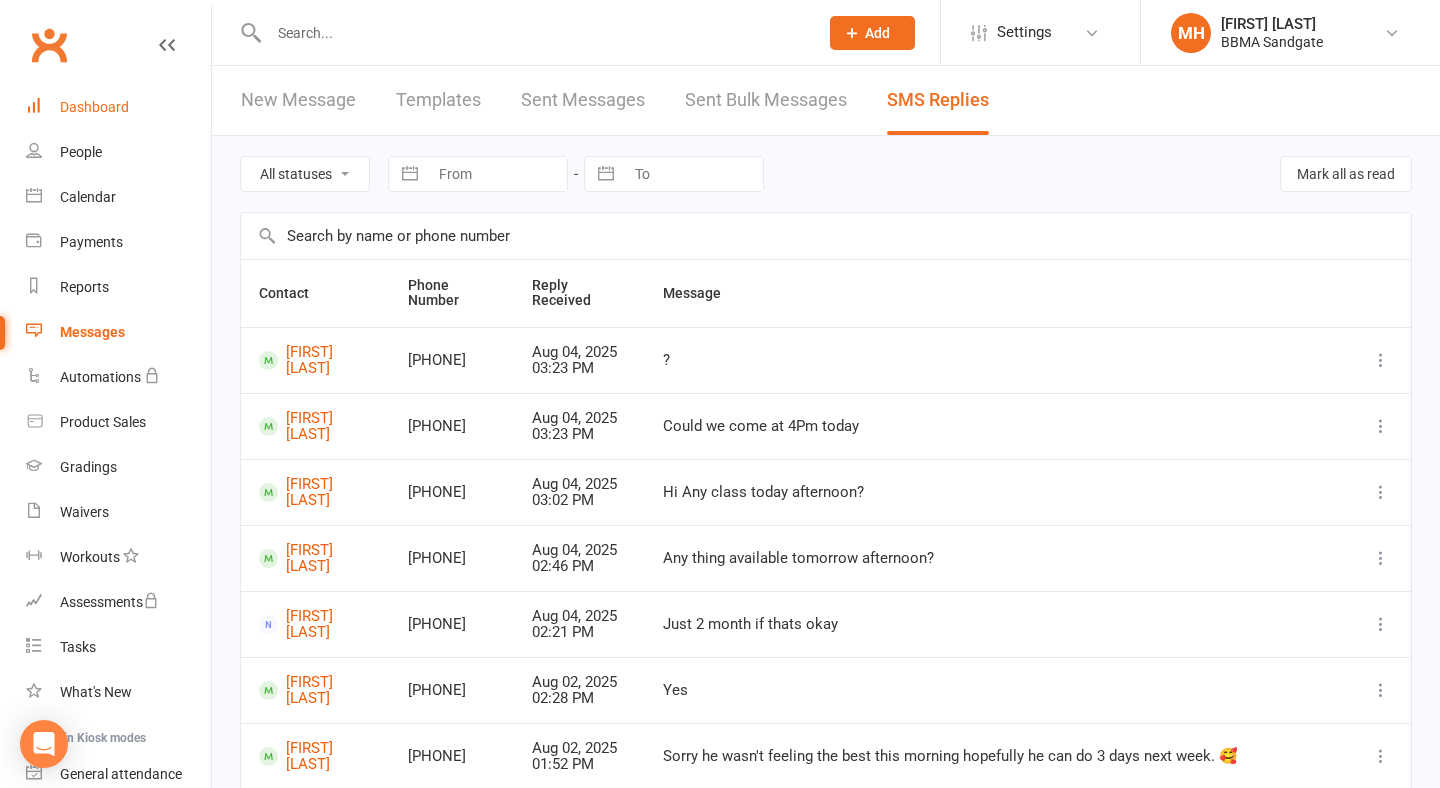 click on "Dashboard" at bounding box center [118, 107] 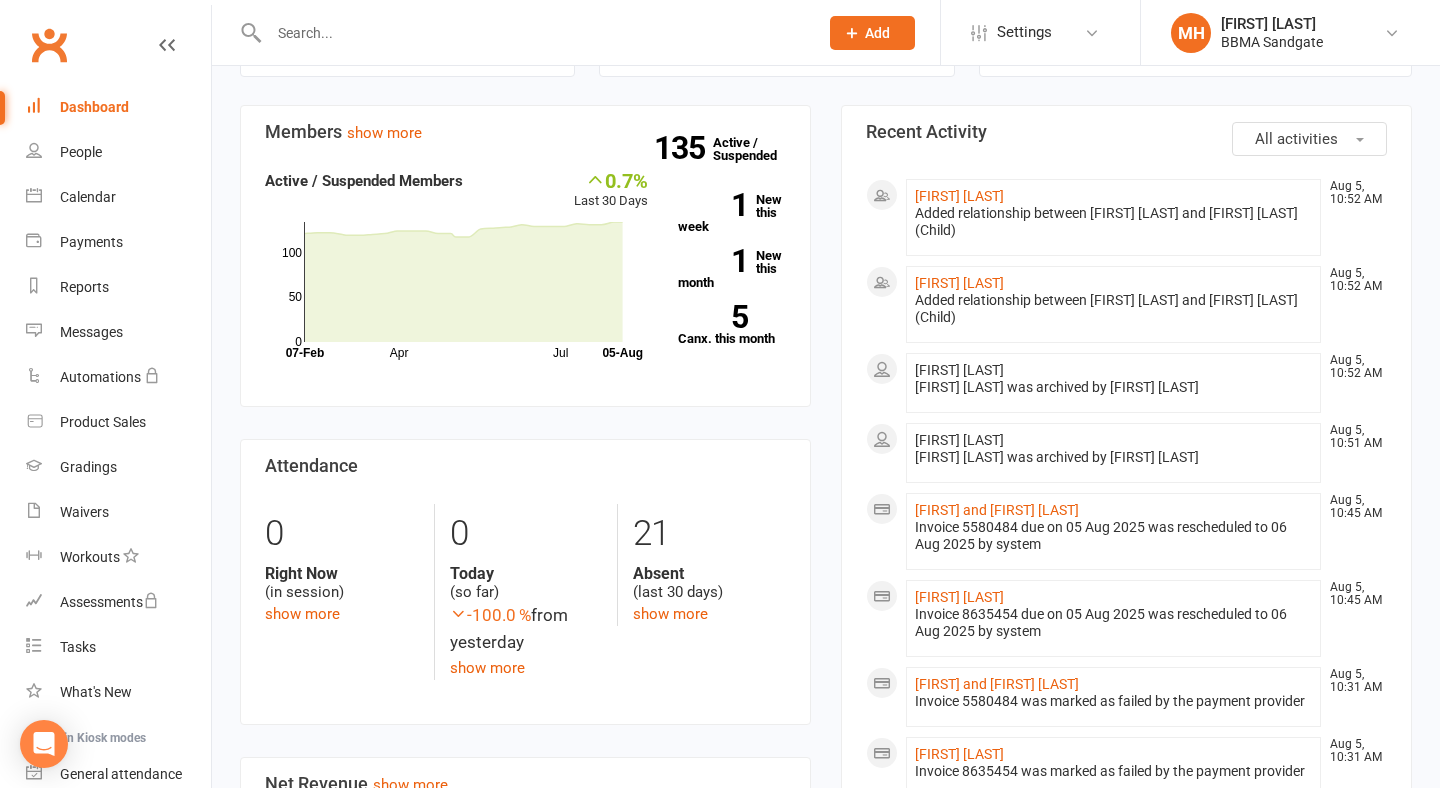 scroll, scrollTop: 624, scrollLeft: 0, axis: vertical 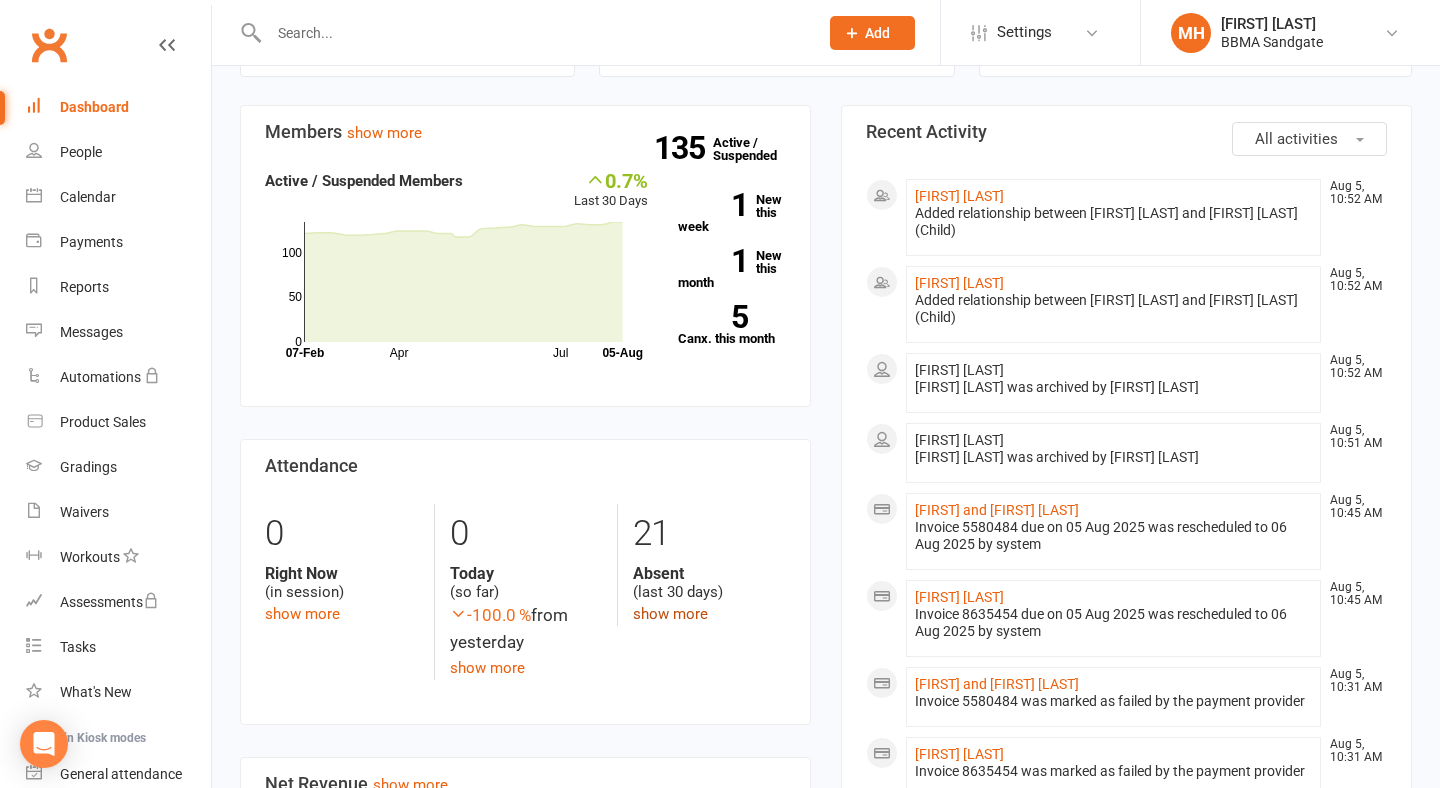 click on "show more" 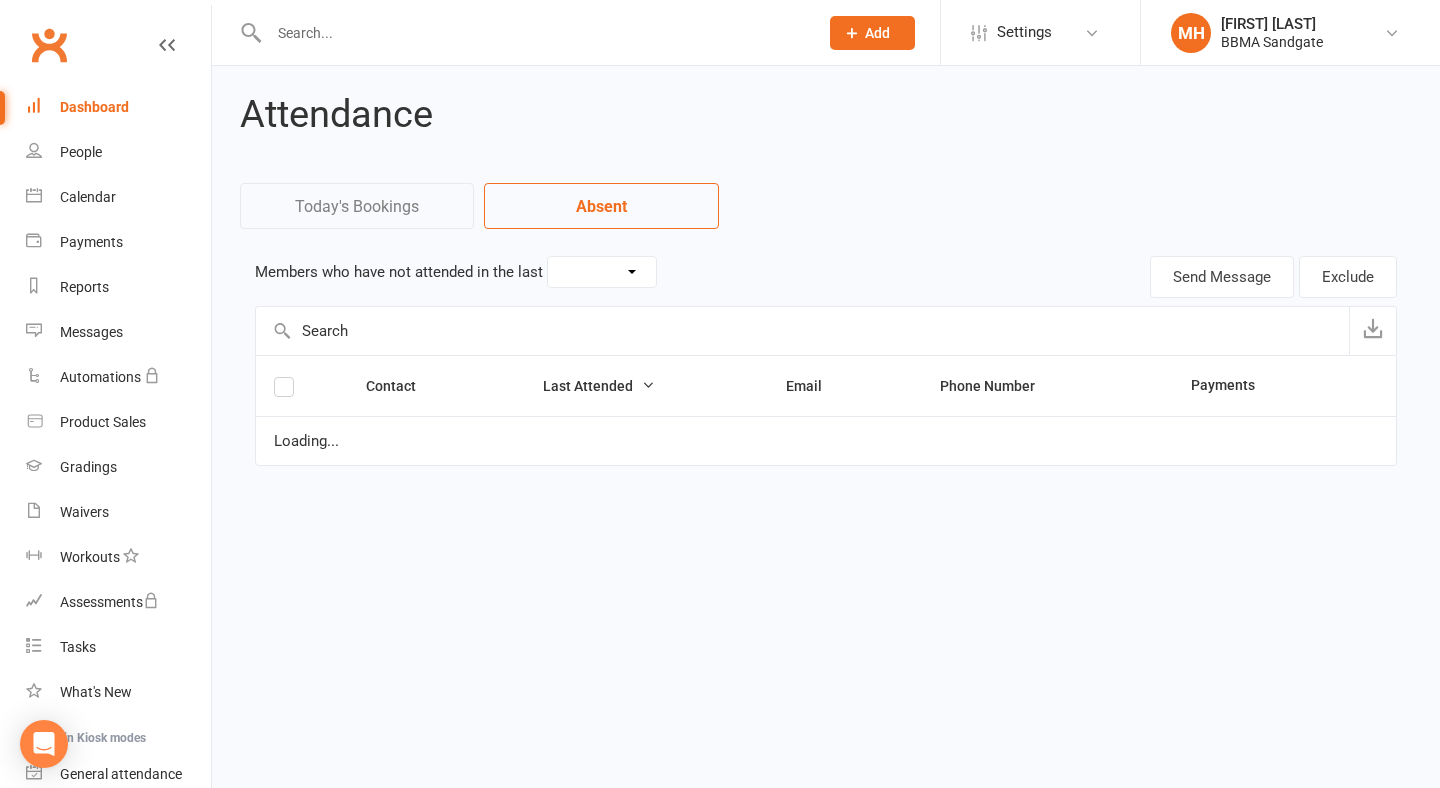 scroll, scrollTop: 0, scrollLeft: 0, axis: both 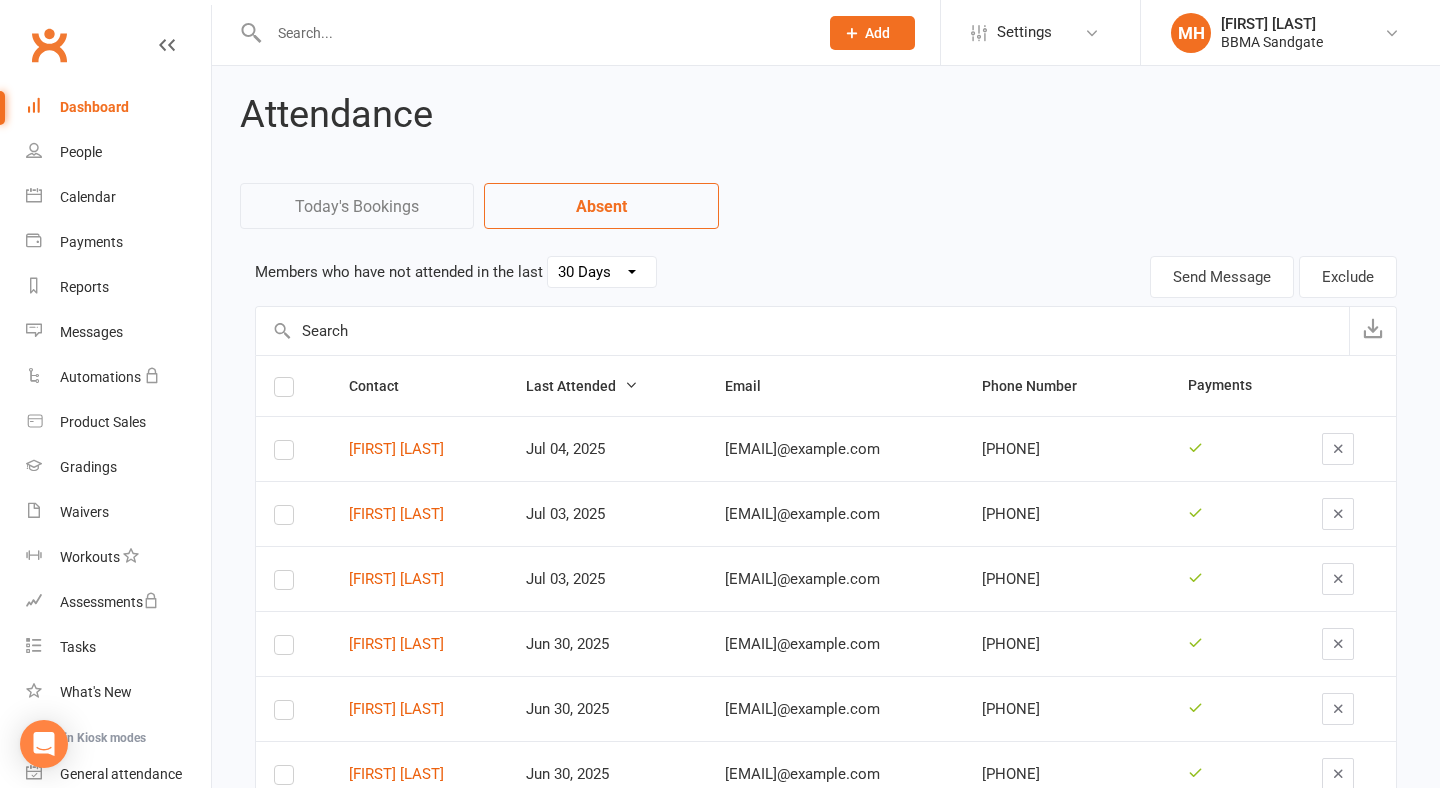 click on "Dashboard" at bounding box center [118, 107] 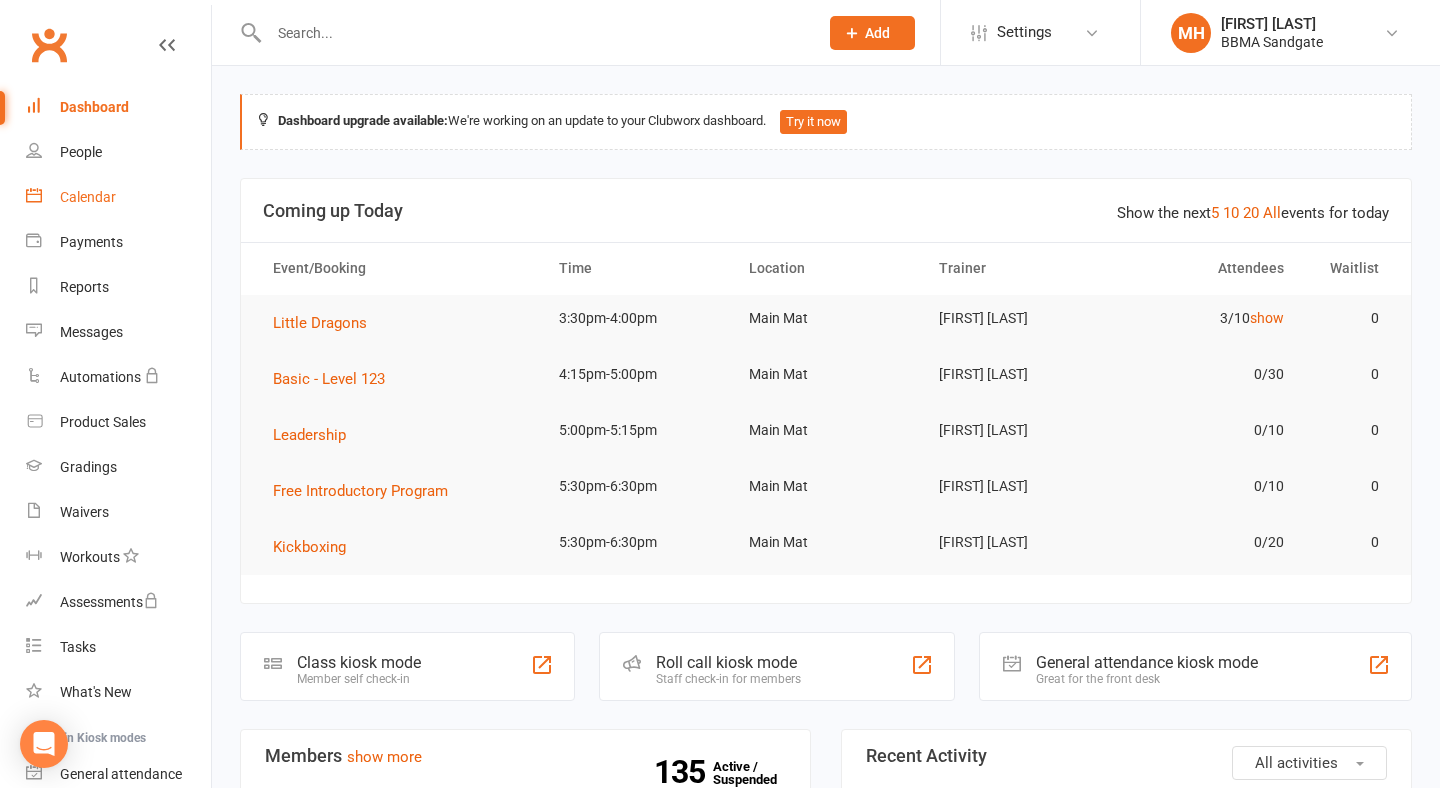 click on "Calendar" at bounding box center [88, 197] 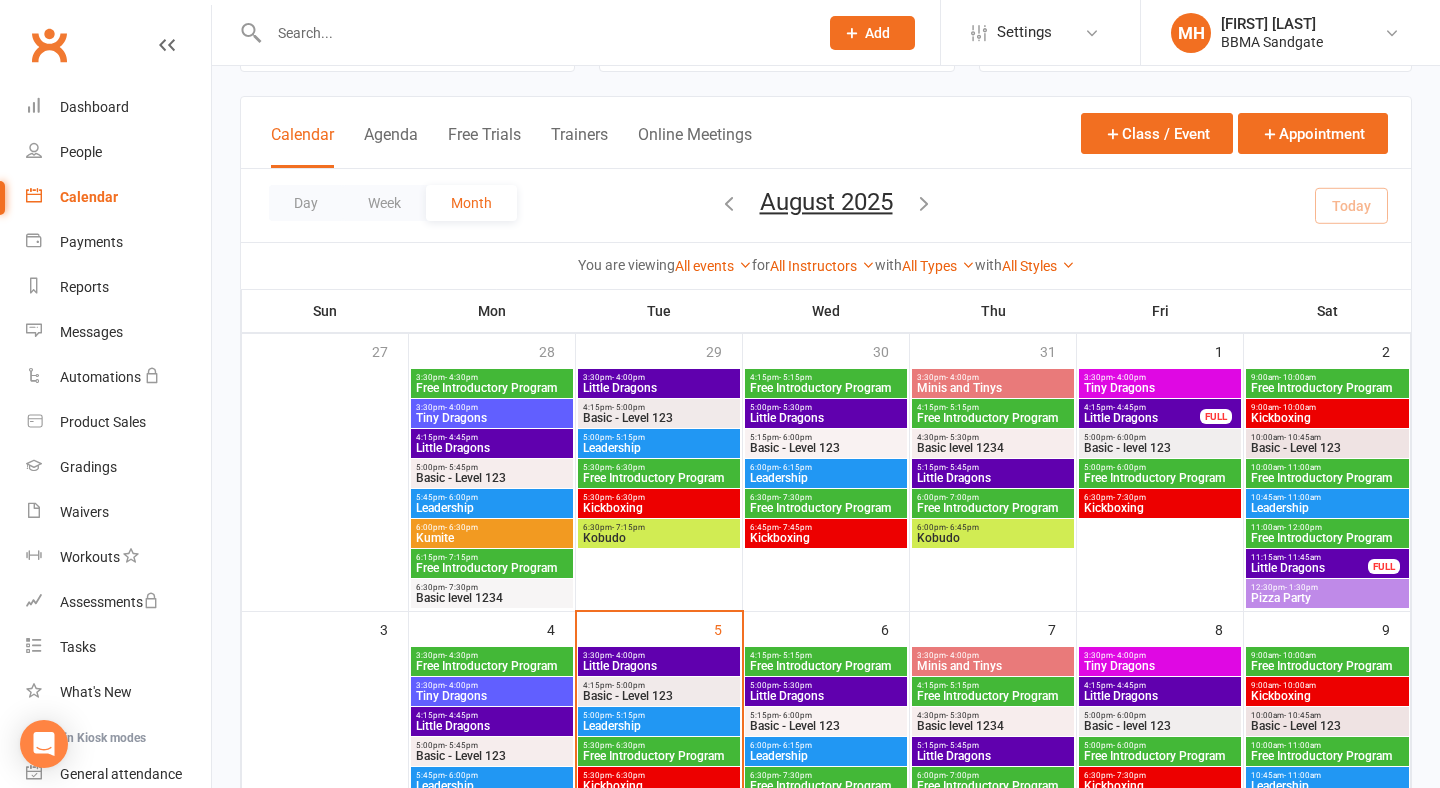 scroll, scrollTop: 91, scrollLeft: 0, axis: vertical 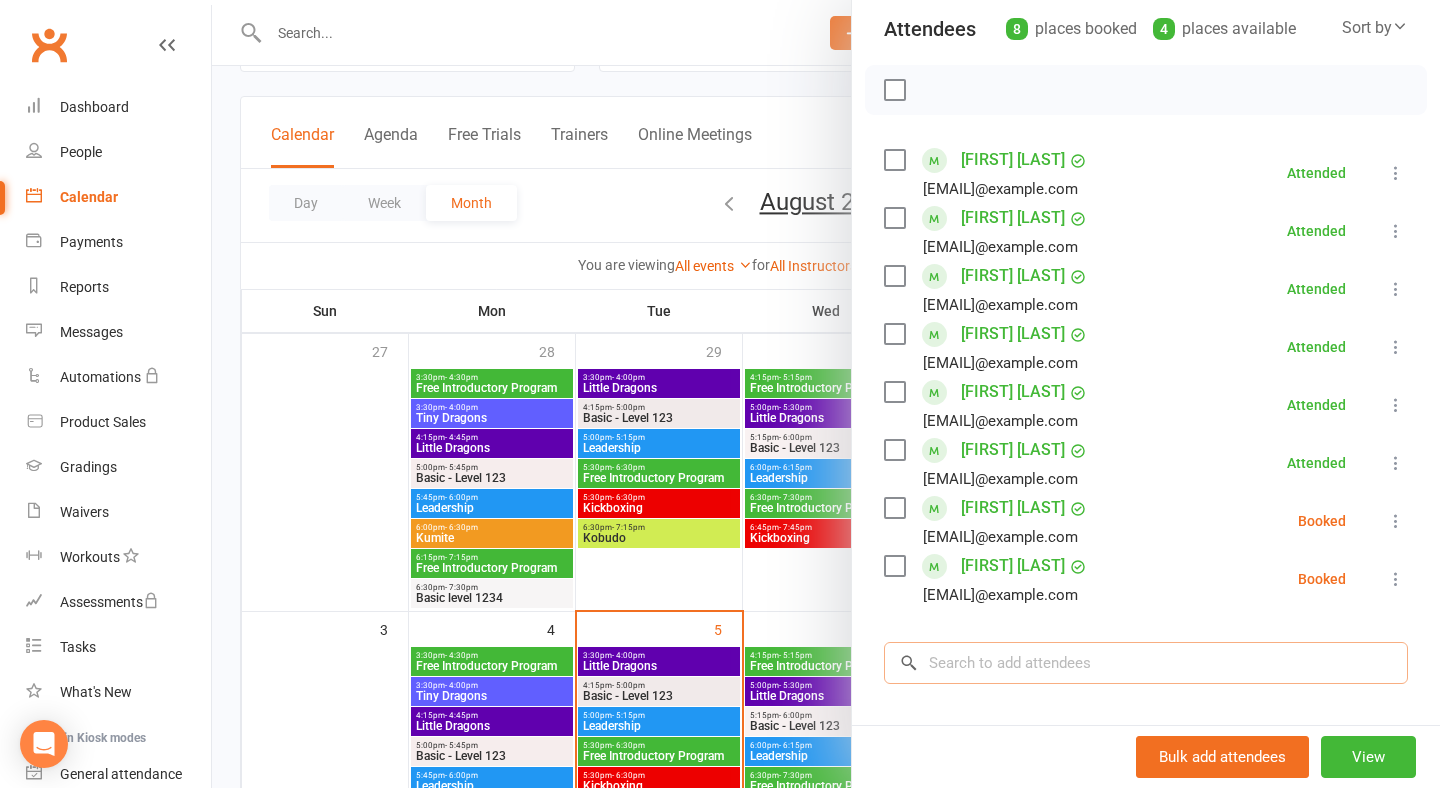 click at bounding box center [1146, 663] 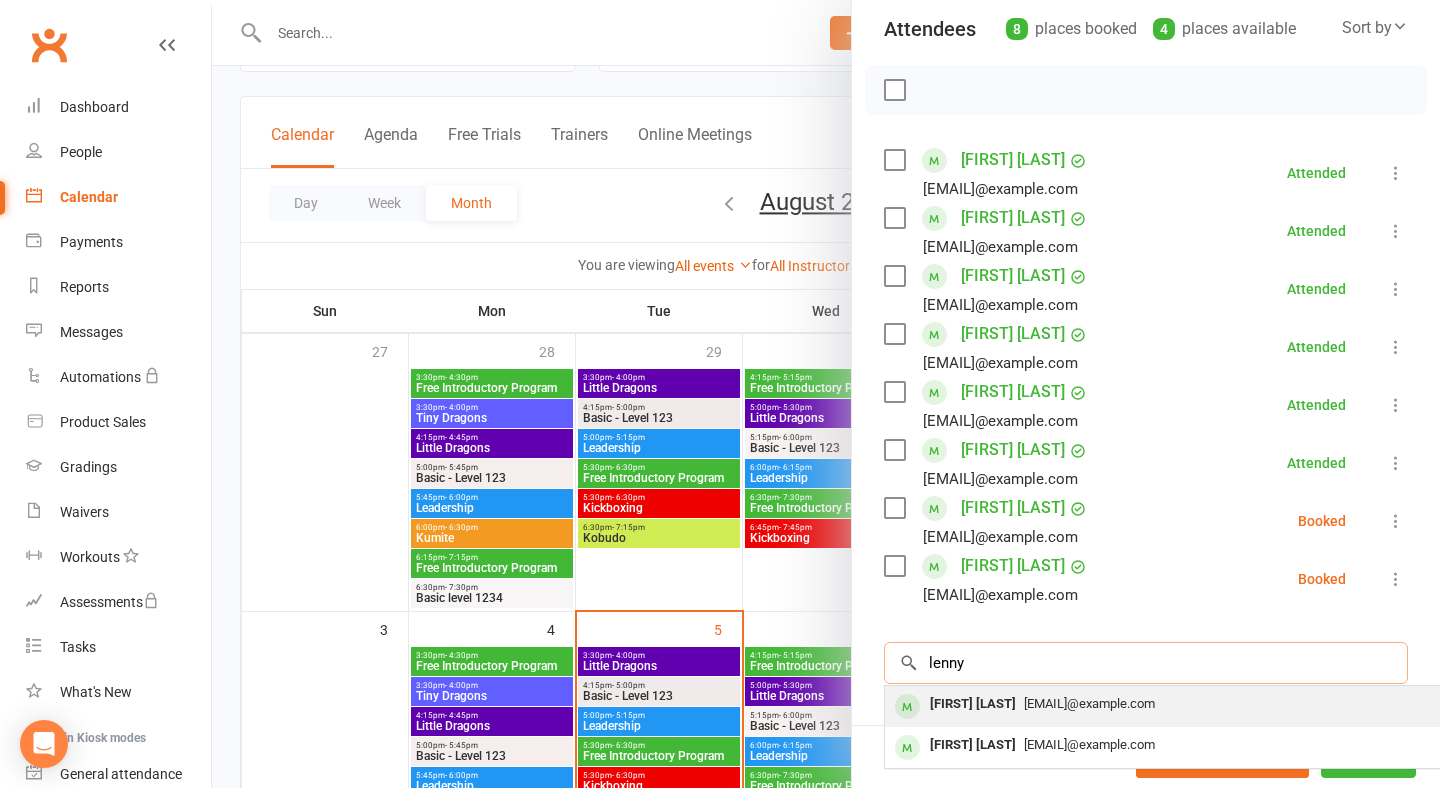 type on "lenny" 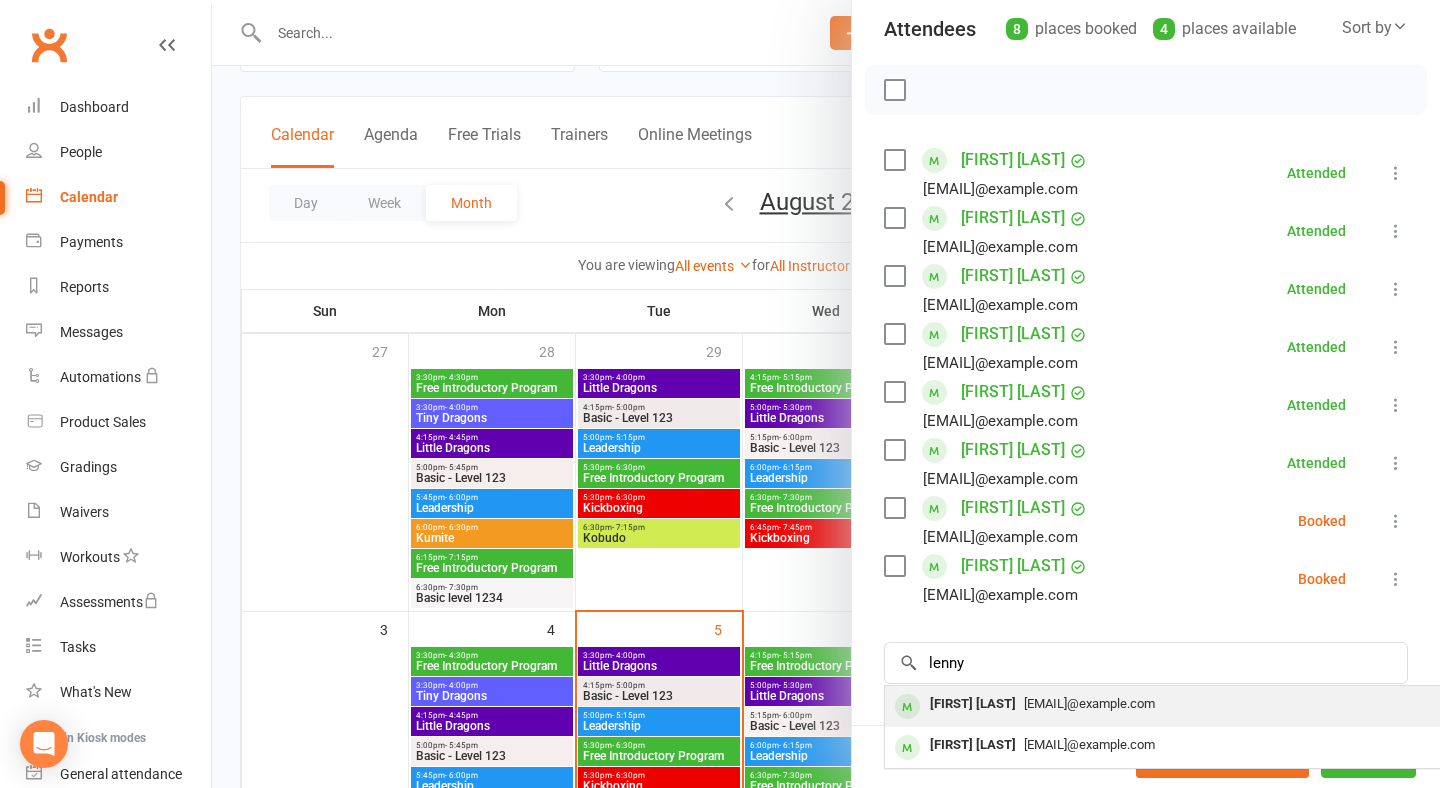 click on "Petriaj@gmail.com" at bounding box center [1184, 704] 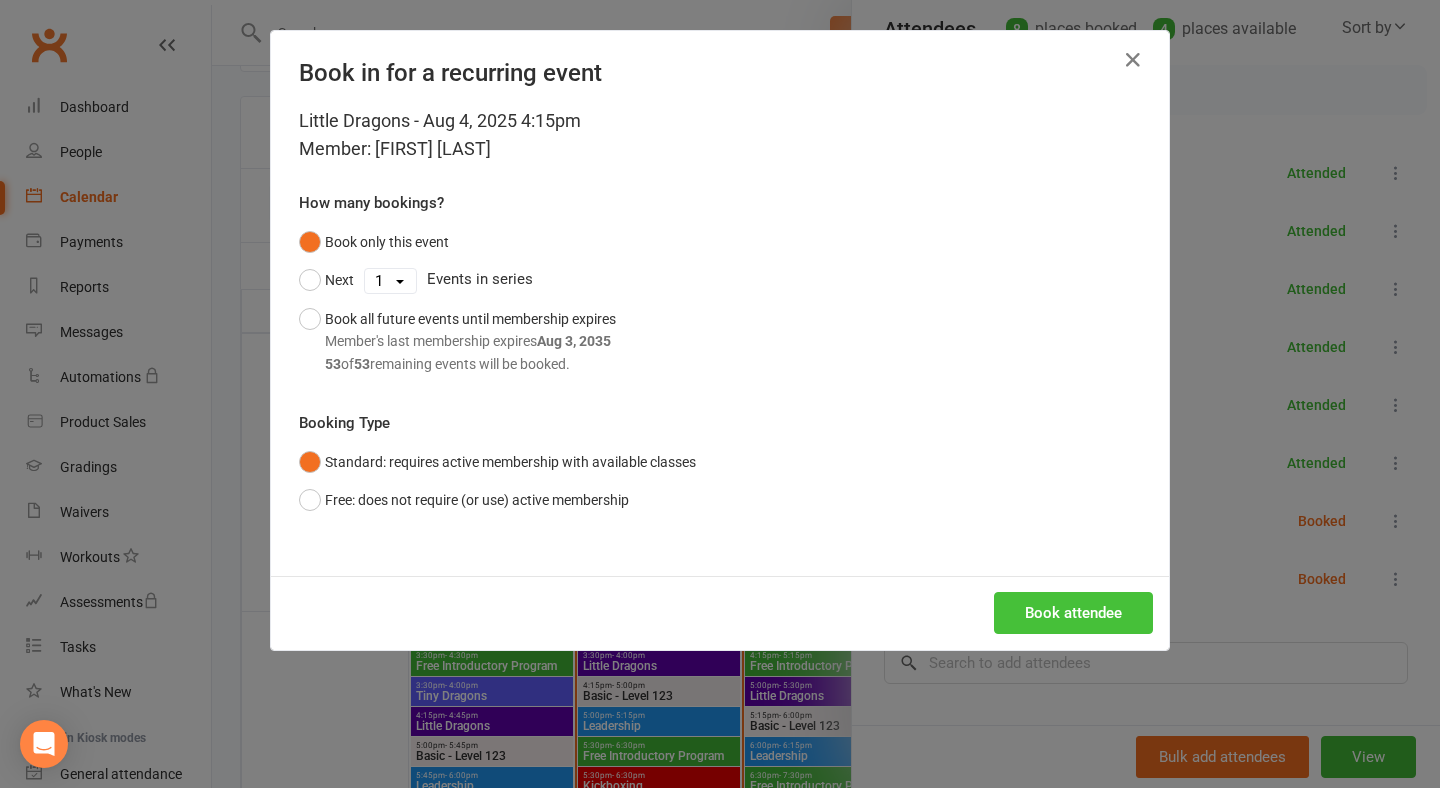 click on "Book attendee" at bounding box center [1073, 613] 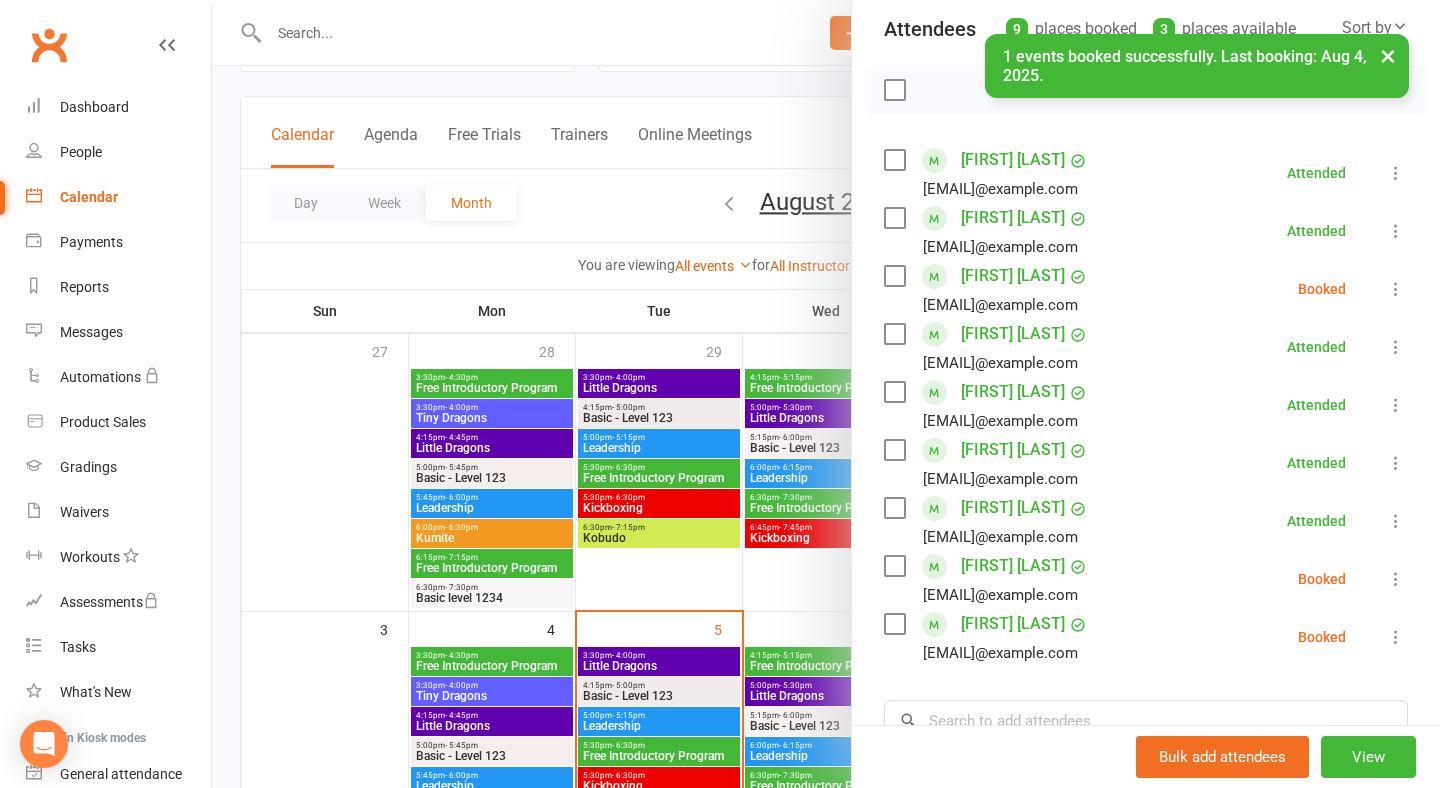 click at bounding box center [1396, 289] 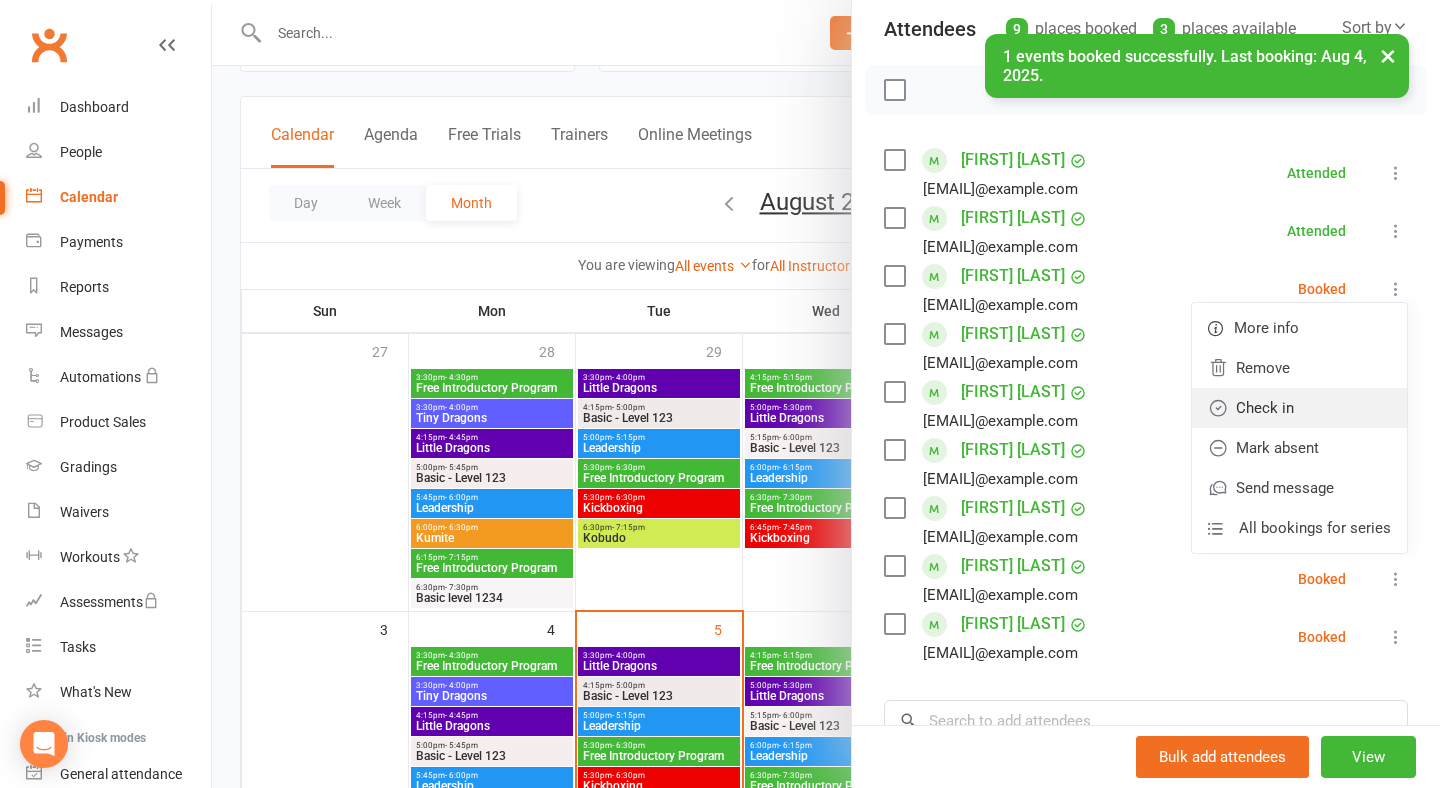 click on "Check in" at bounding box center (1299, 408) 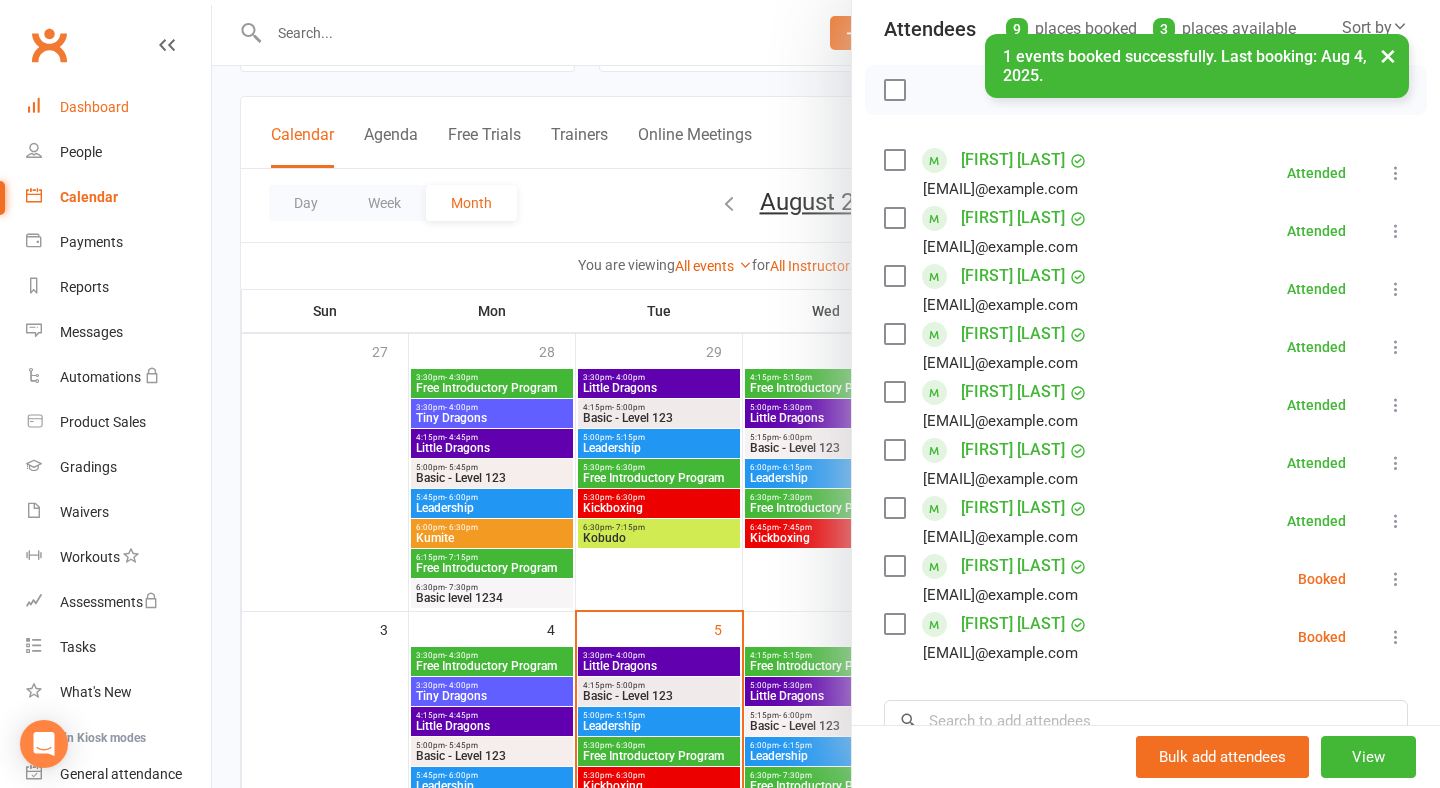 click on "Dashboard" at bounding box center [118, 107] 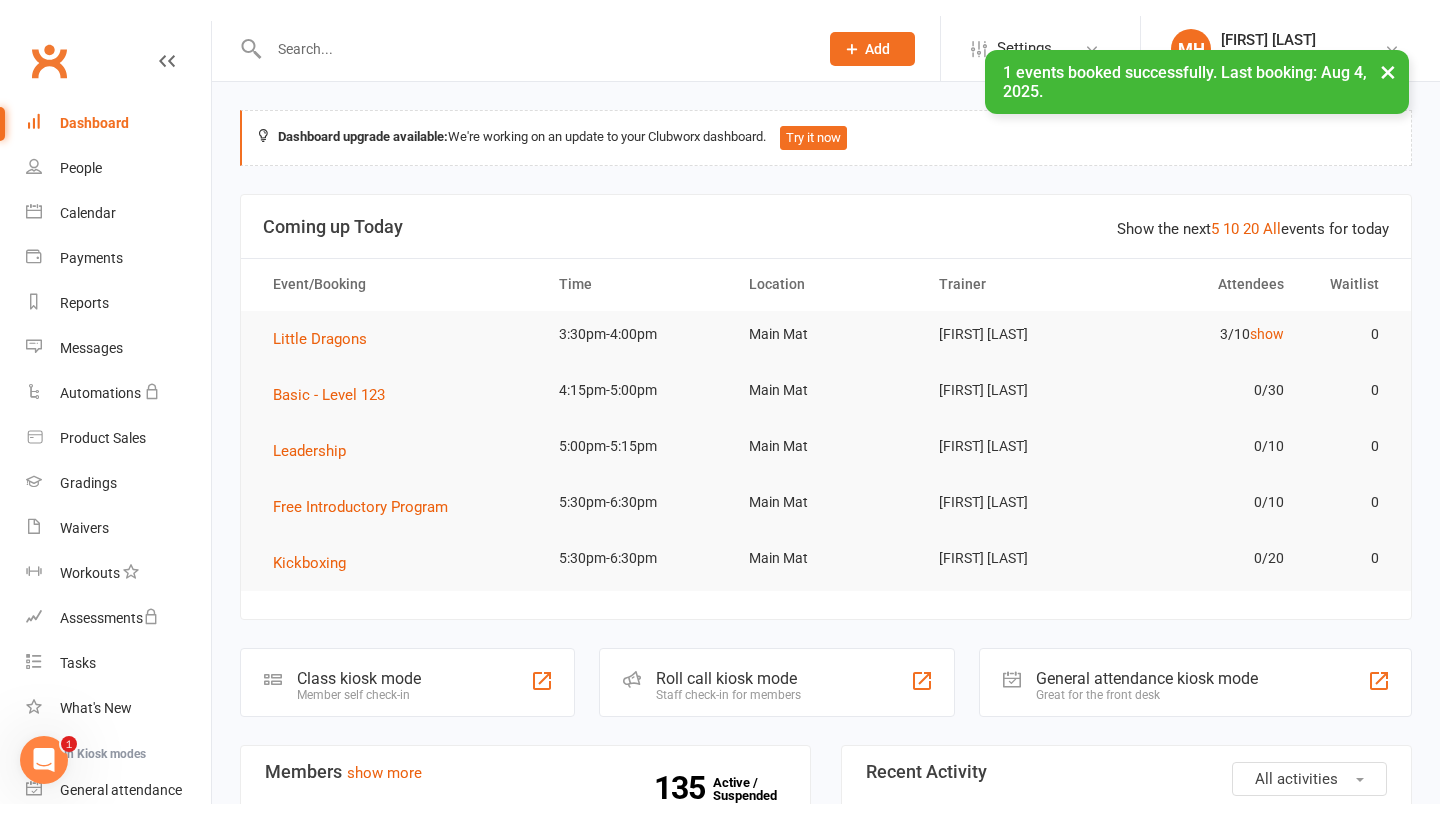 scroll, scrollTop: 0, scrollLeft: 0, axis: both 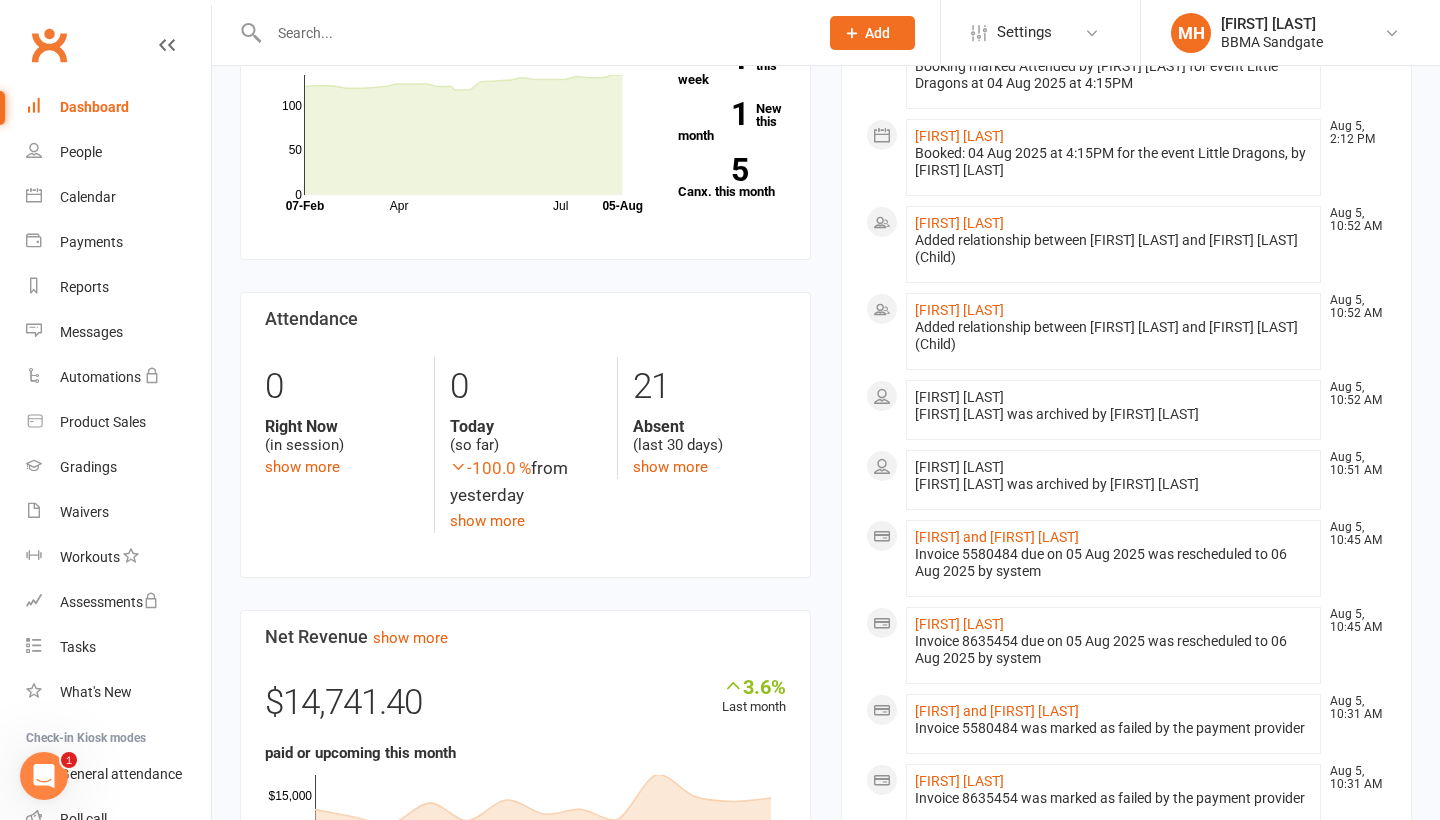 click 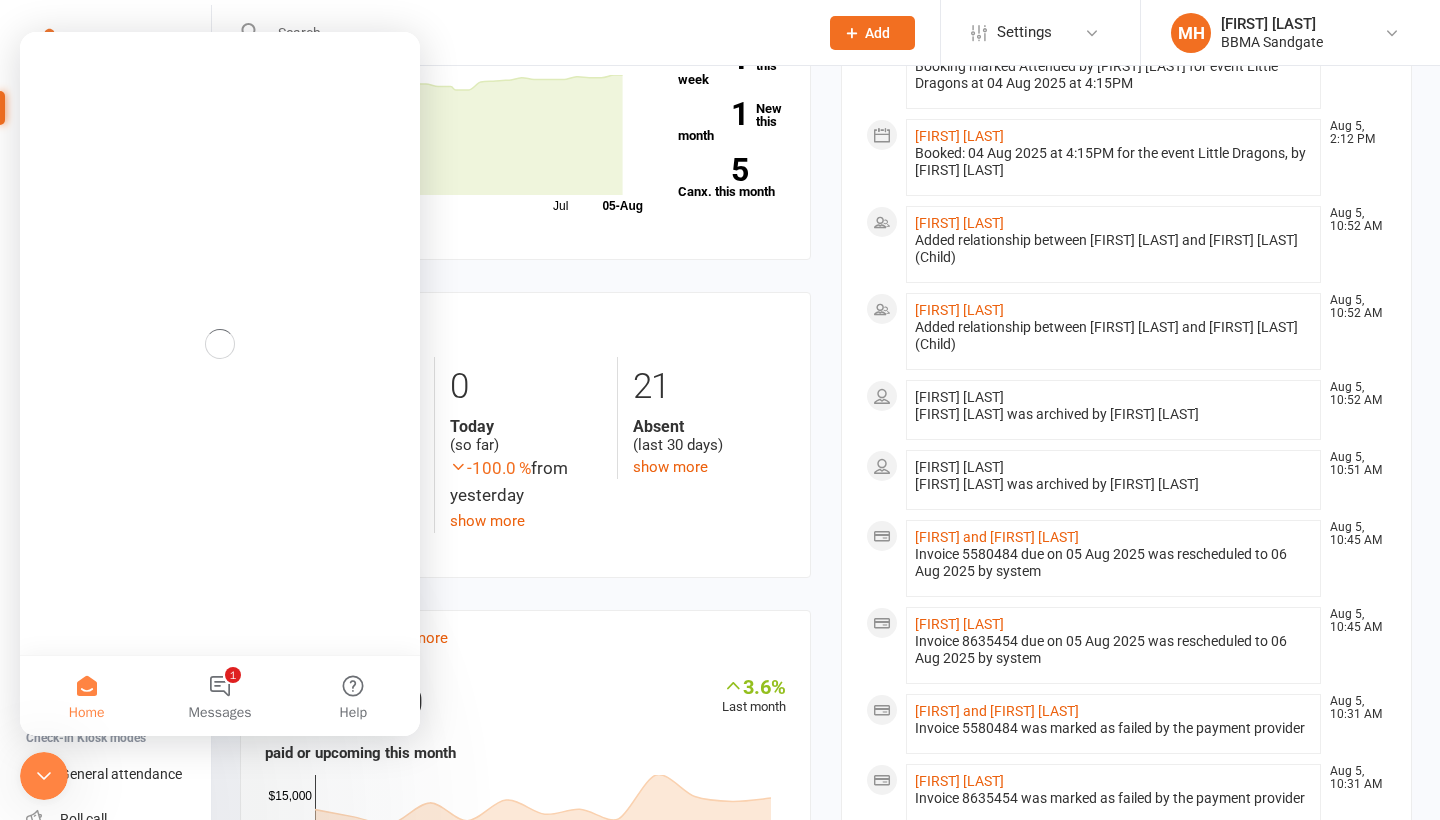scroll, scrollTop: 0, scrollLeft: 0, axis: both 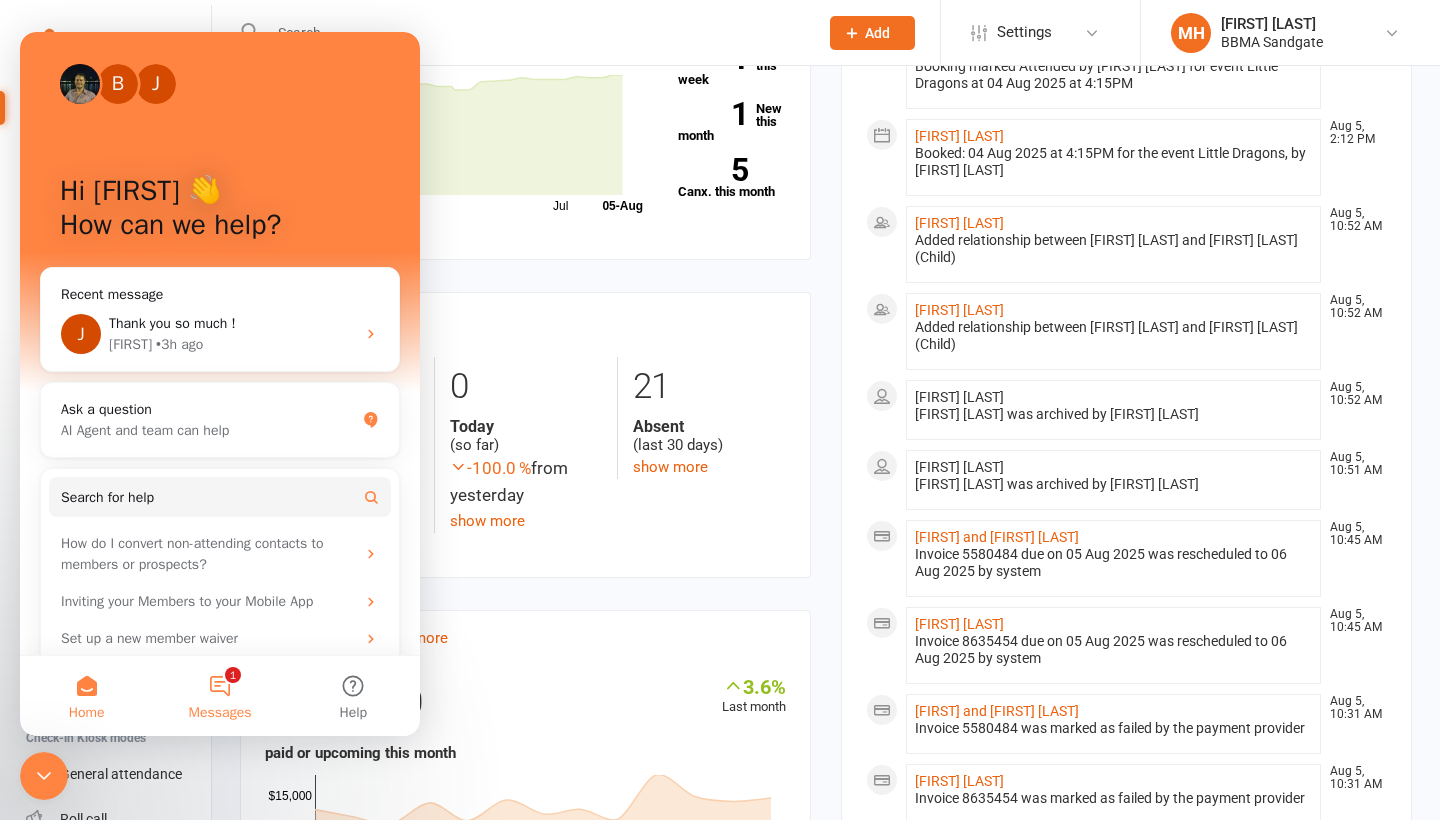 click on "1 Messages" at bounding box center [219, 696] 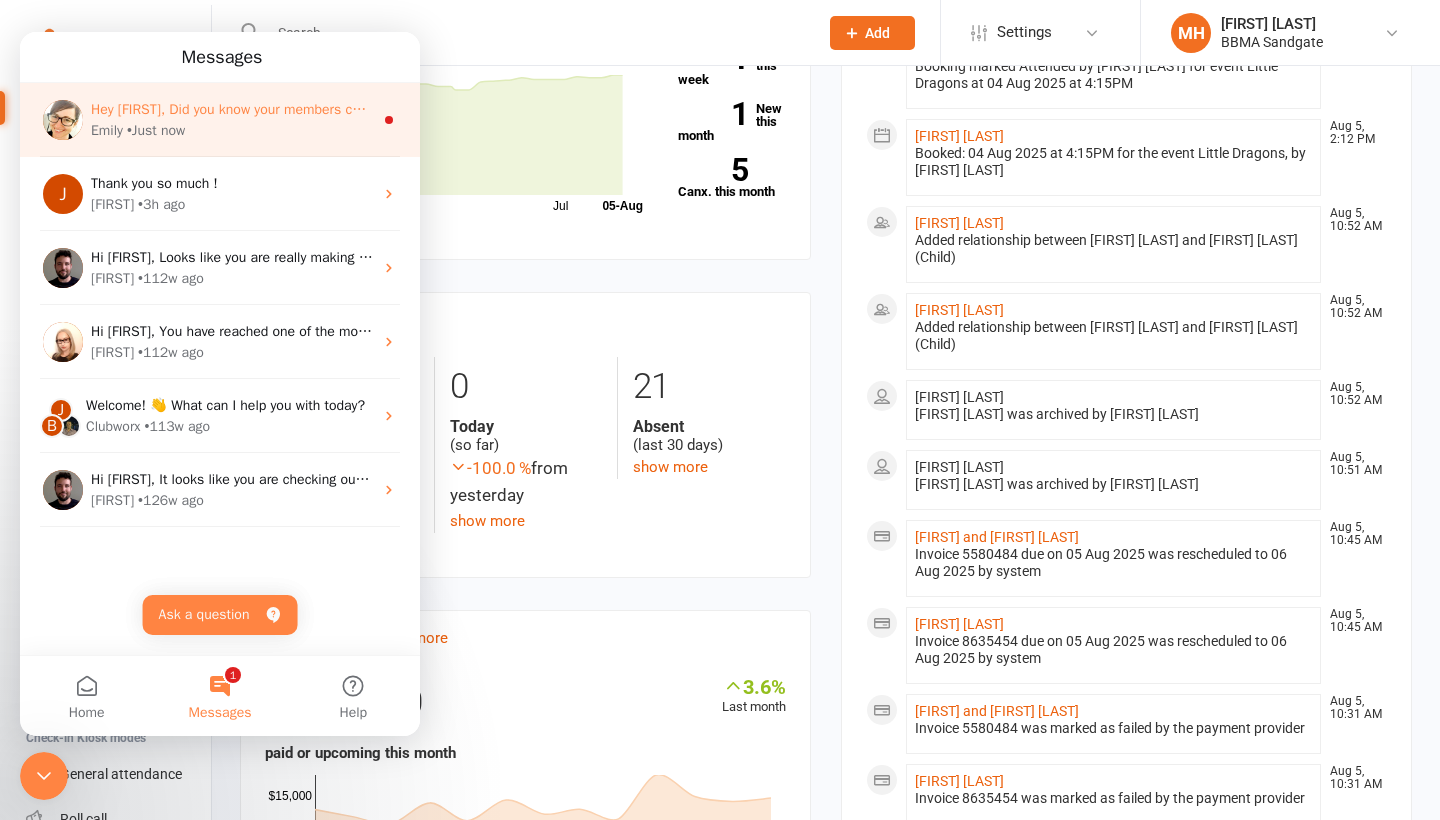 click on "Emily •  Just now" at bounding box center [232, 130] 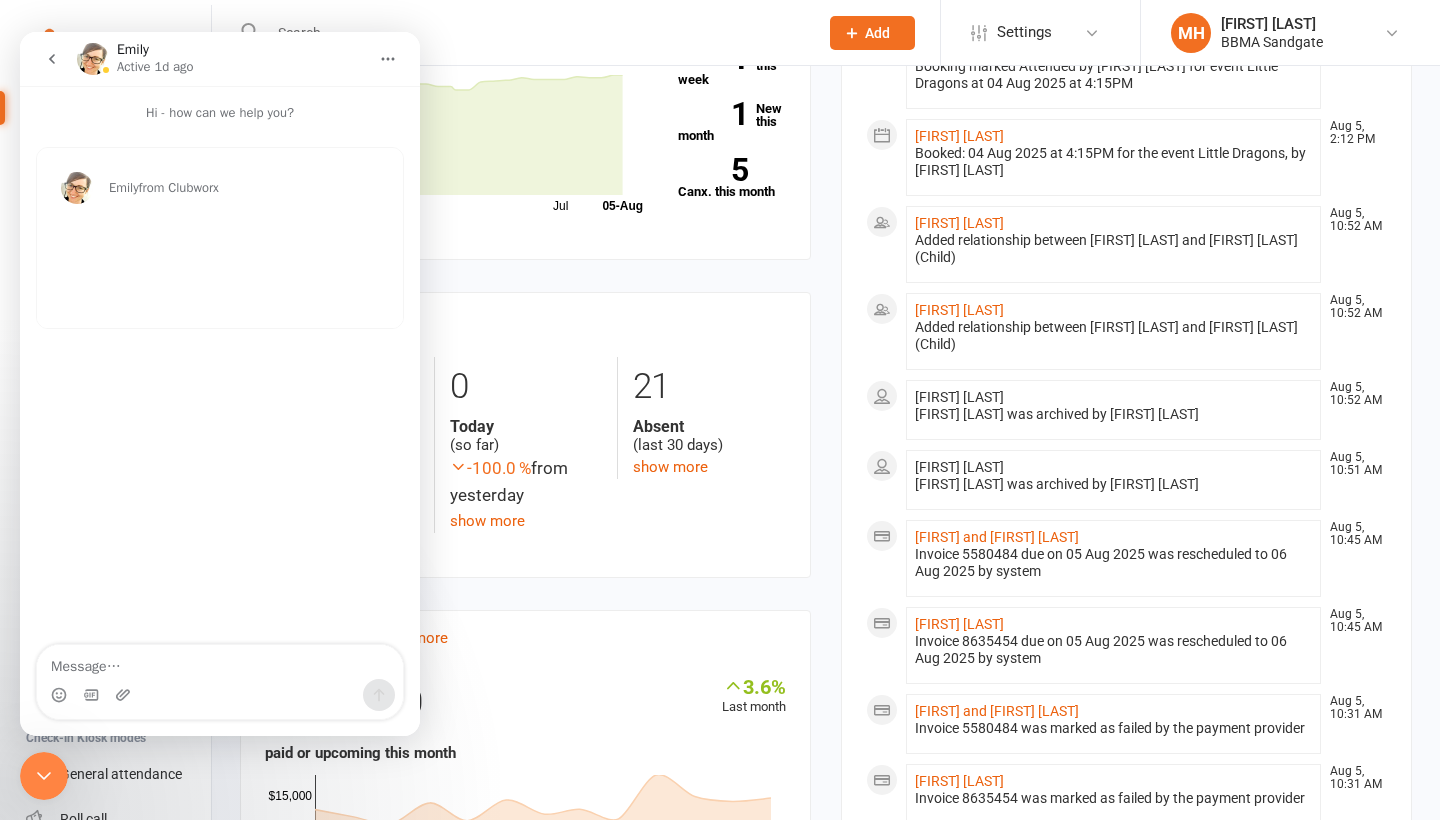 scroll, scrollTop: 615, scrollLeft: 0, axis: vertical 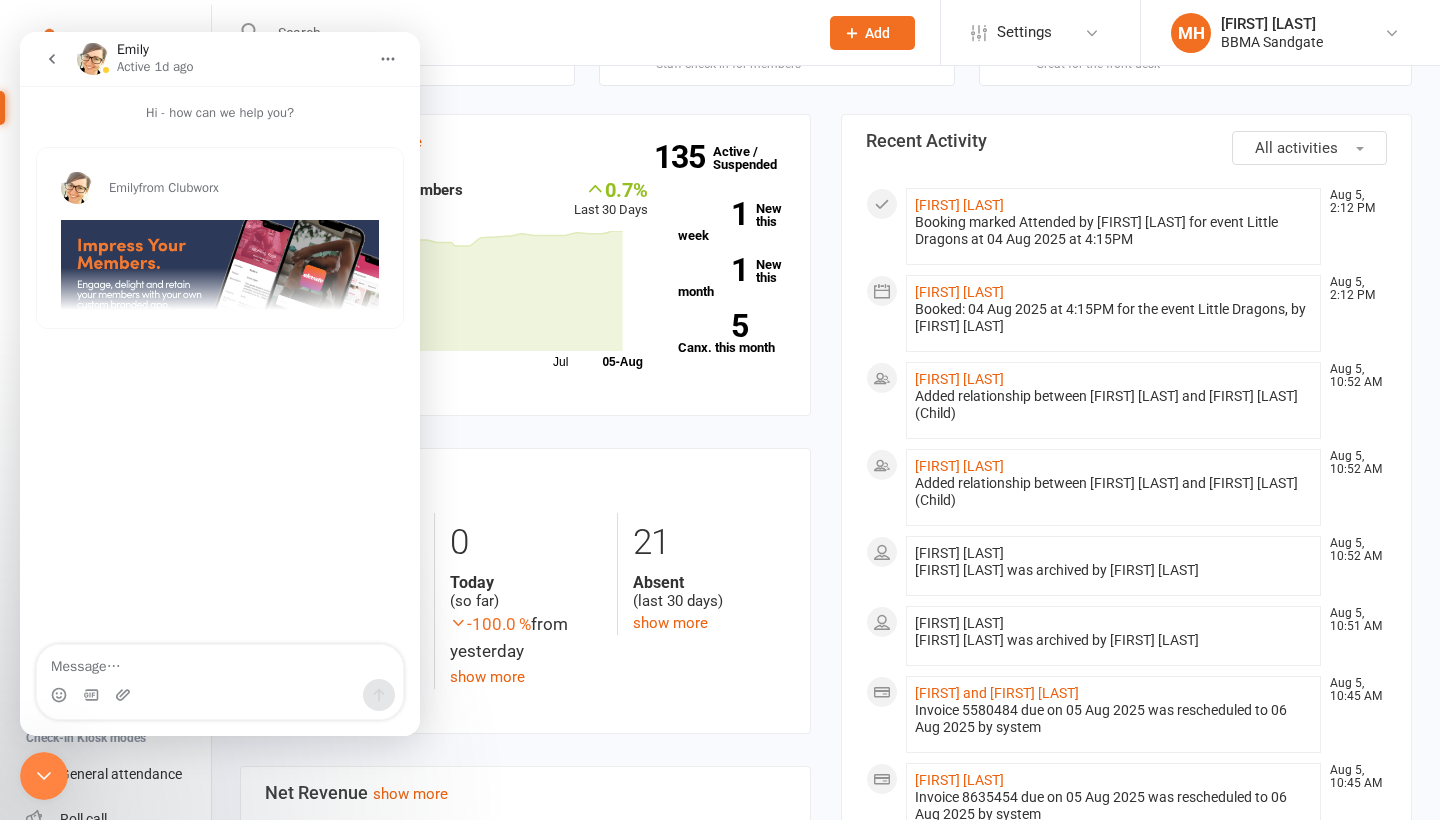 click 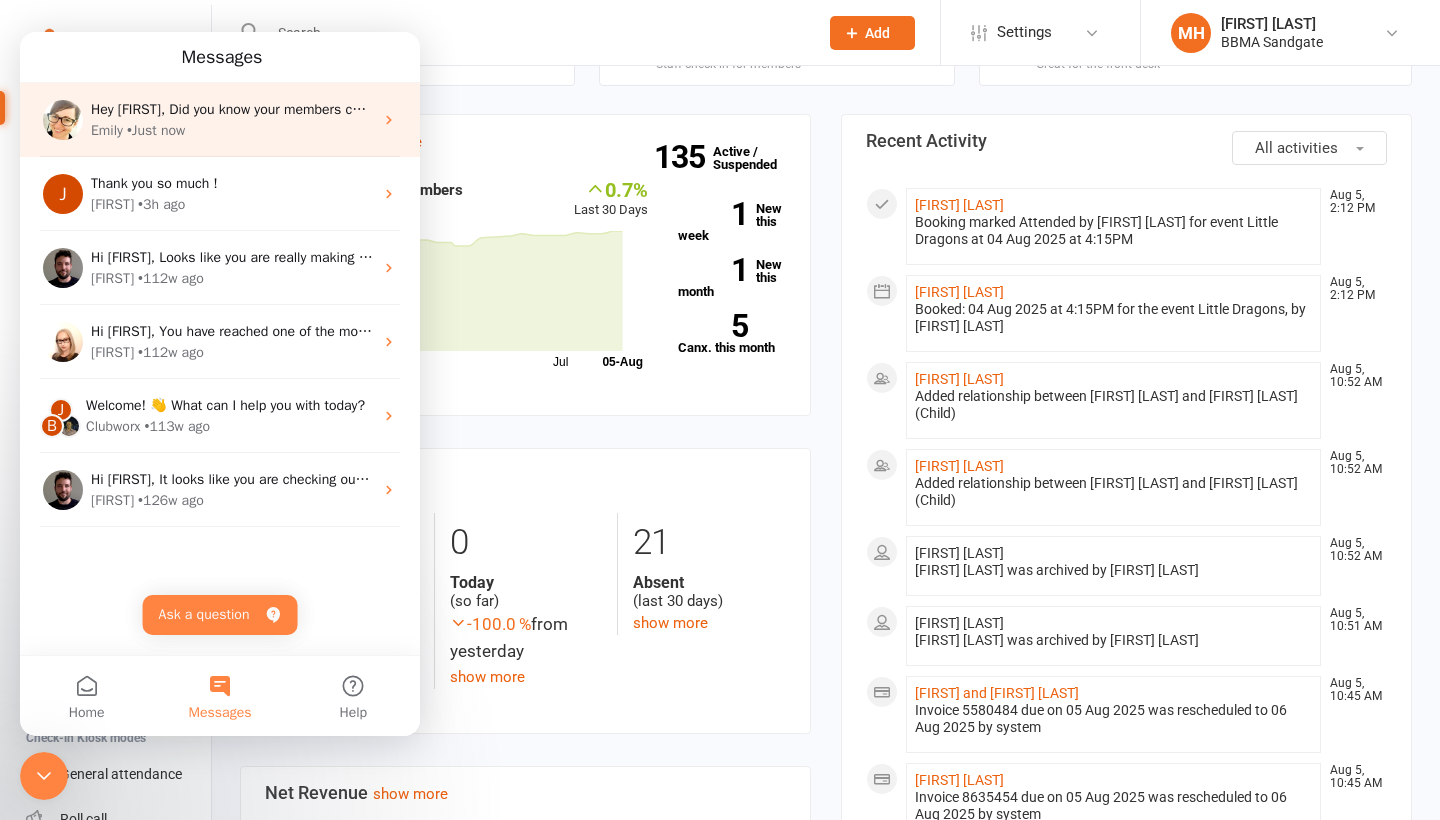 click on "•  Just now" at bounding box center (156, 130) 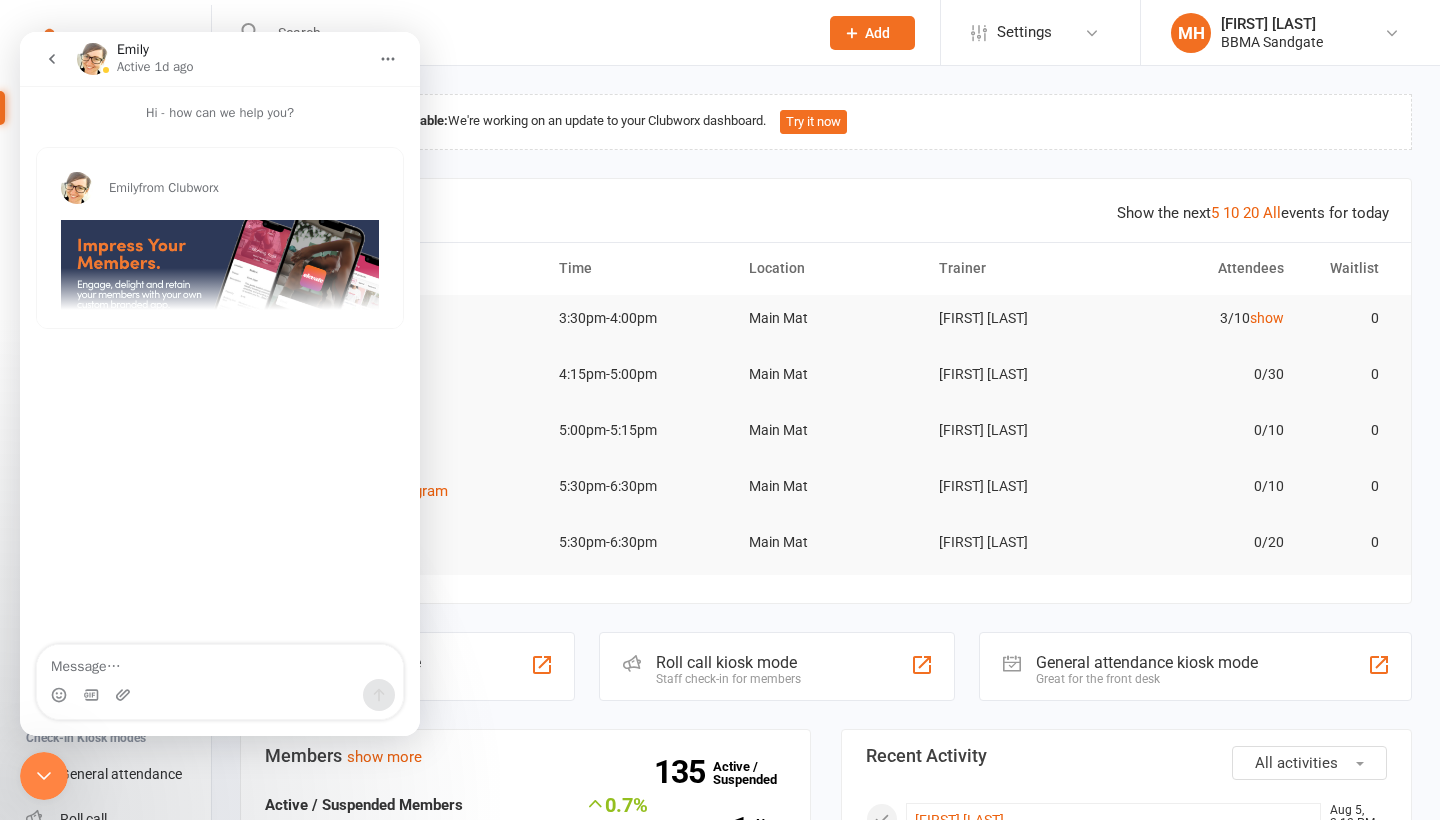 scroll, scrollTop: 0, scrollLeft: 0, axis: both 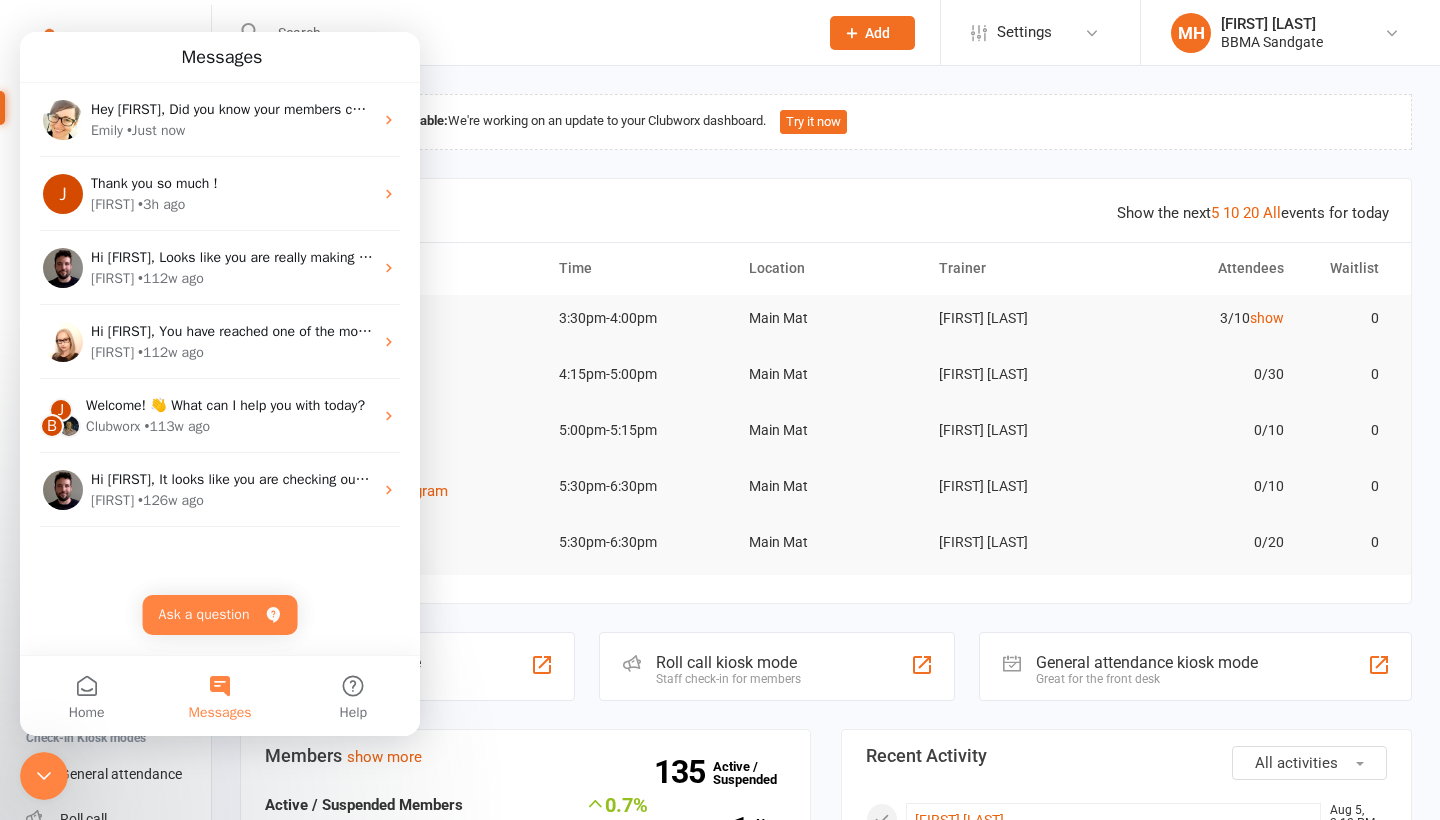 click 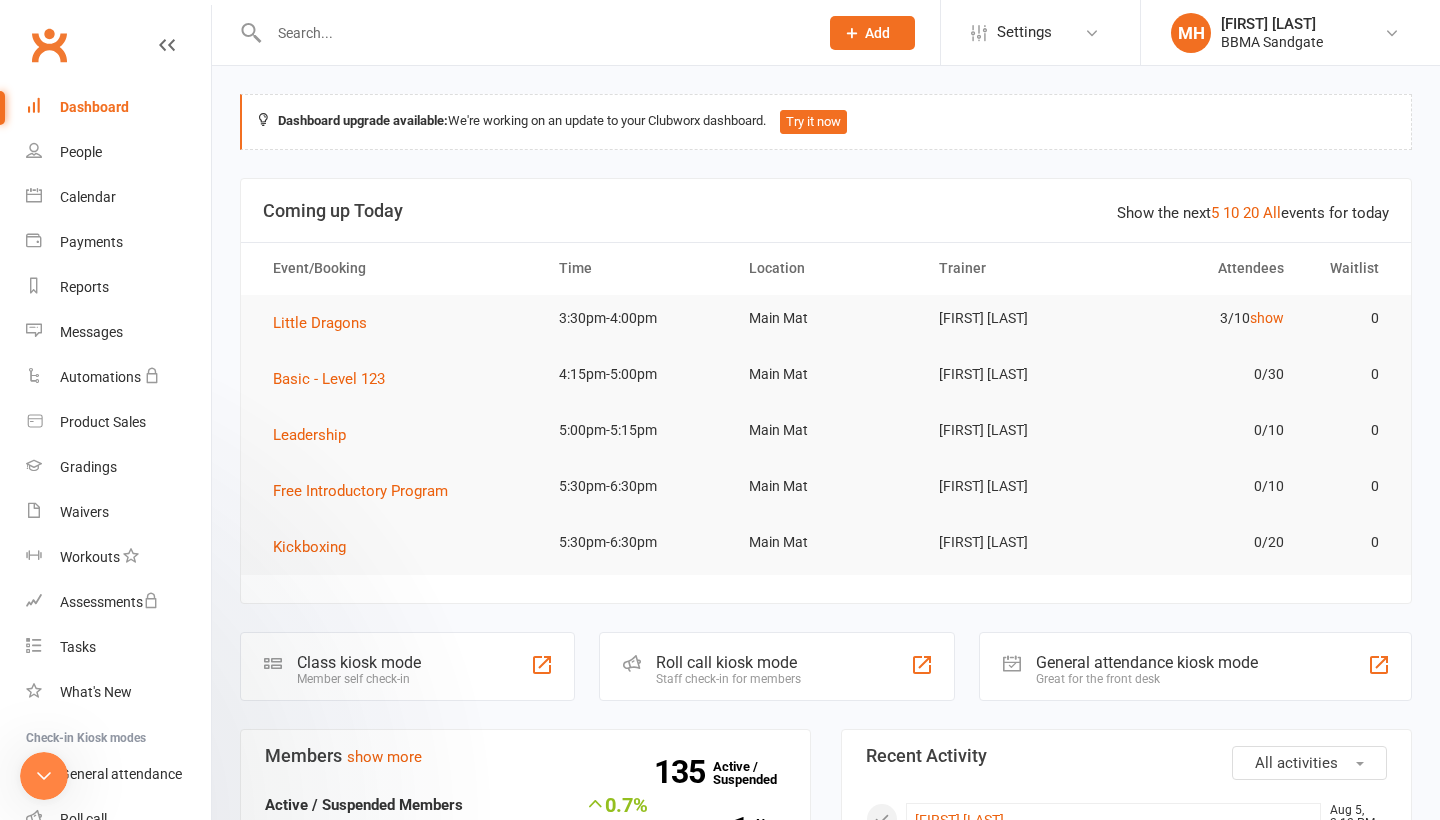 scroll, scrollTop: 0, scrollLeft: 0, axis: both 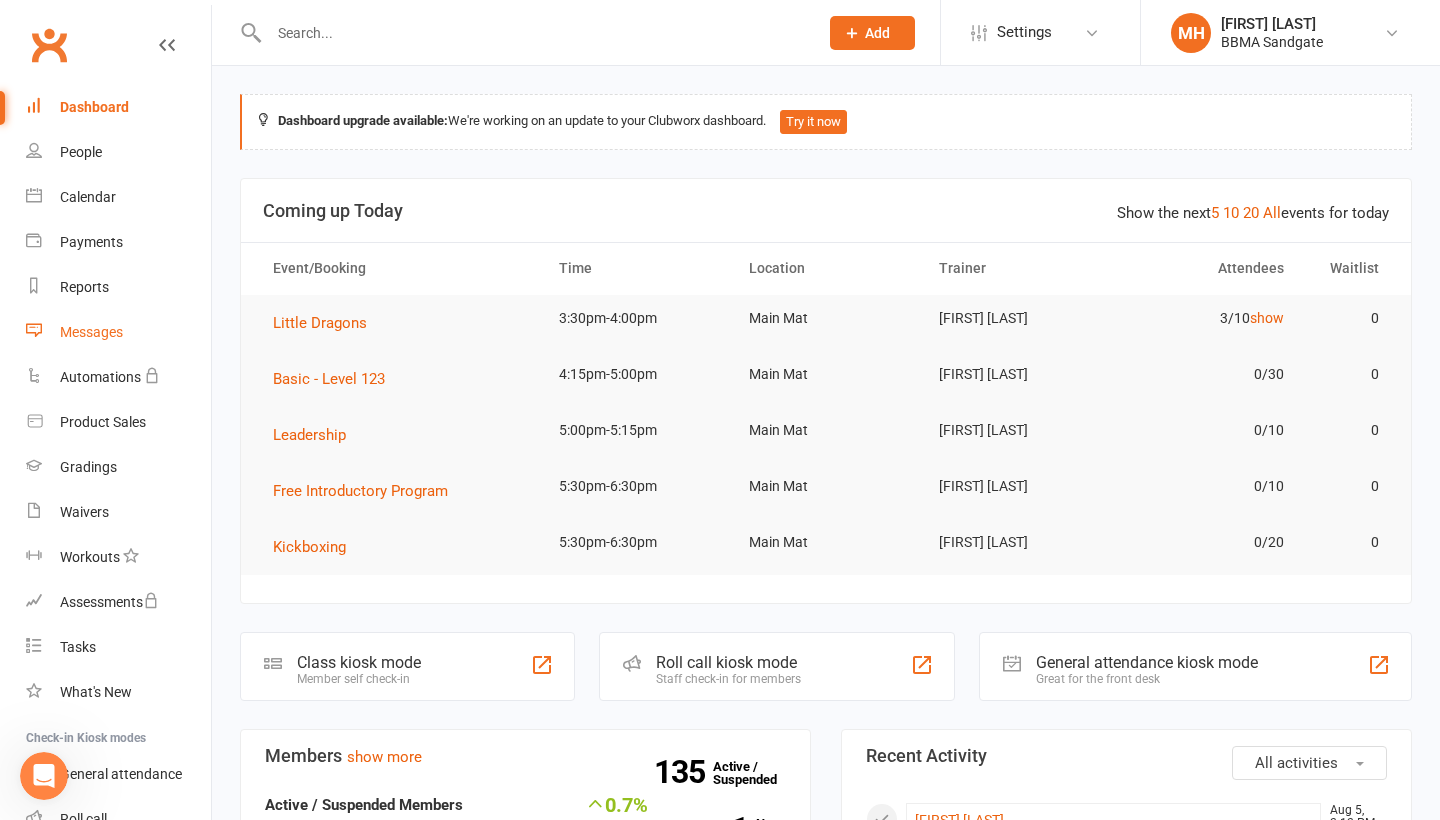 click on "Messages" at bounding box center (118, 332) 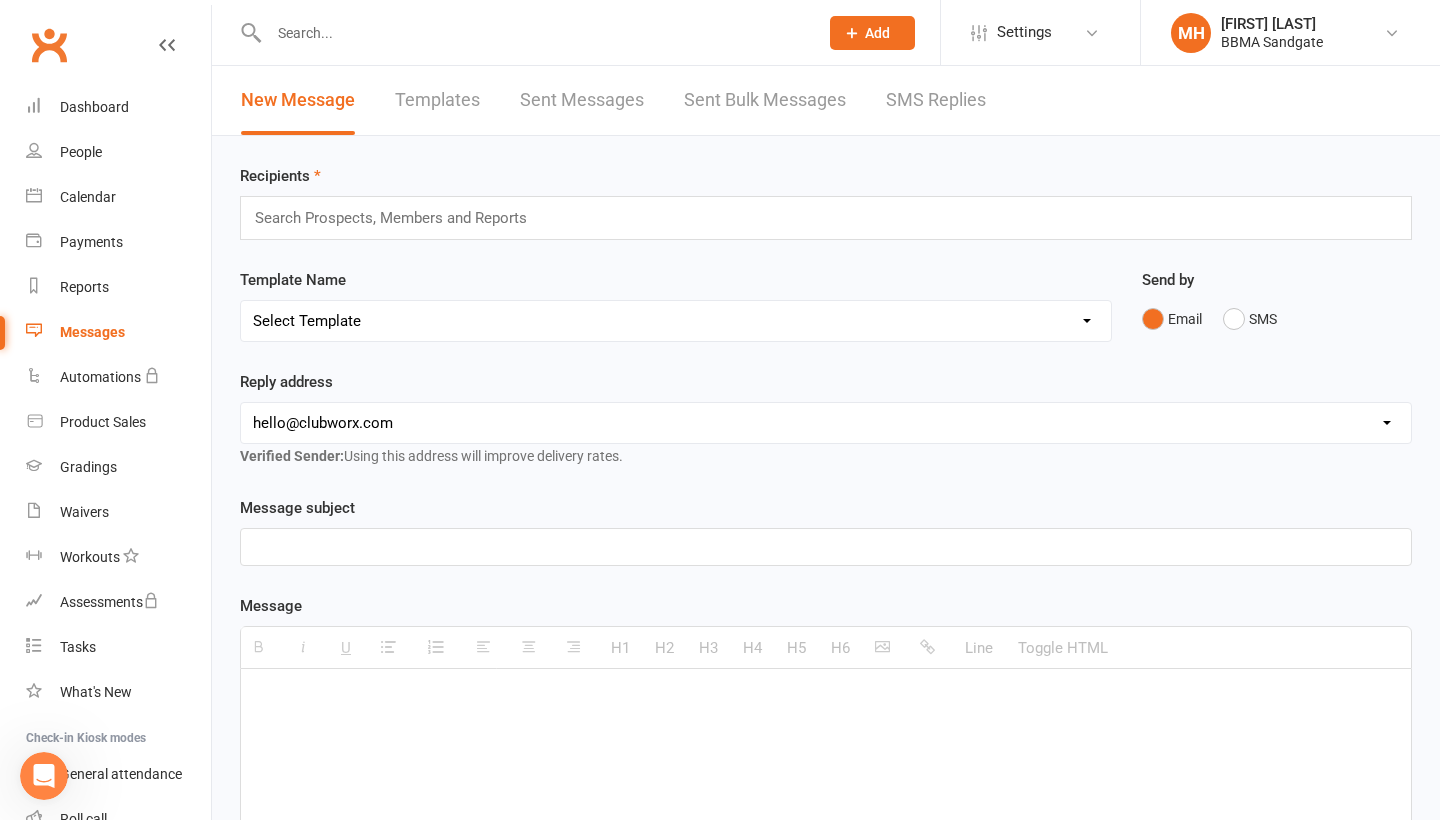 click on "SMS Replies" at bounding box center (936, 100) 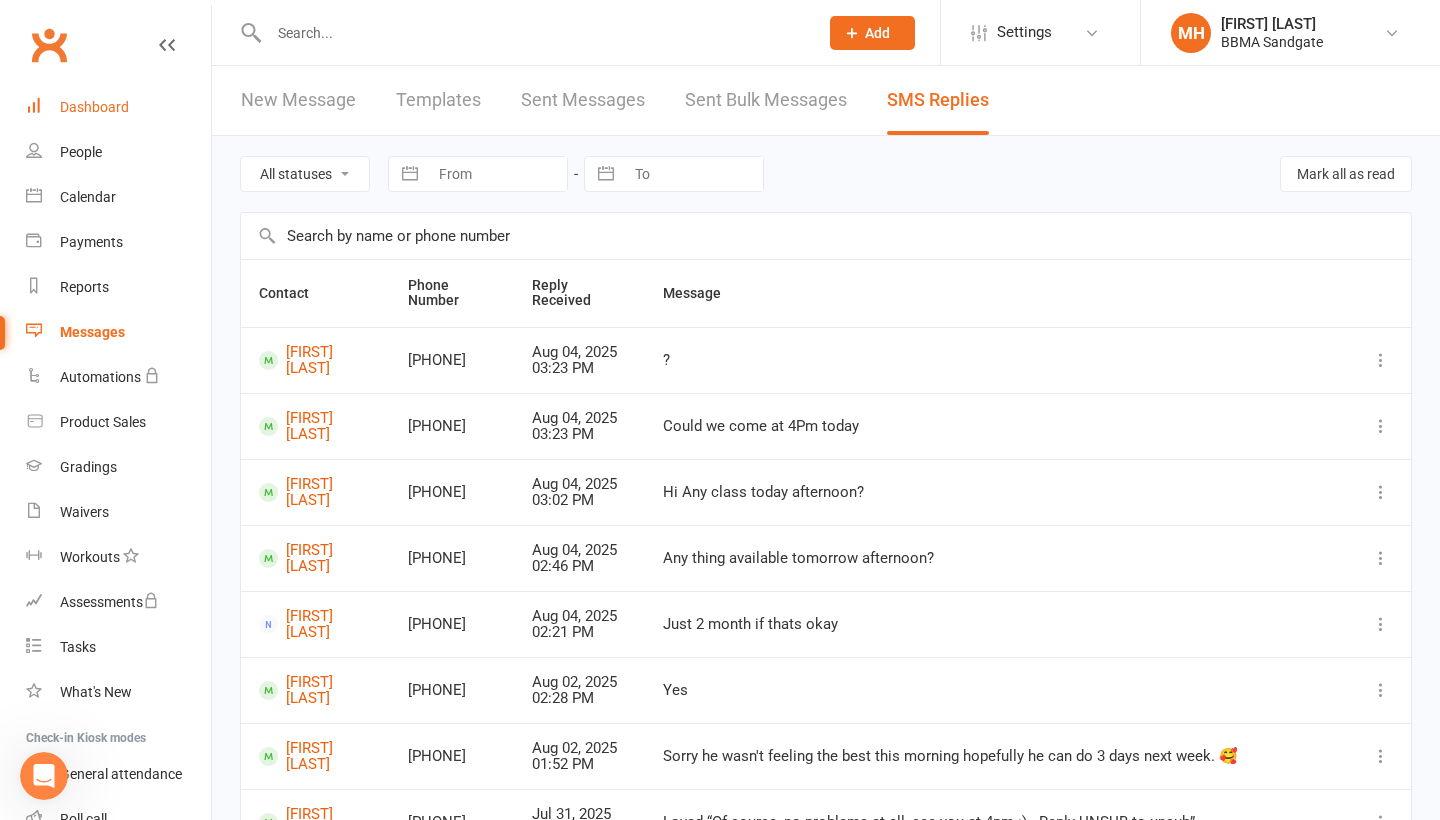 click on "Dashboard" at bounding box center [118, 107] 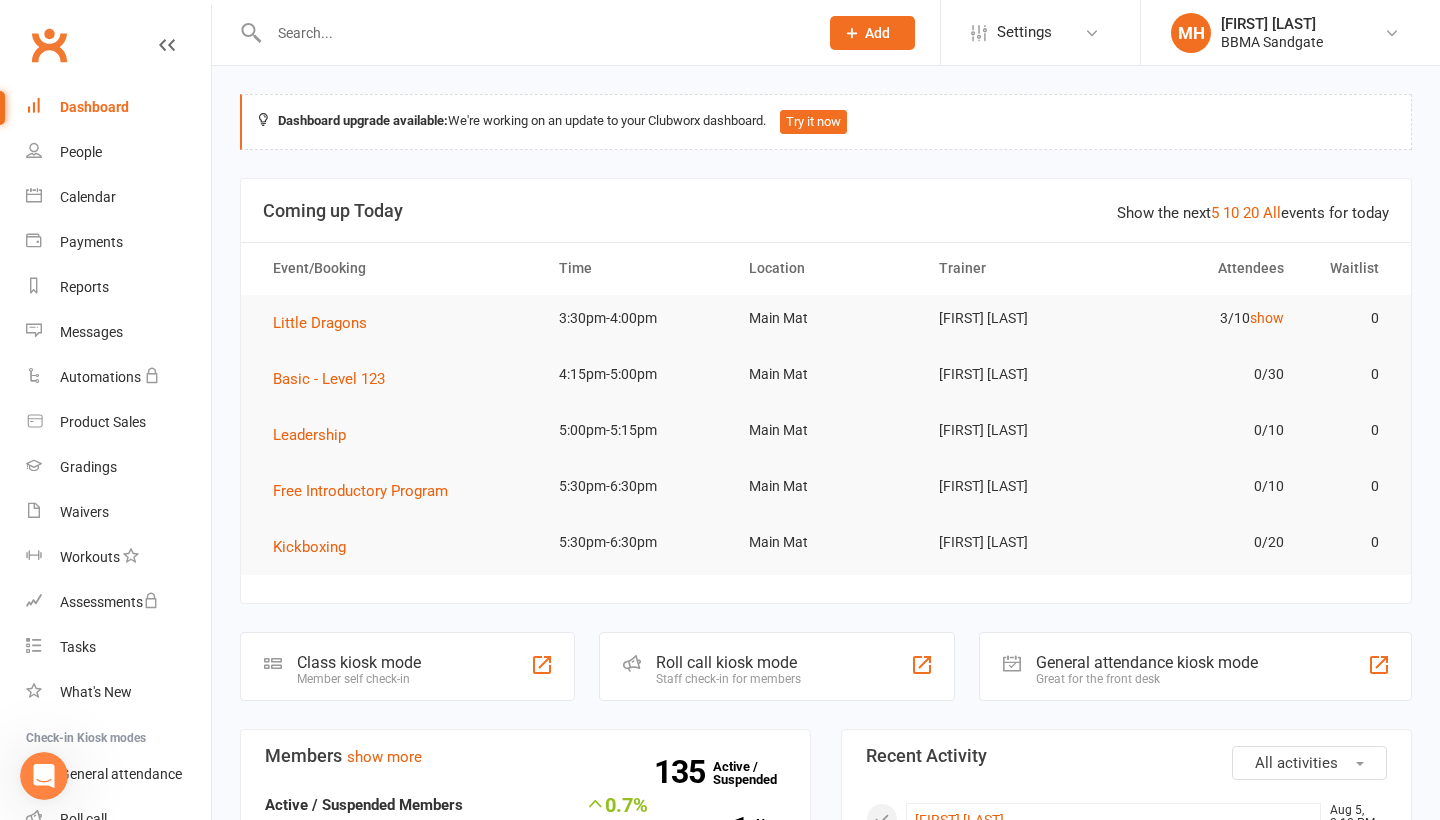 scroll, scrollTop: 0, scrollLeft: 0, axis: both 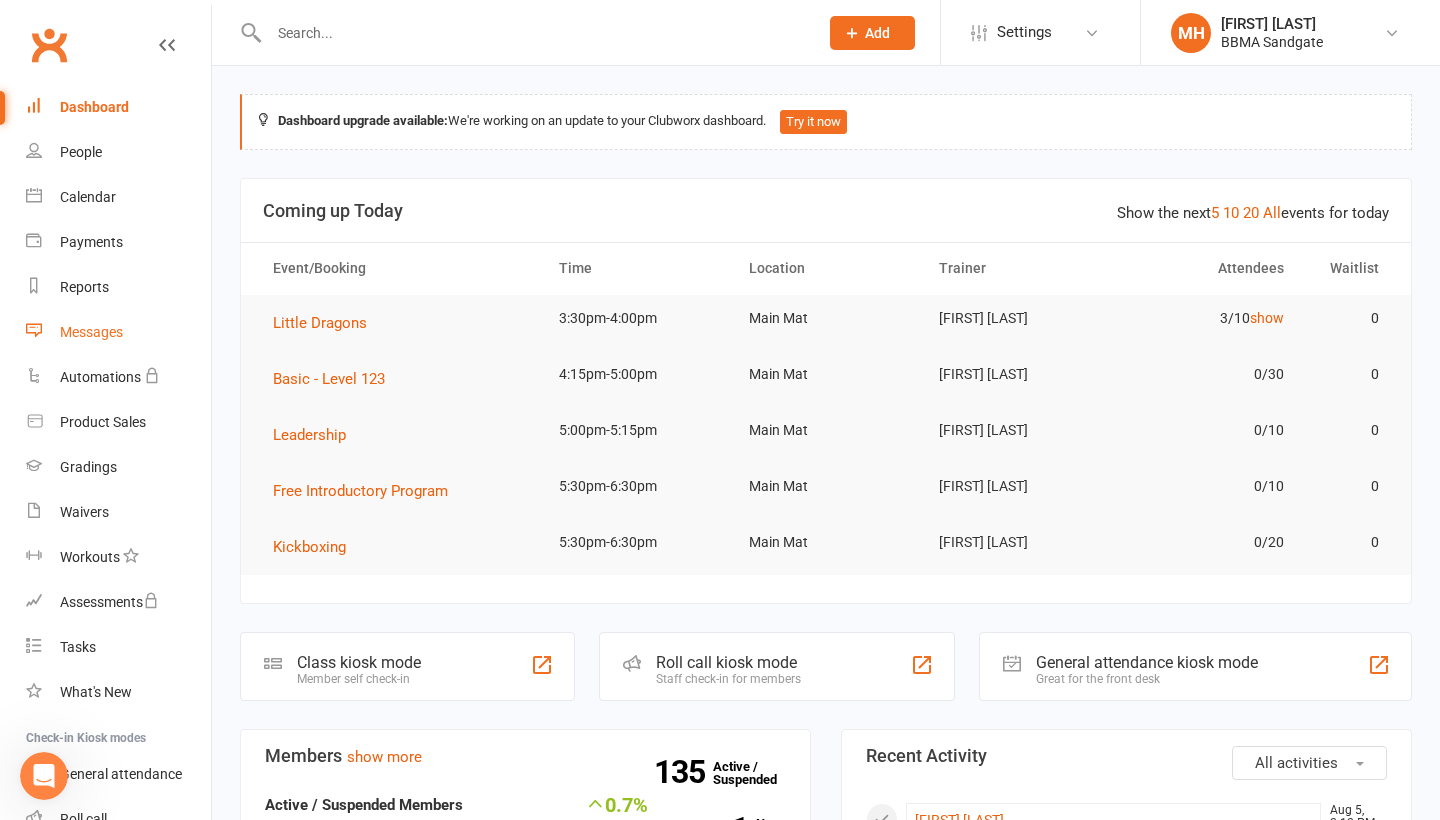 click on "Messages" at bounding box center (118, 332) 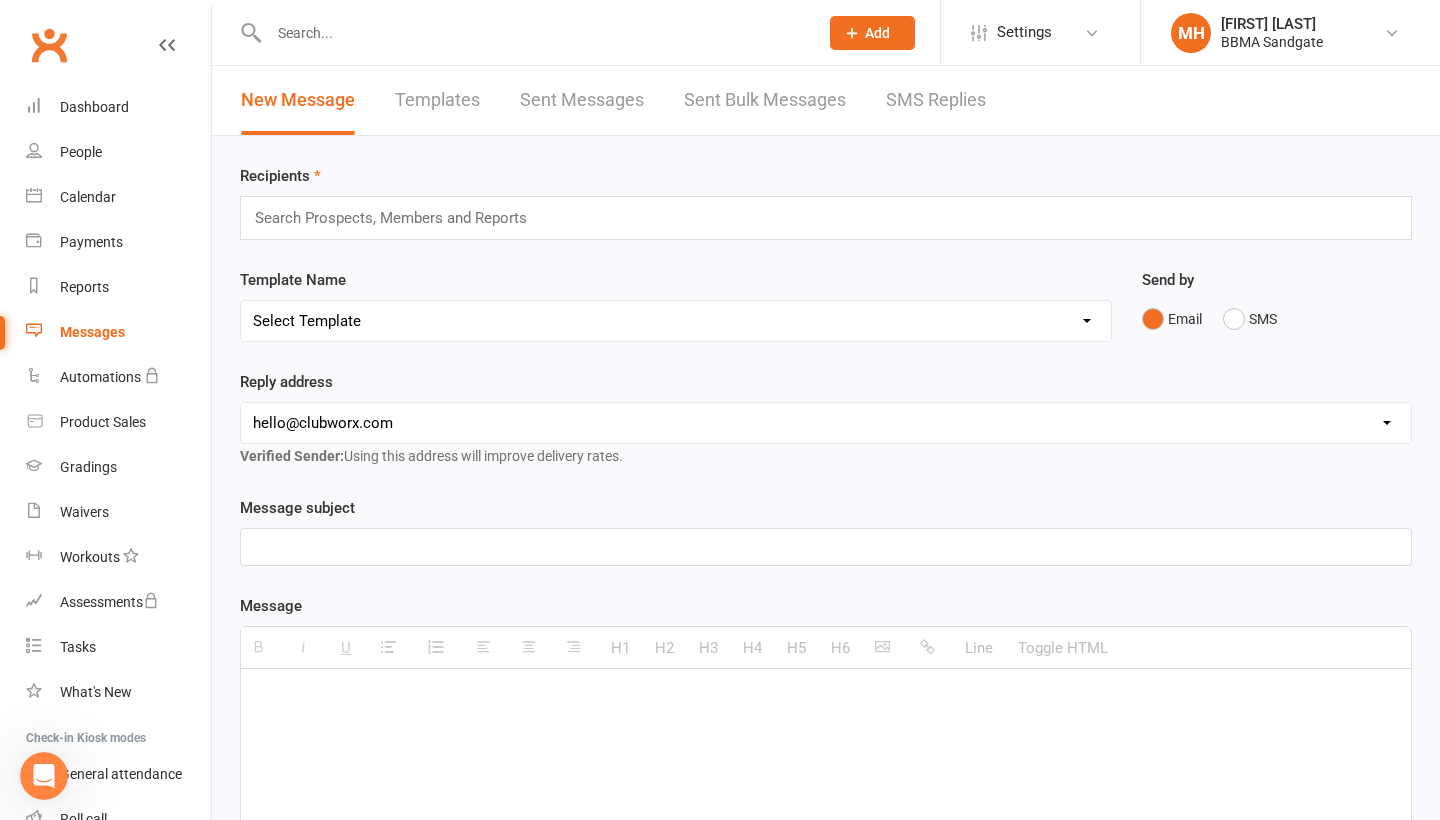 click on "SMS Replies" at bounding box center (936, 100) 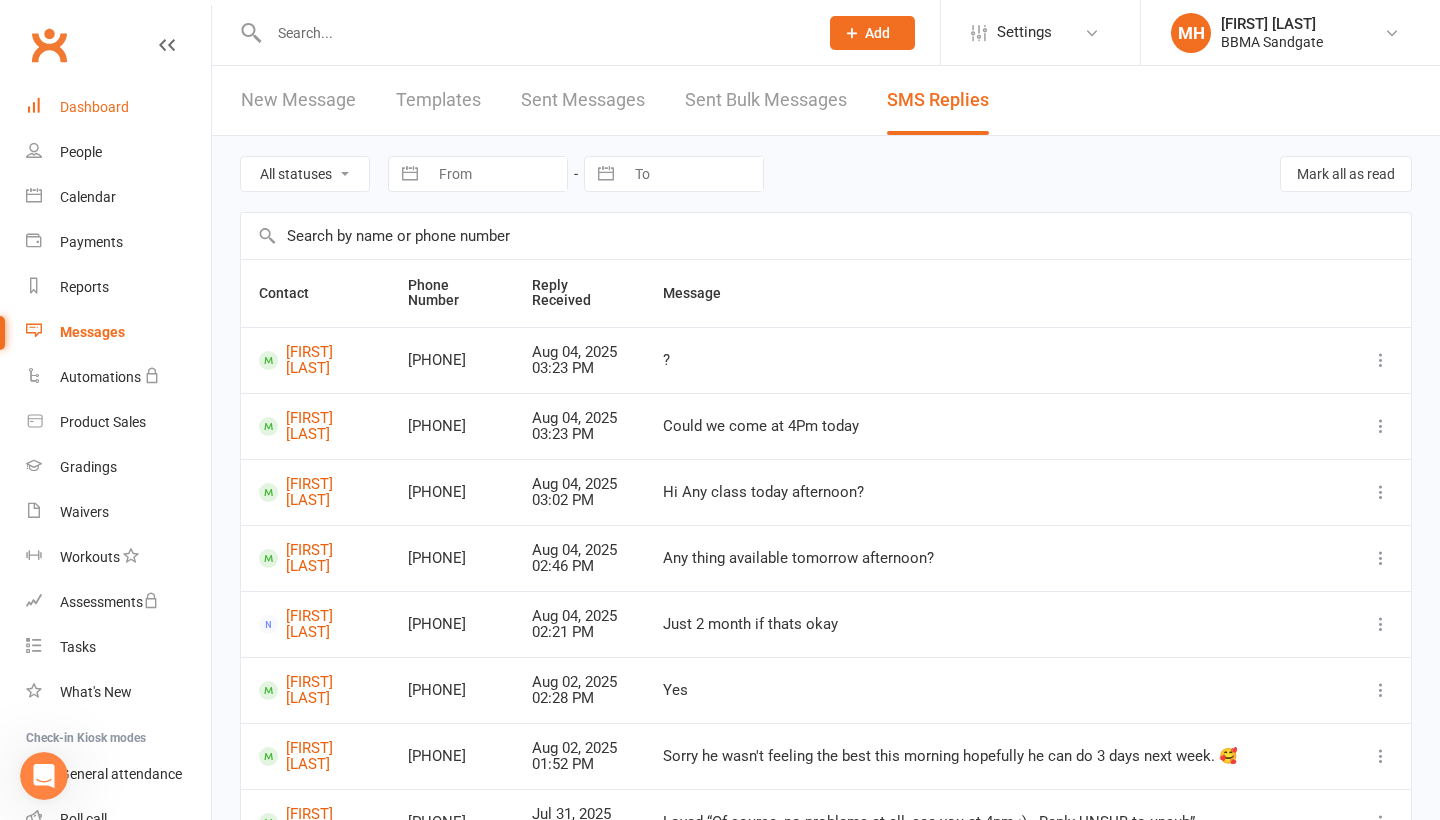 click on "Dashboard" at bounding box center (118, 107) 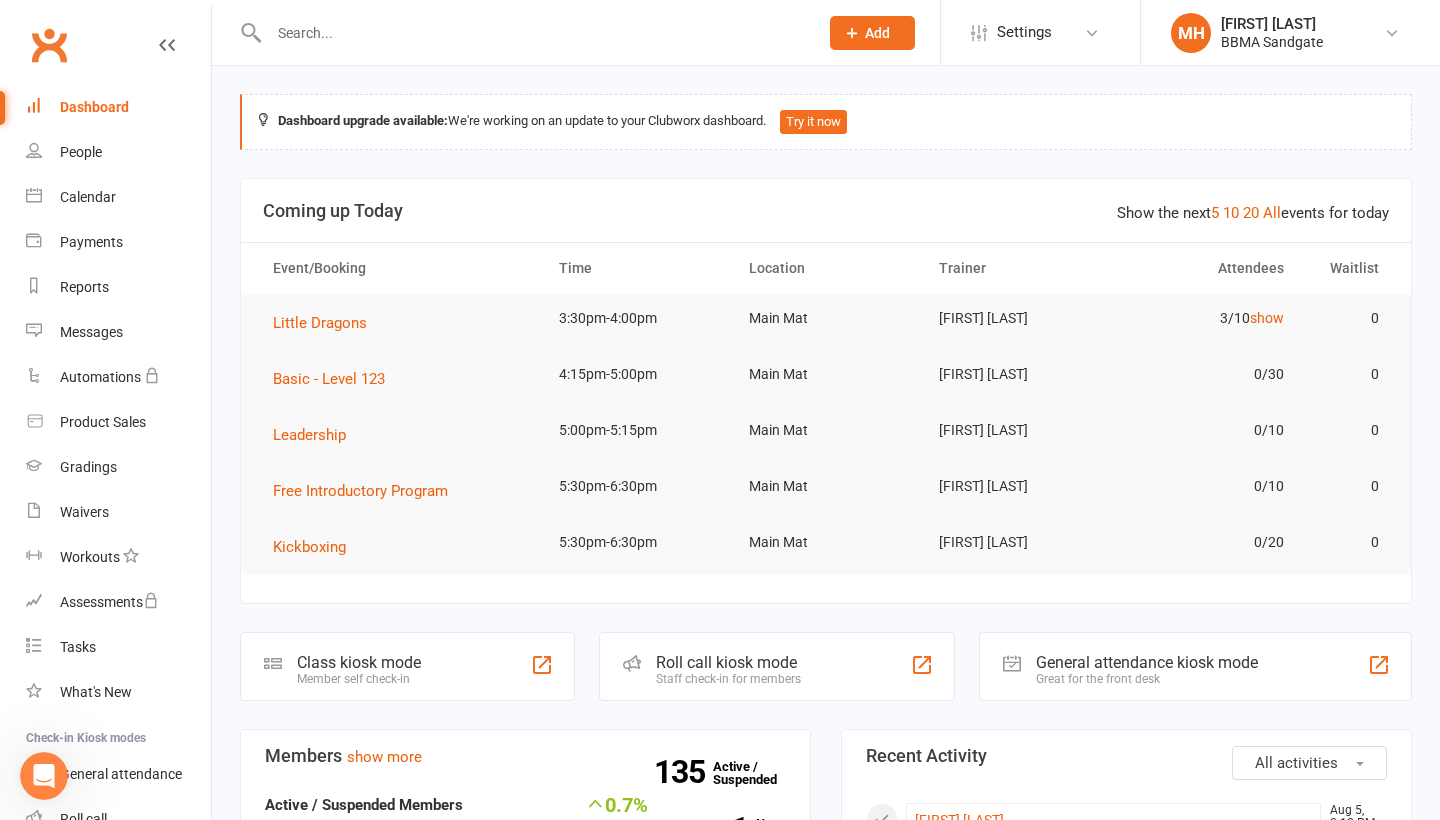 scroll, scrollTop: 0, scrollLeft: 0, axis: both 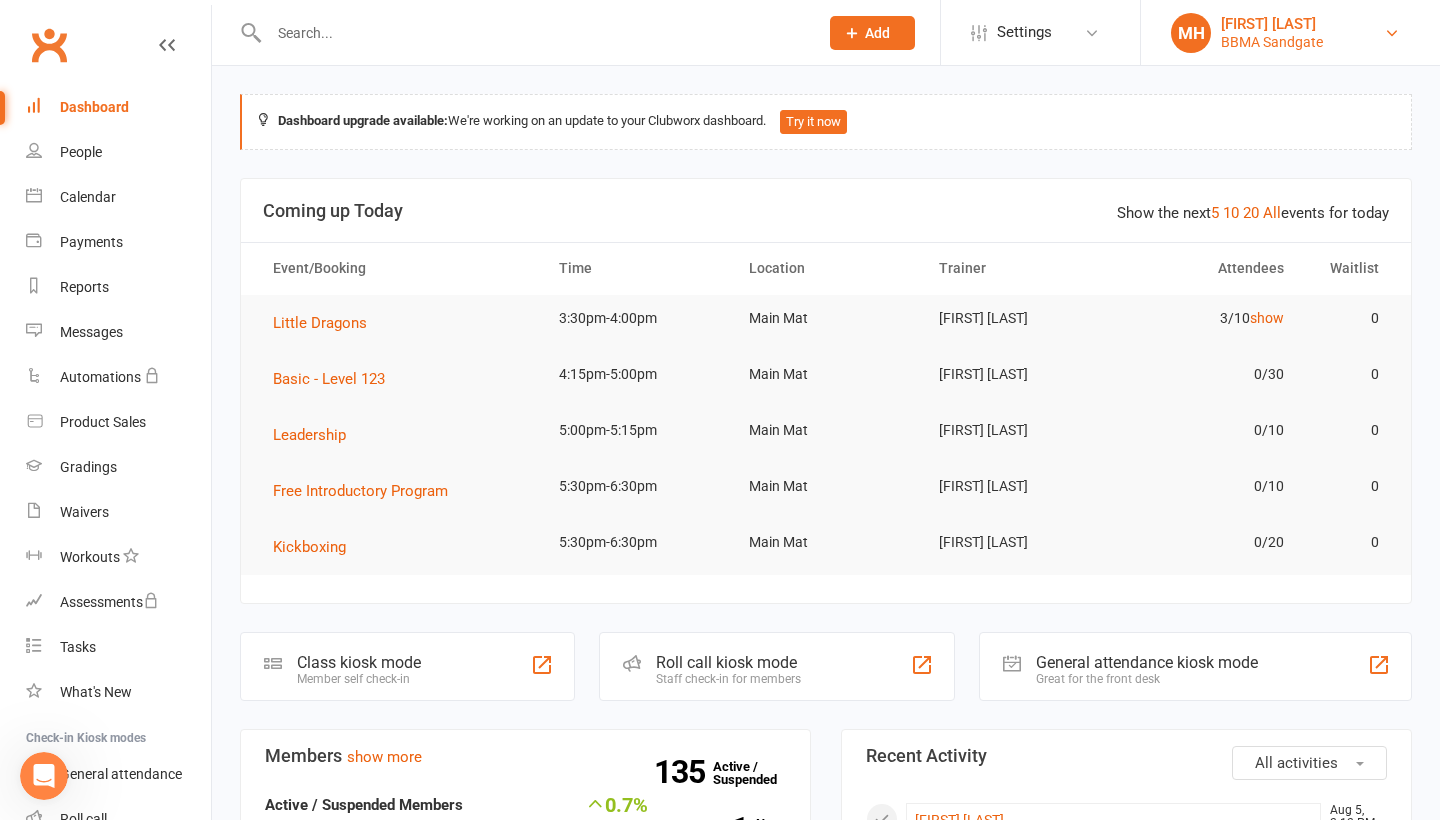 click on "MH Michael Hanley BBMA Sandgate" at bounding box center (1290, 33) 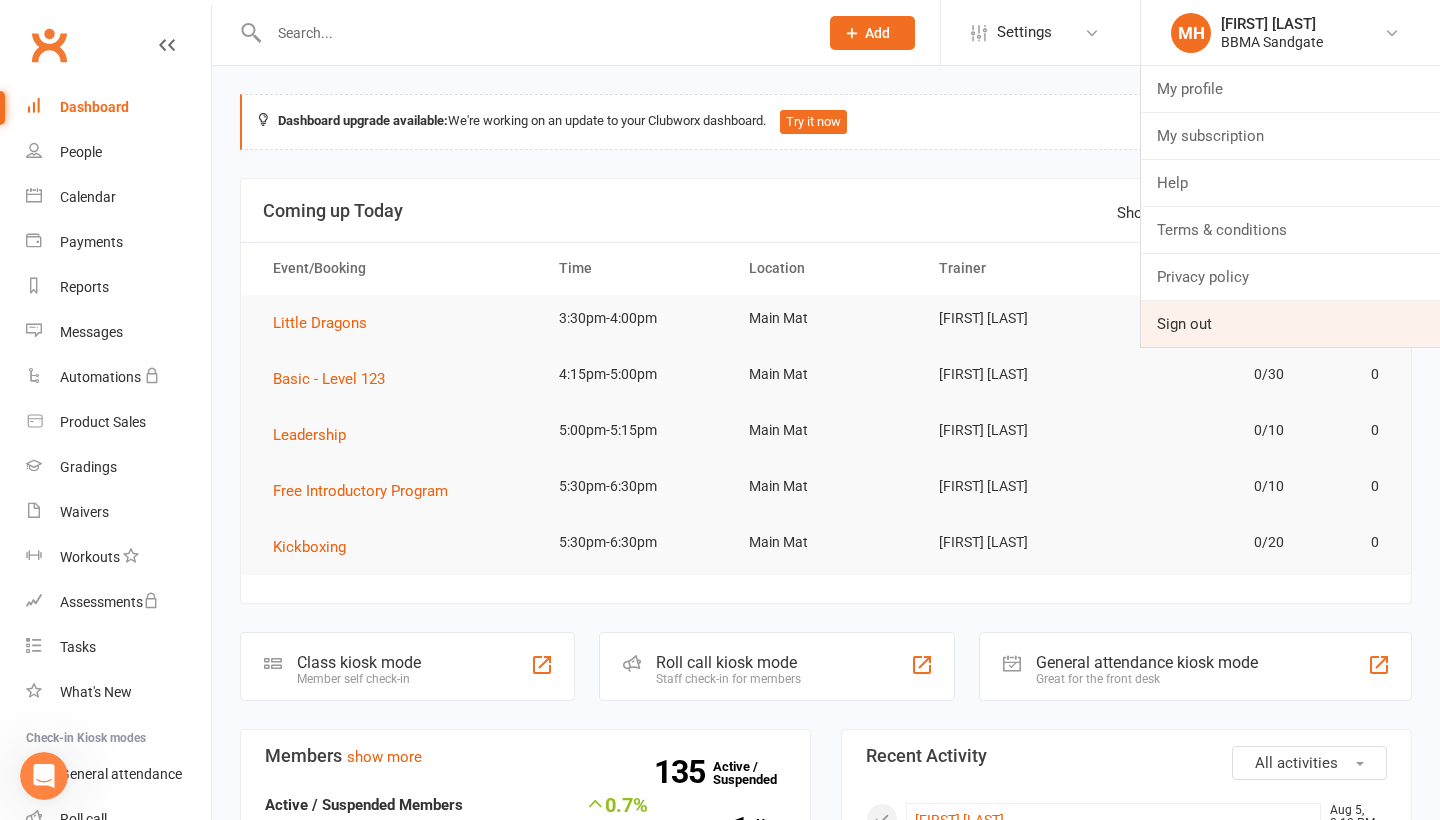 click on "Sign out" at bounding box center (1290, 324) 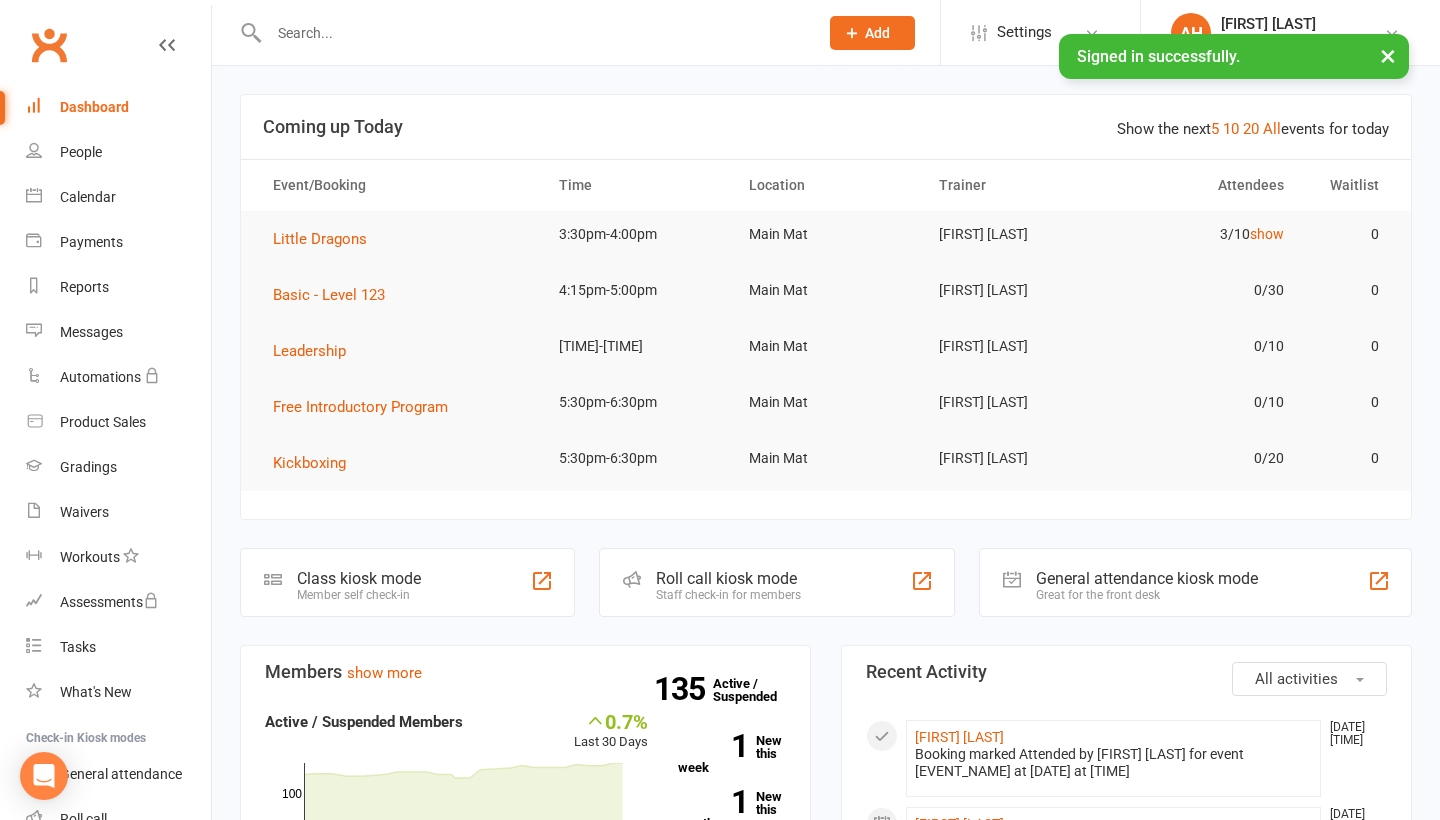 scroll, scrollTop: 0, scrollLeft: 0, axis: both 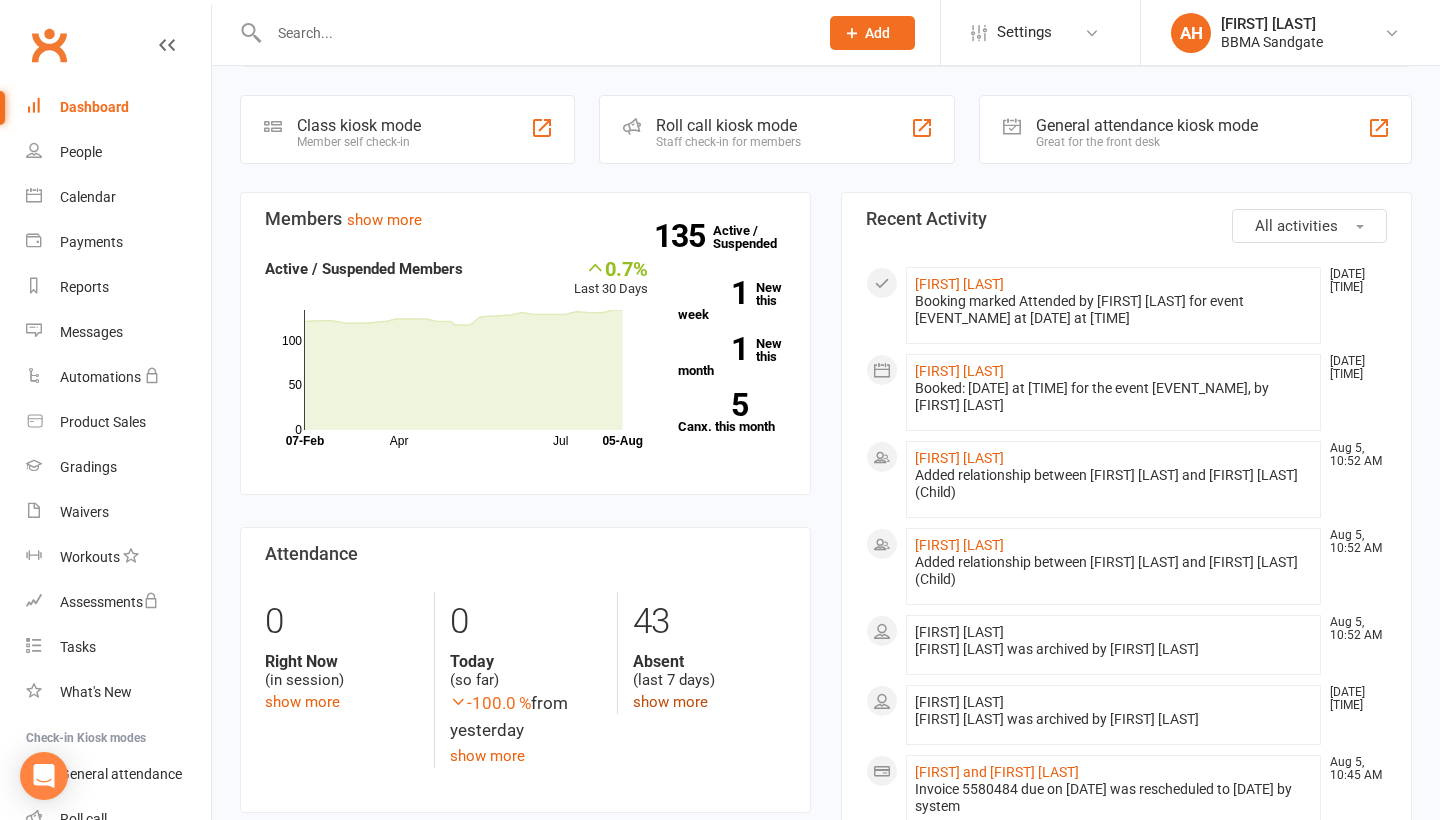 click on "show more" 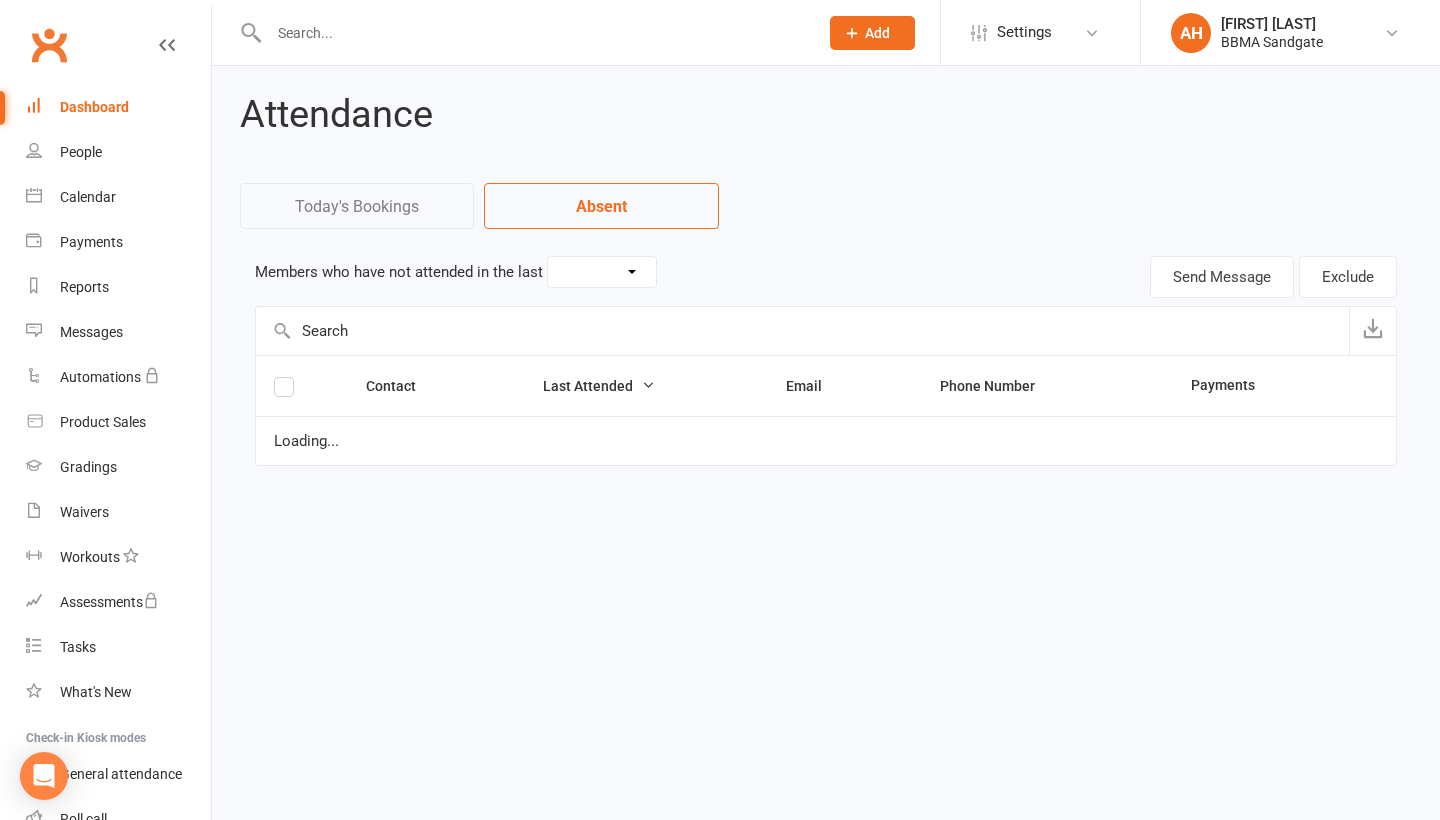 select on "7" 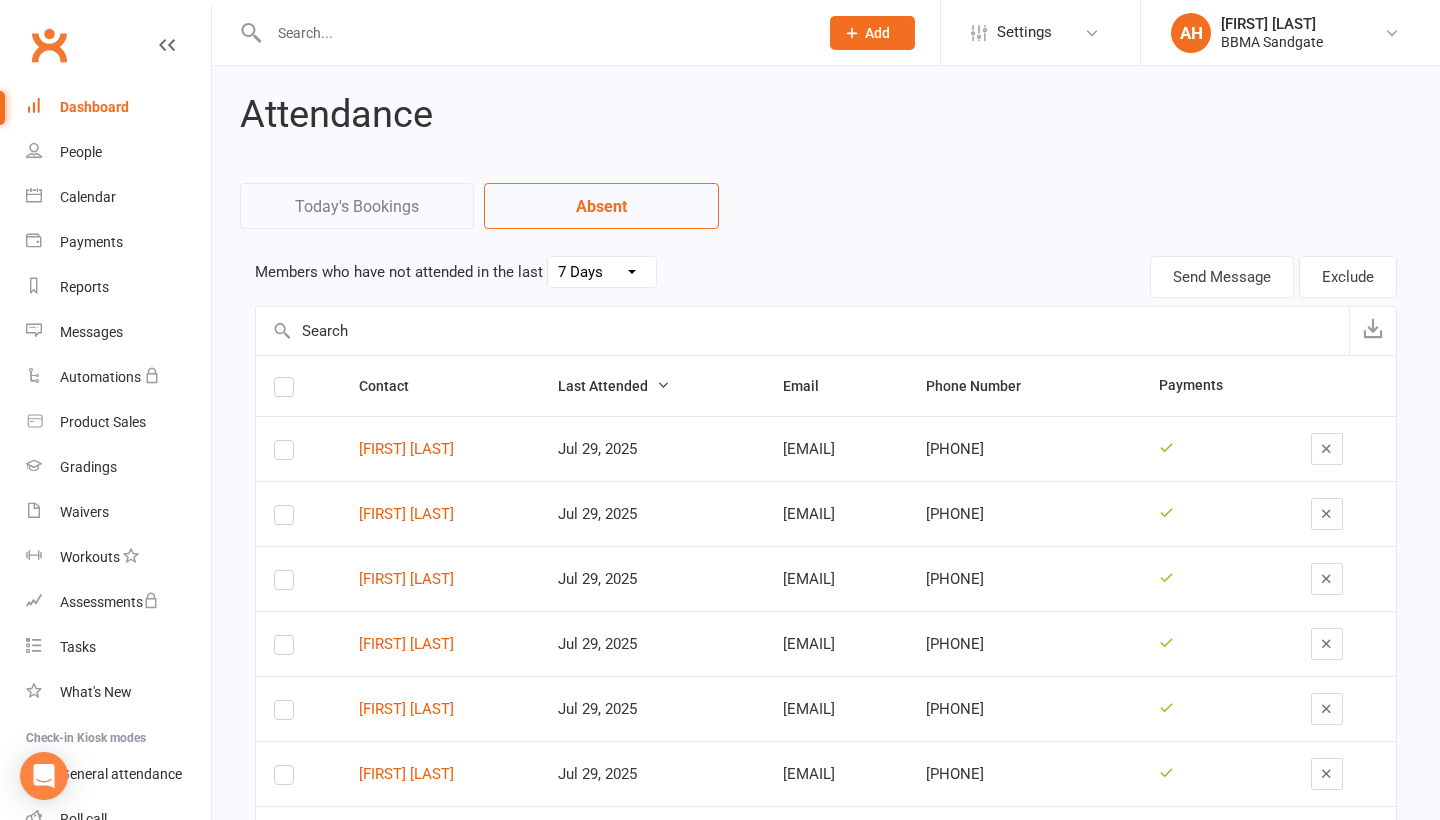 scroll, scrollTop: 0, scrollLeft: 0, axis: both 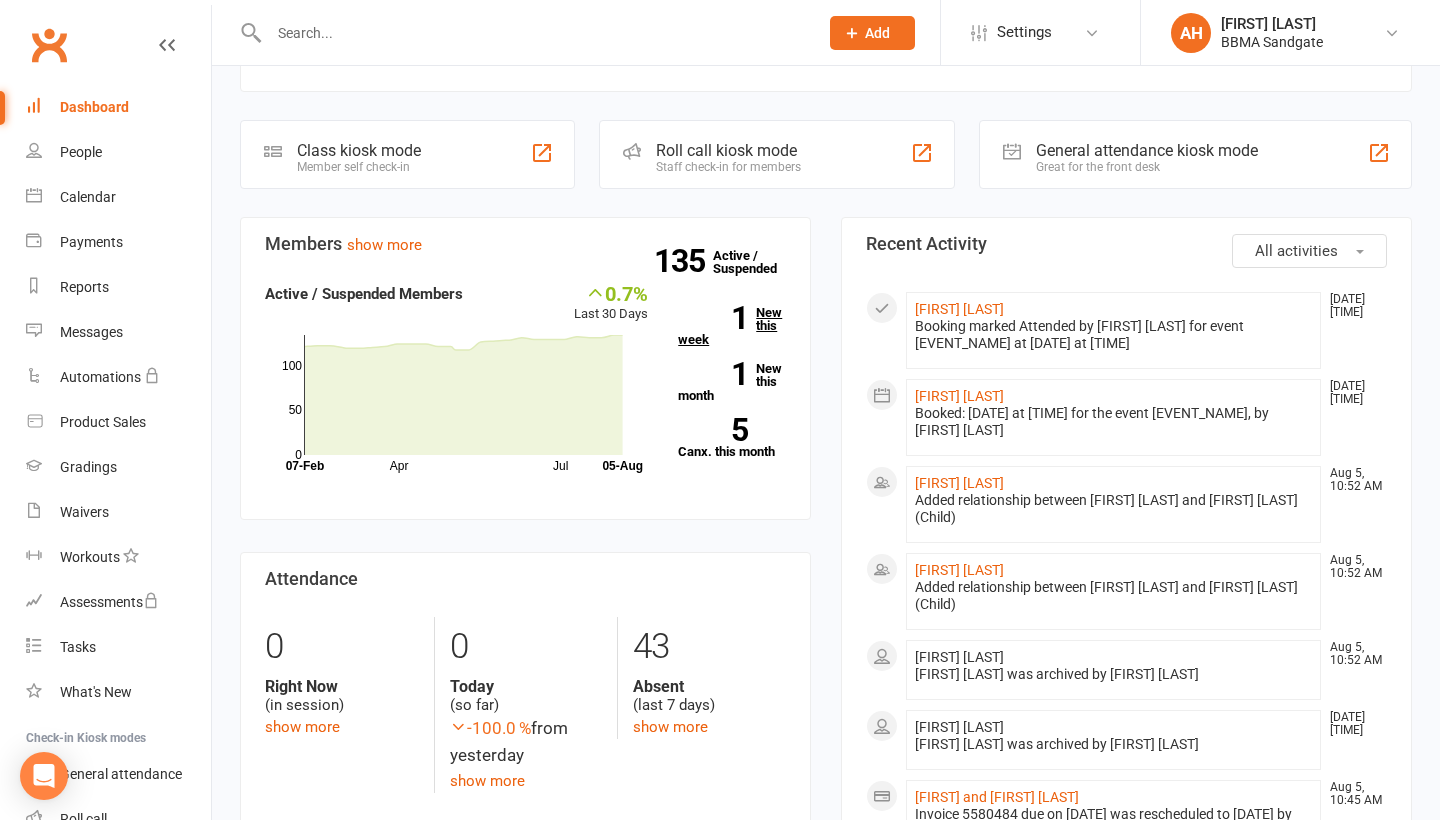 click on "1" at bounding box center (713, 318) 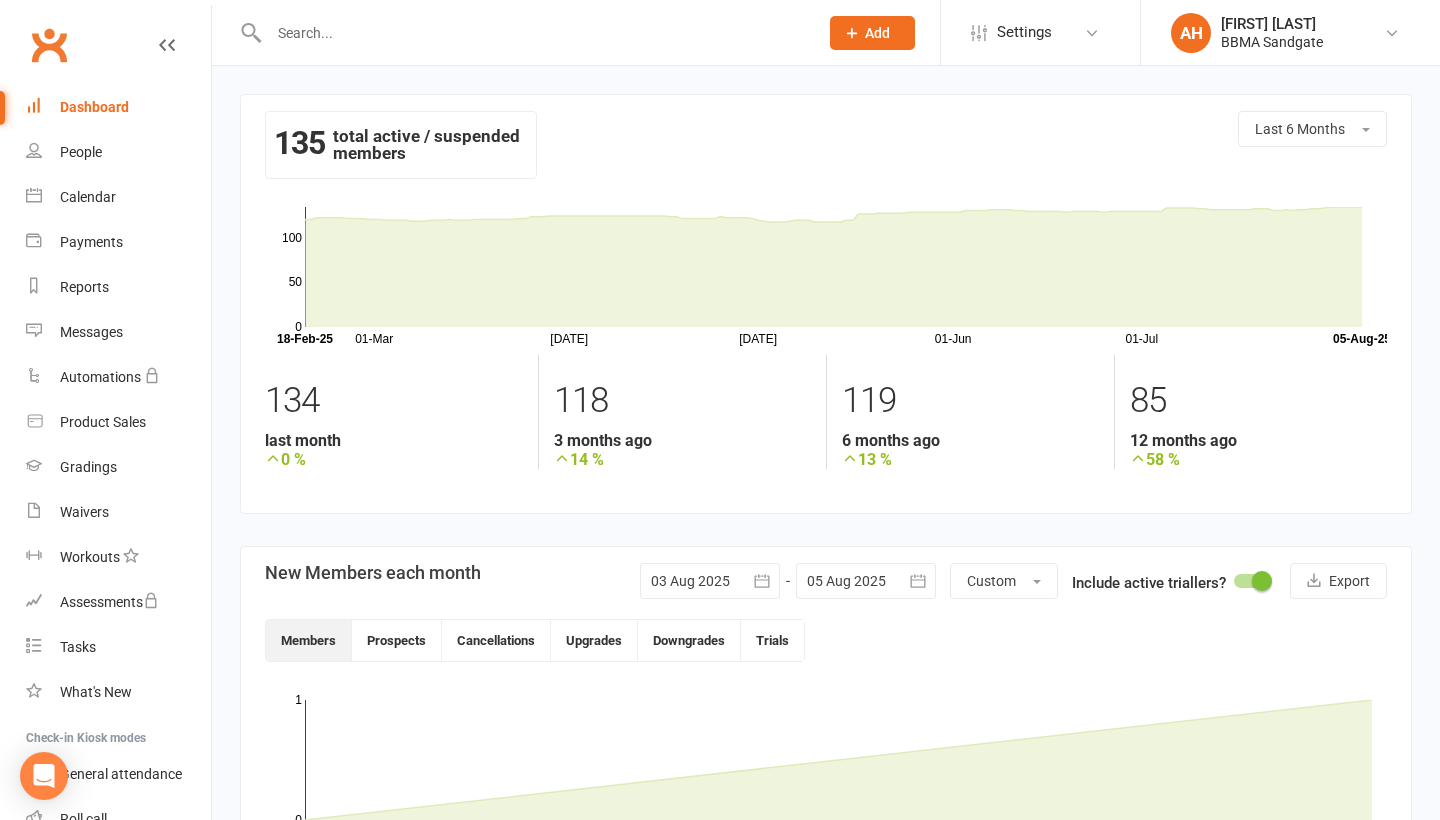 scroll, scrollTop: 0, scrollLeft: 0, axis: both 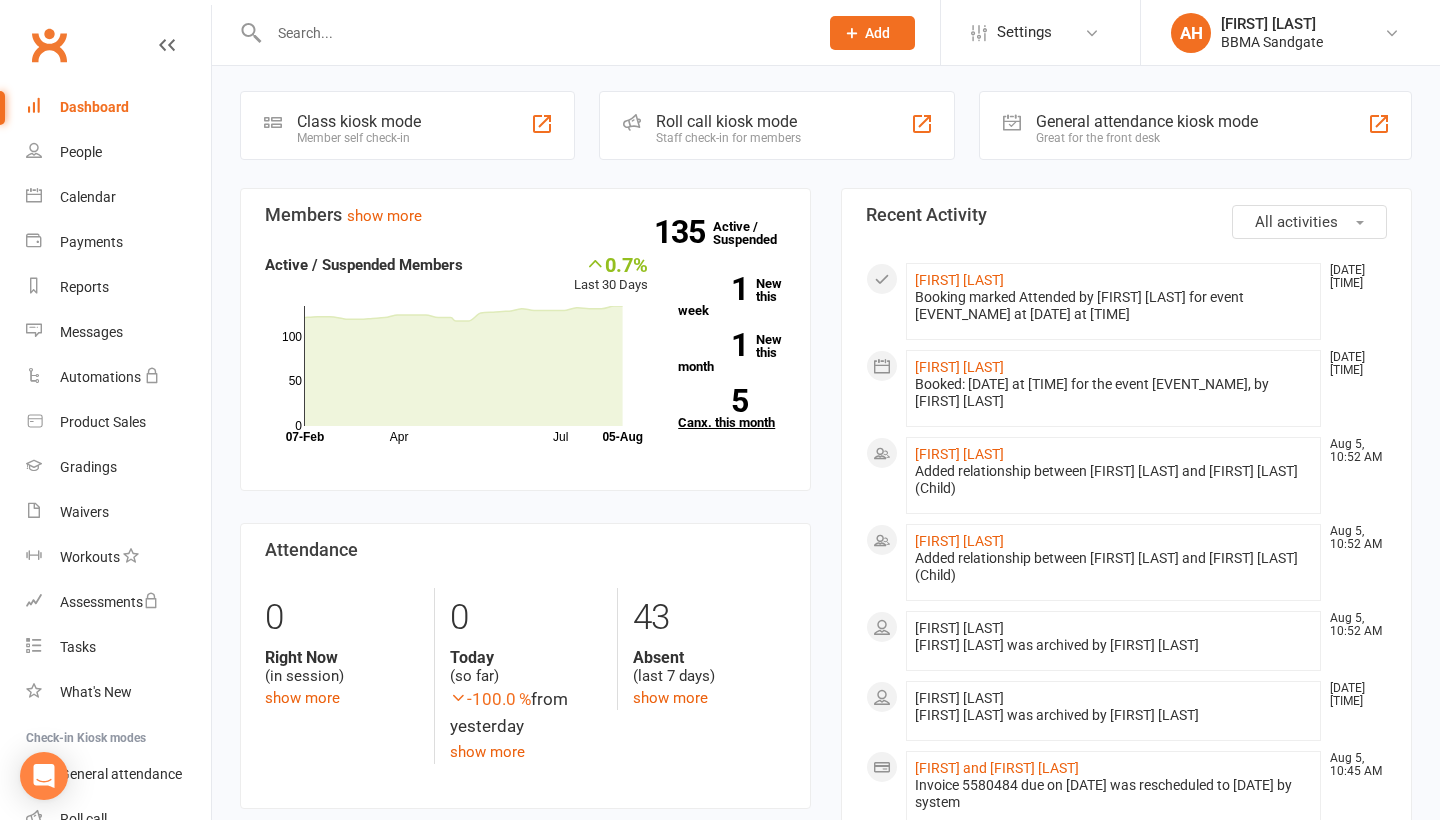 click on "5" at bounding box center [713, 401] 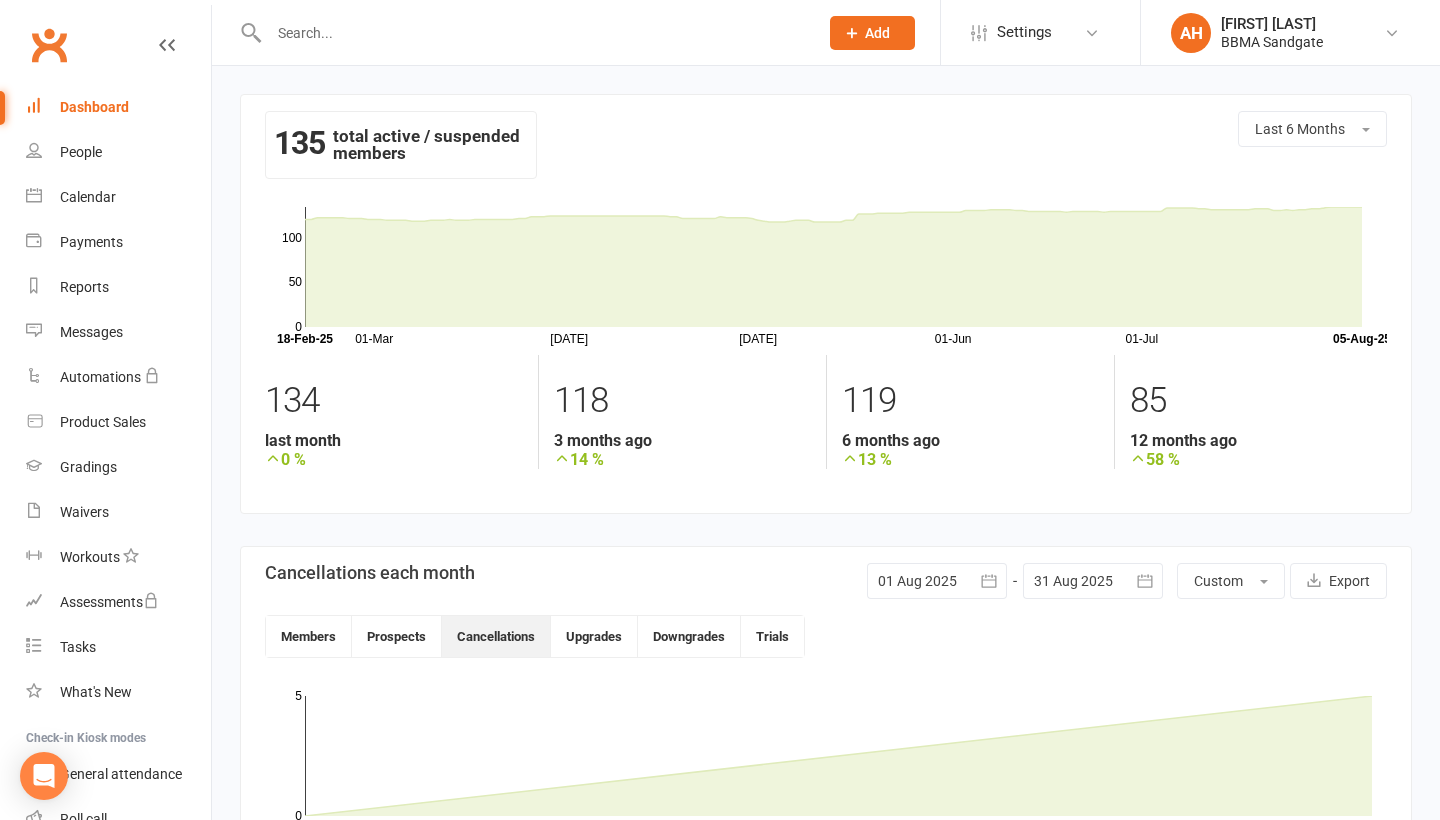 scroll, scrollTop: 0, scrollLeft: 0, axis: both 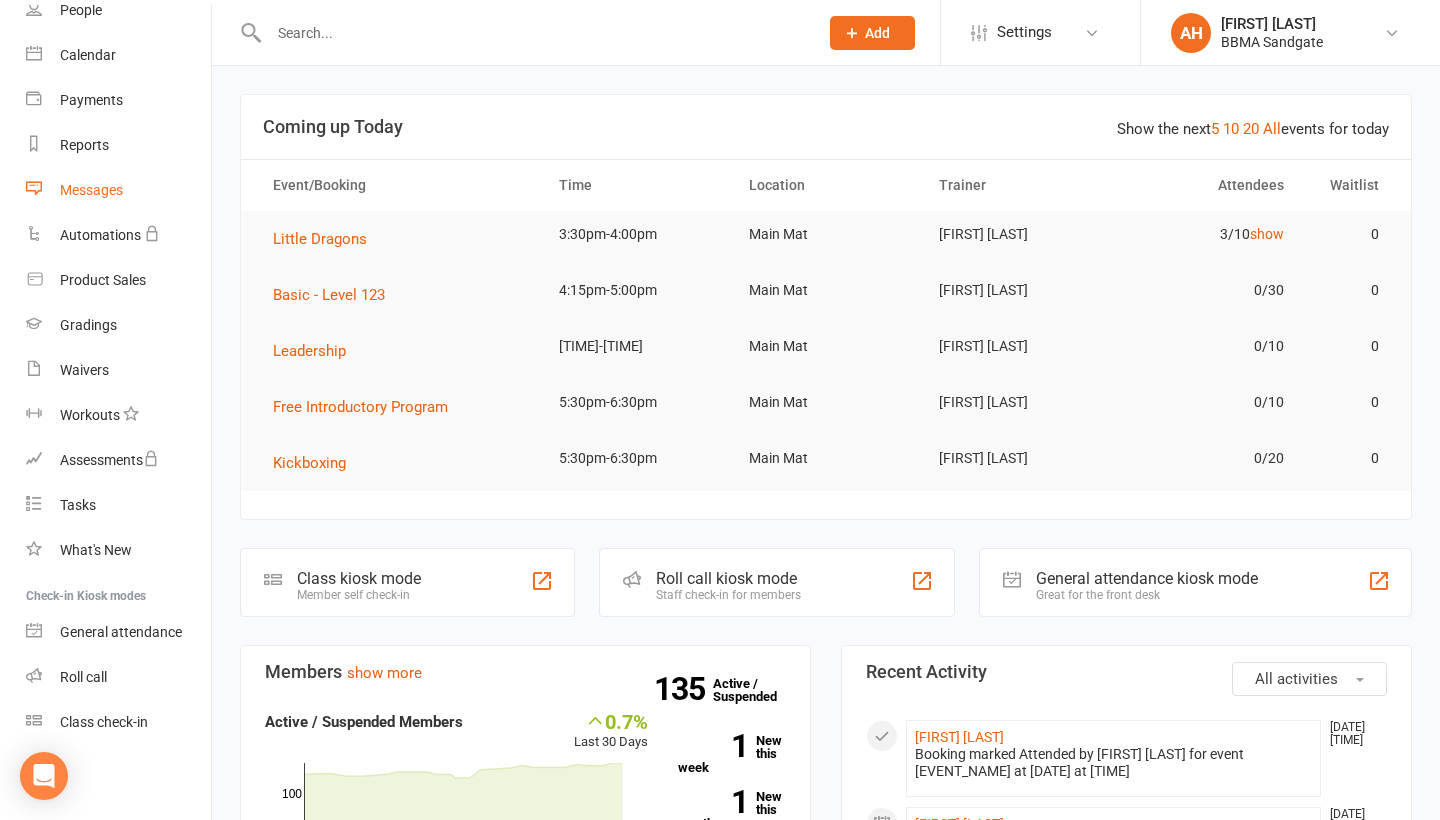 click on "Messages" at bounding box center [91, 190] 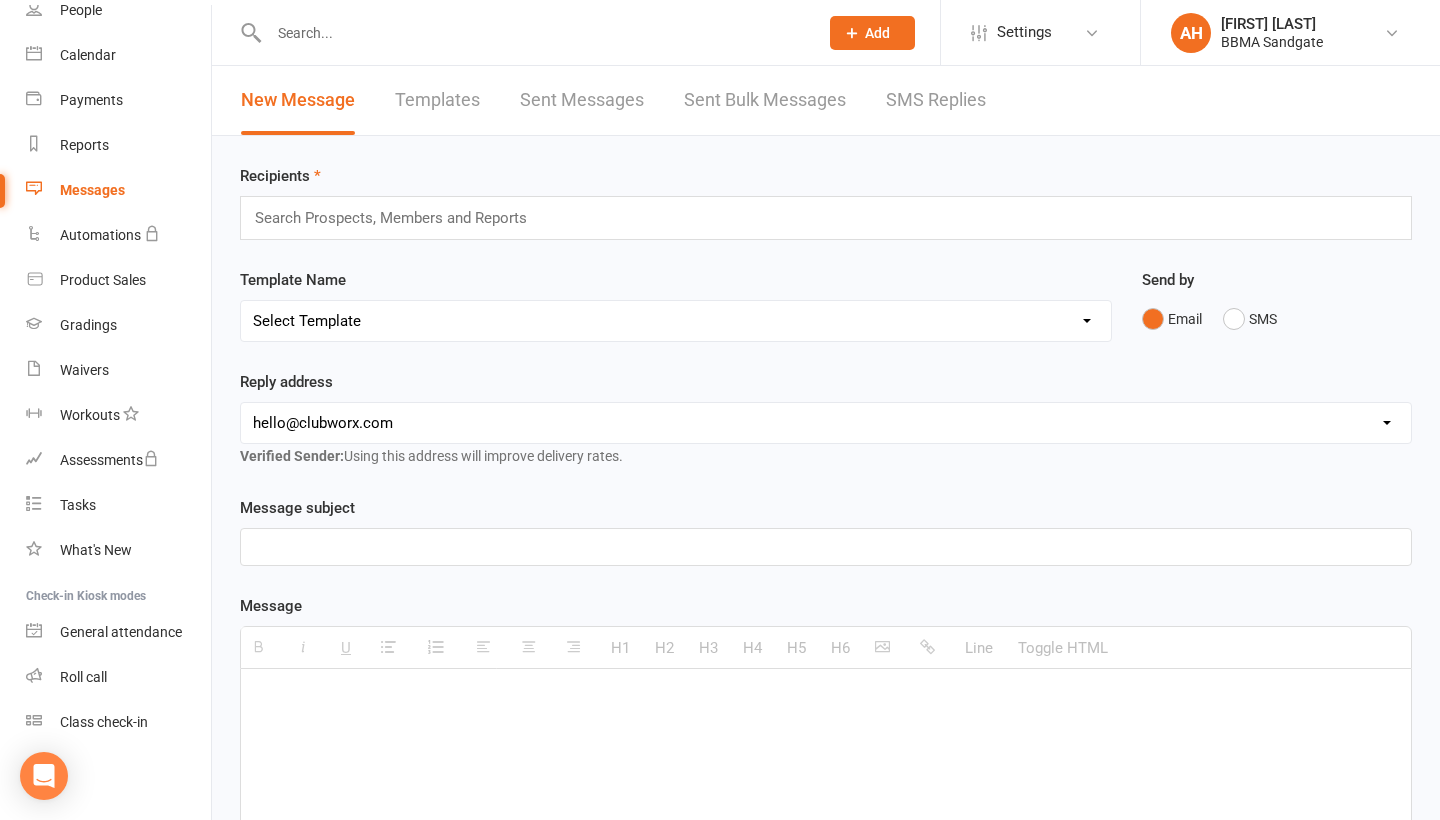 click on "SMS Replies" at bounding box center (936, 100) 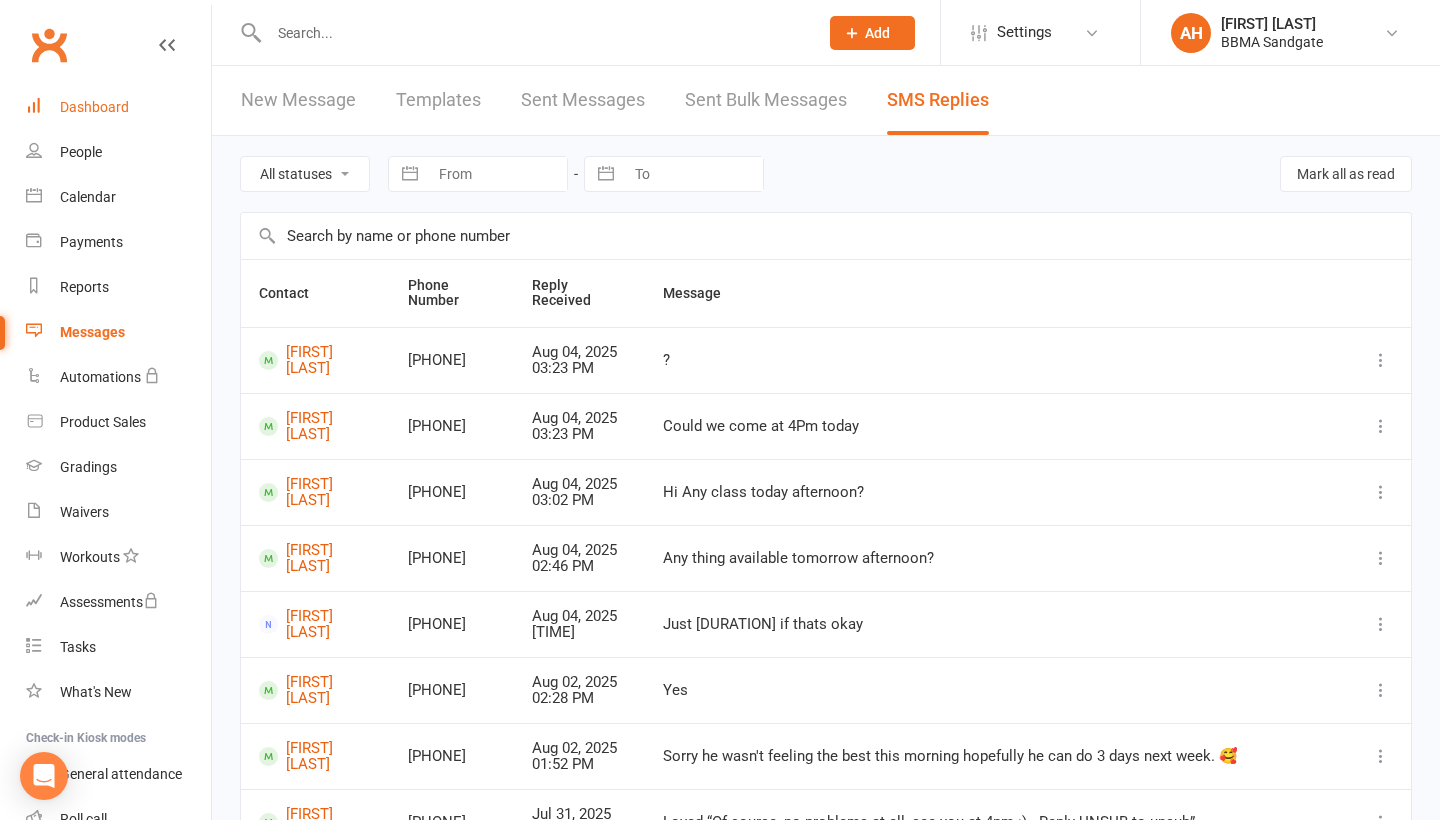 scroll, scrollTop: -1, scrollLeft: 0, axis: vertical 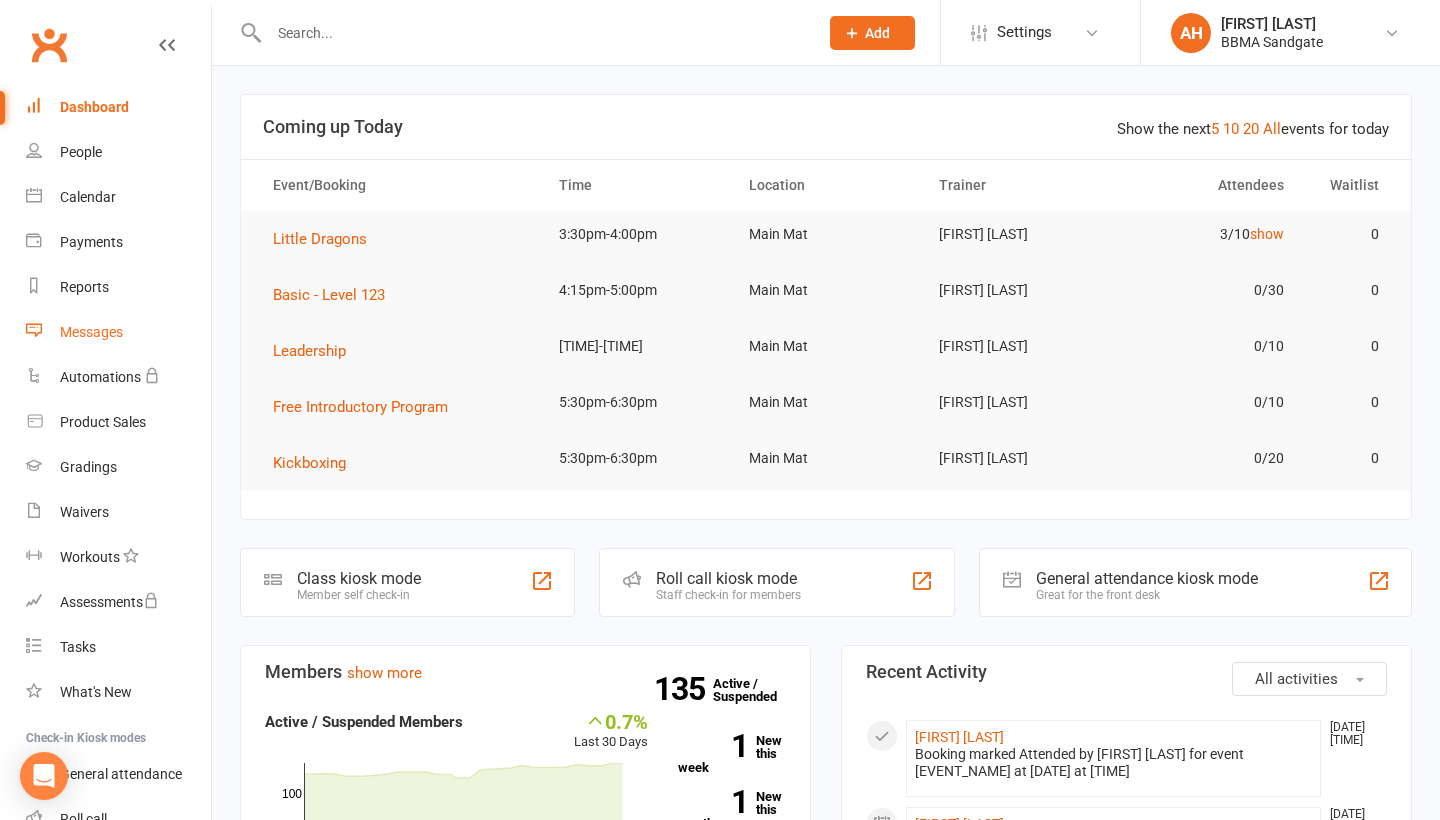 click on "Messages" at bounding box center (118, 332) 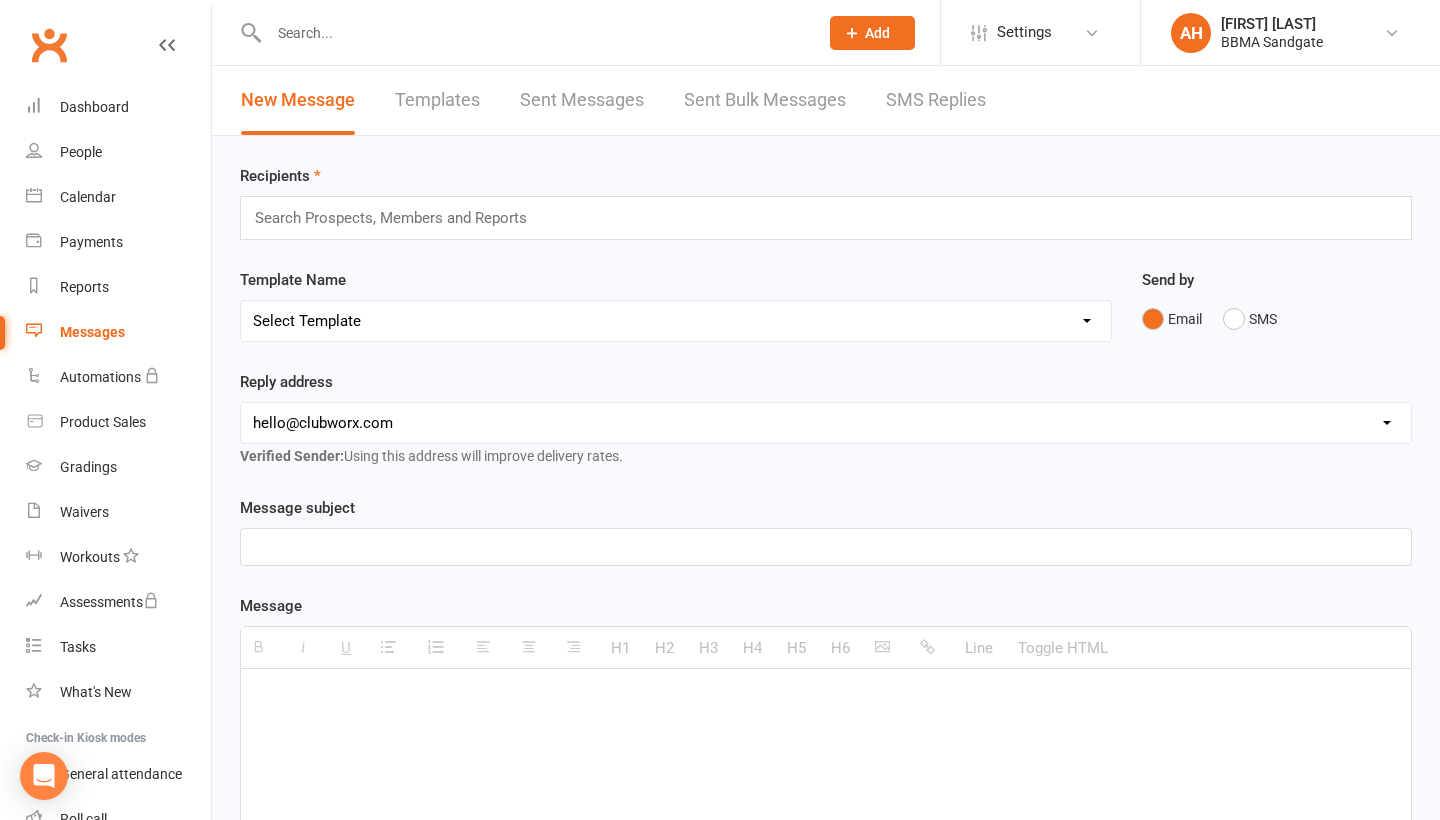 click on "SMS Replies" at bounding box center [936, 100] 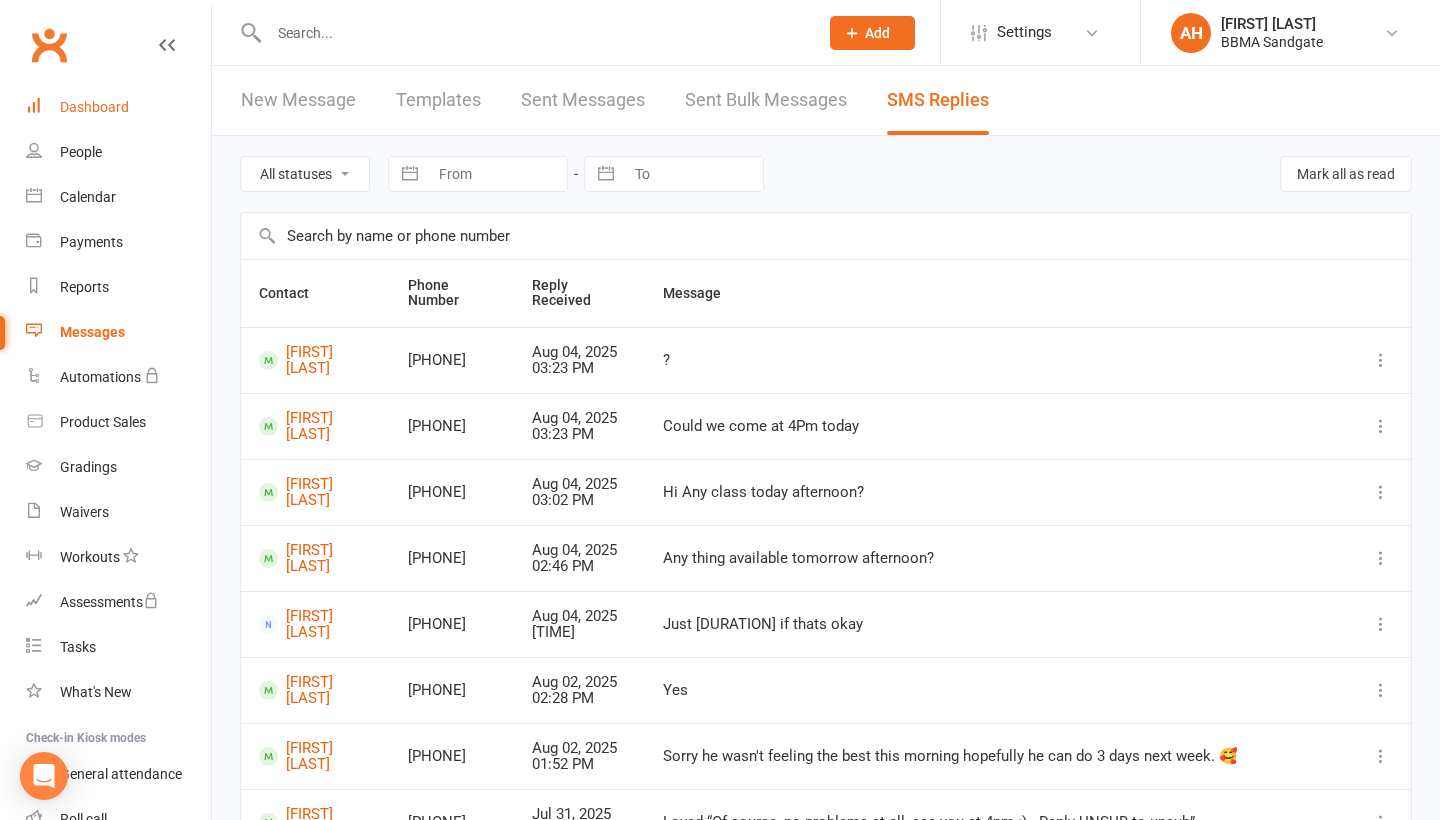 scroll, scrollTop: 0, scrollLeft: 0, axis: both 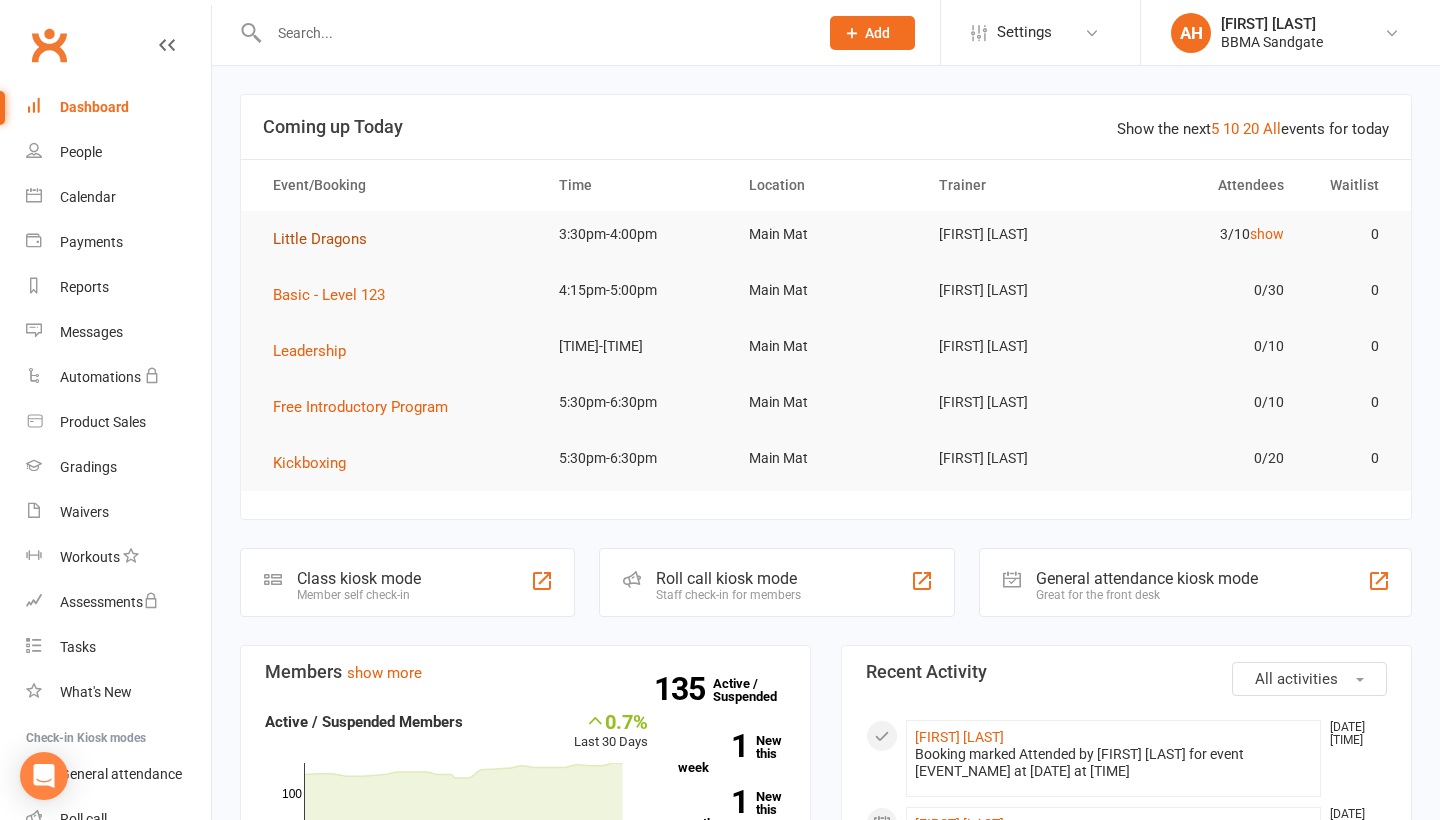 click on "Little Dragons" at bounding box center (327, 239) 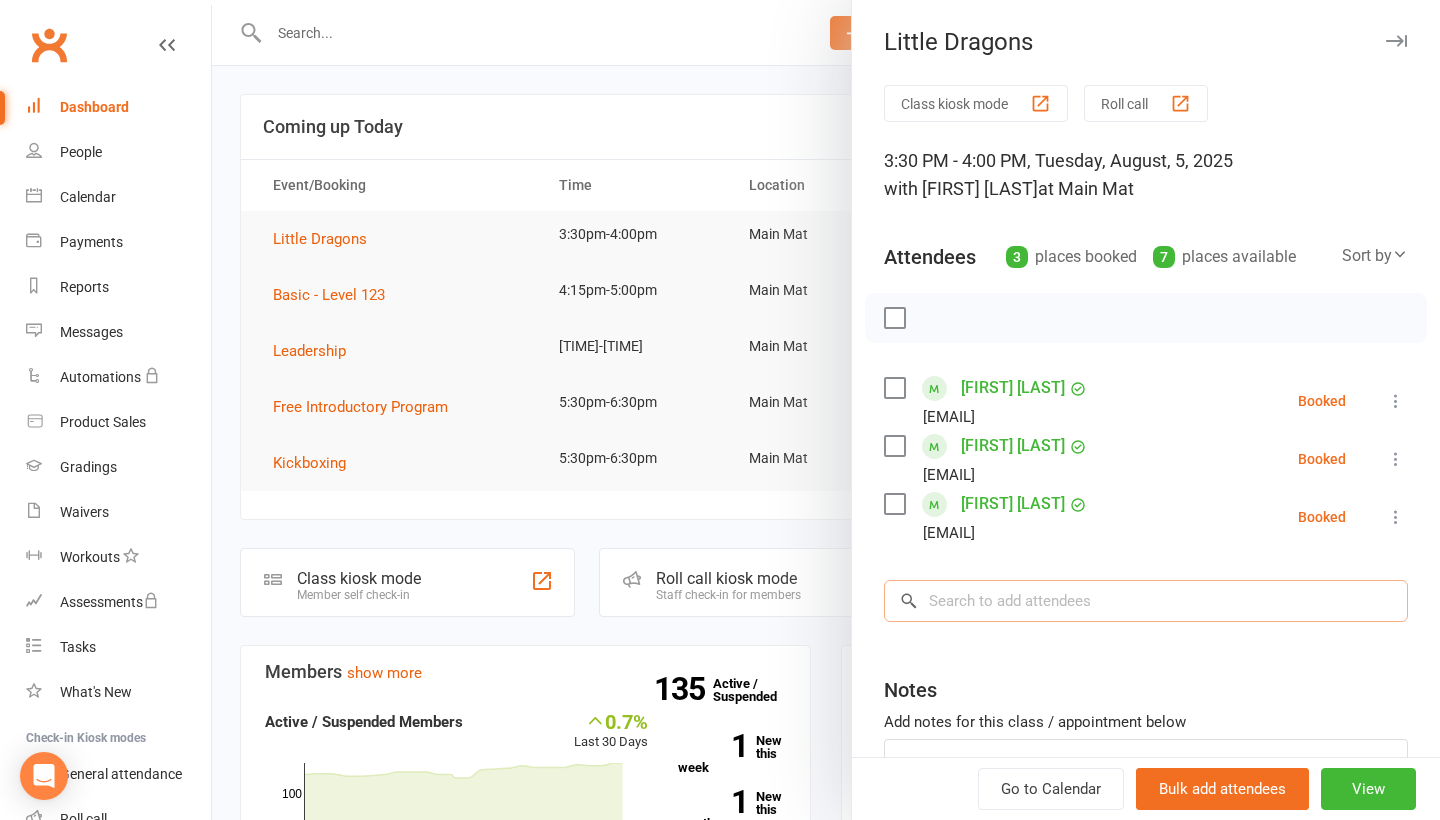 click at bounding box center [1146, 601] 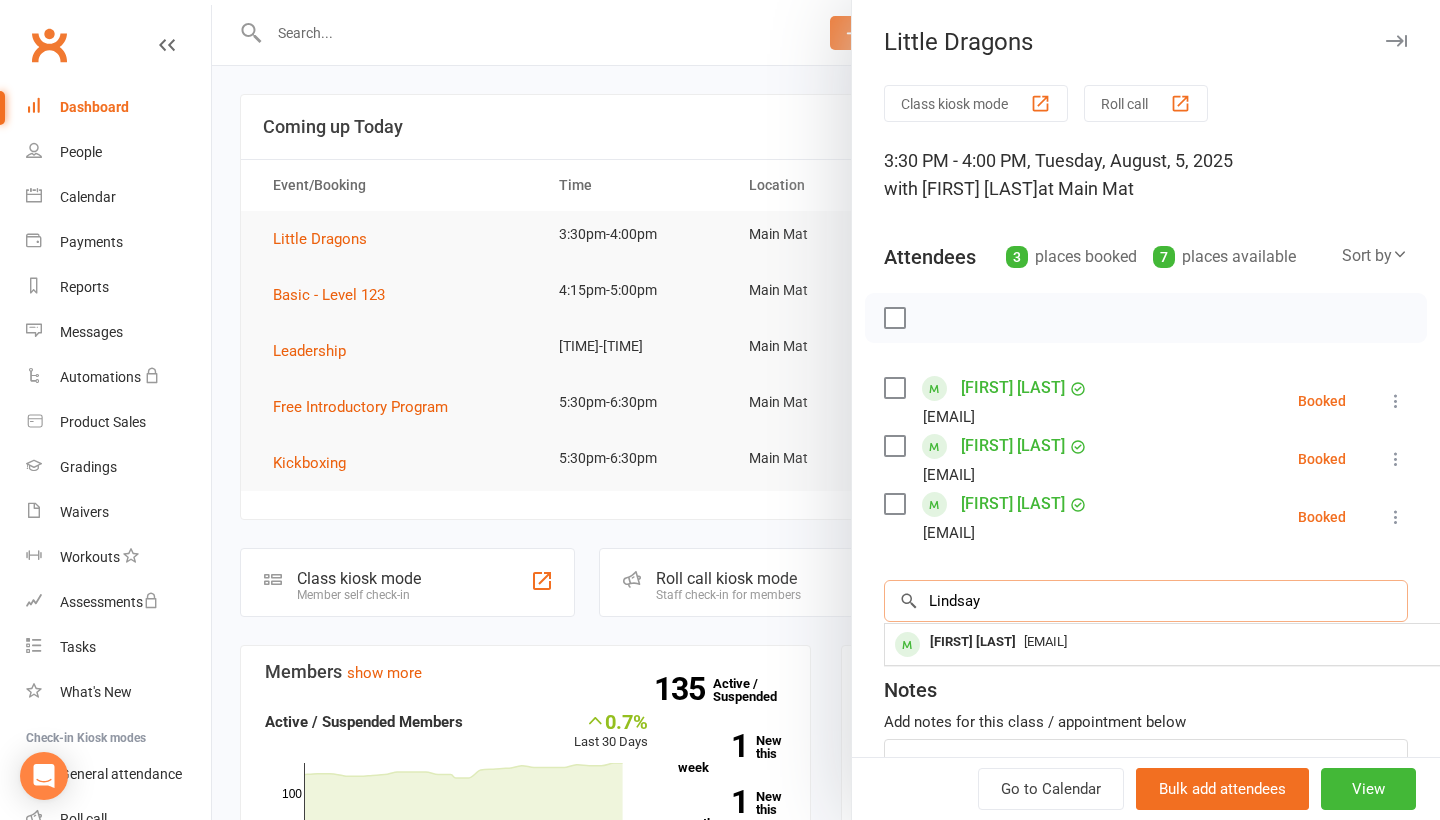 type on "Lindsay" 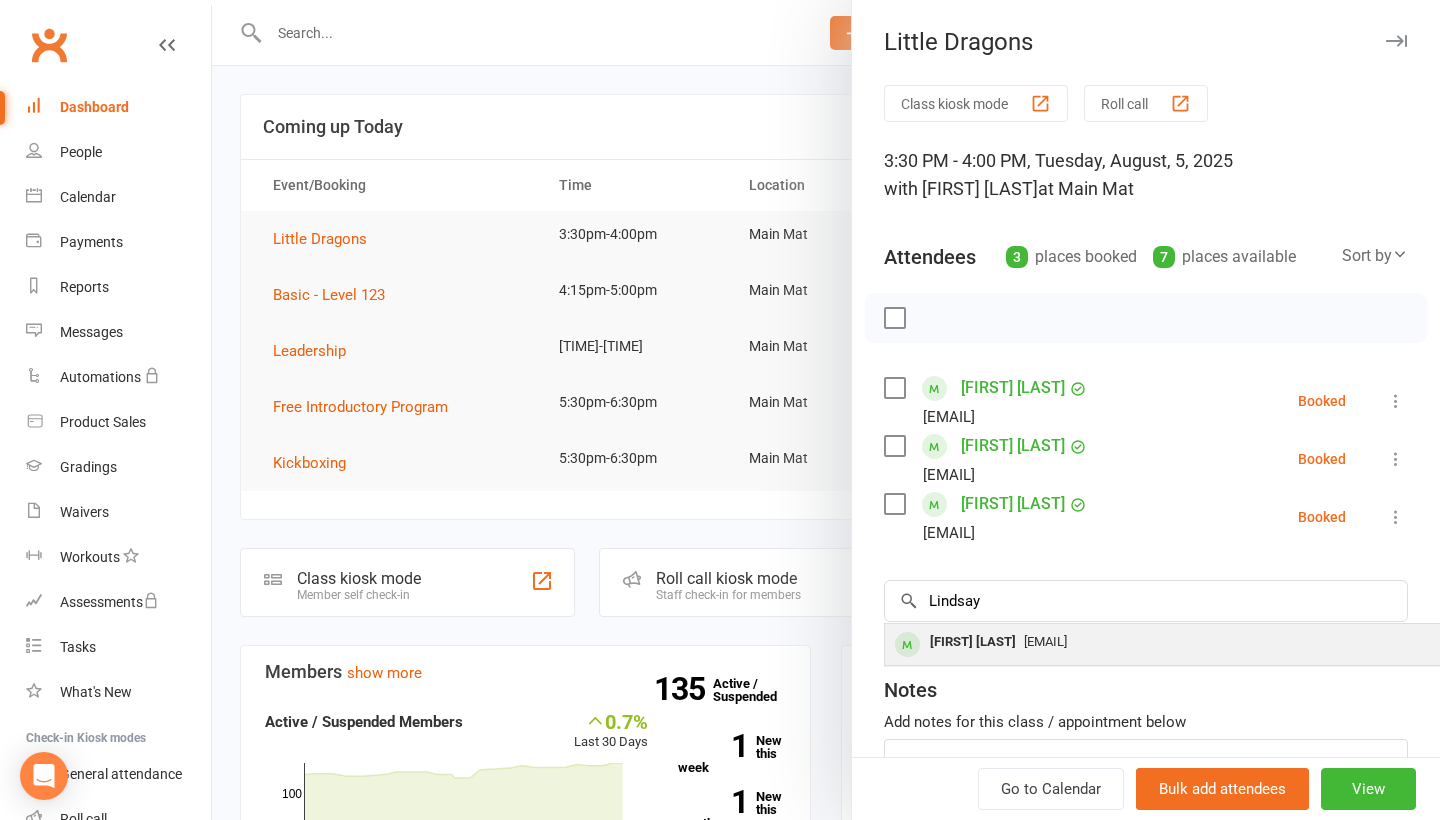 click on "[FIRST] [LAST]" at bounding box center [973, 642] 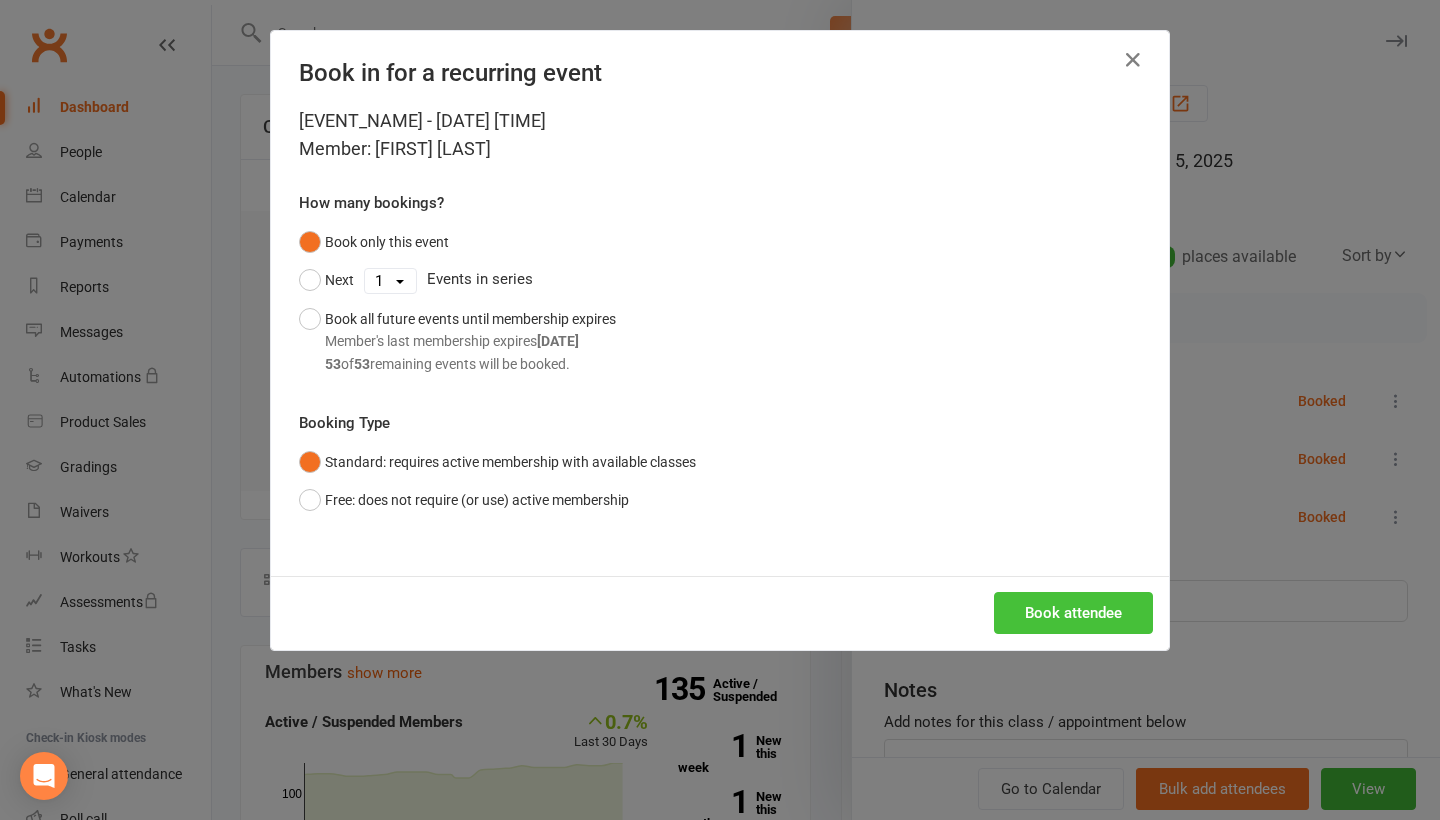 click on "Book attendee" at bounding box center (1073, 613) 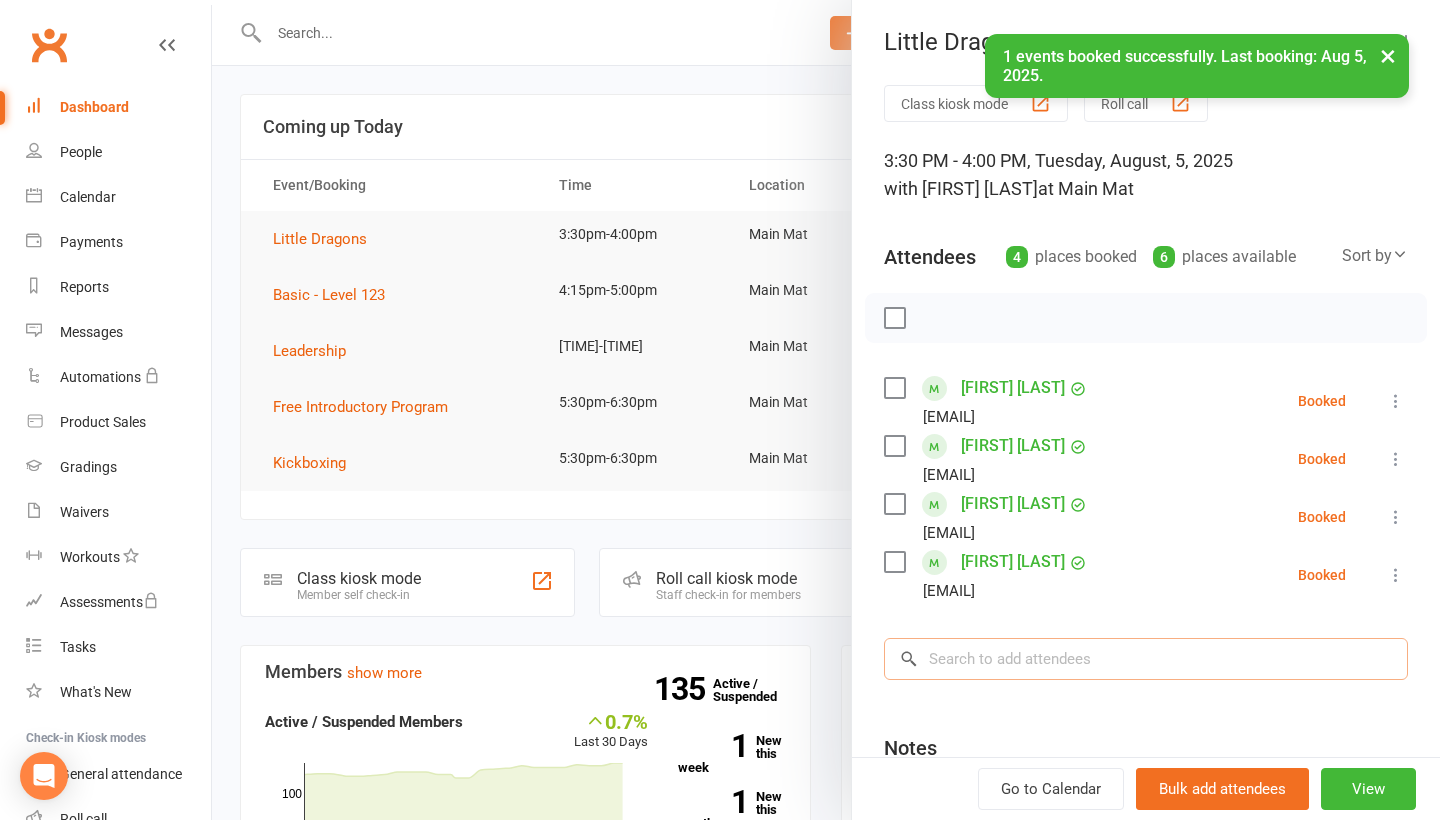 click at bounding box center [1146, 659] 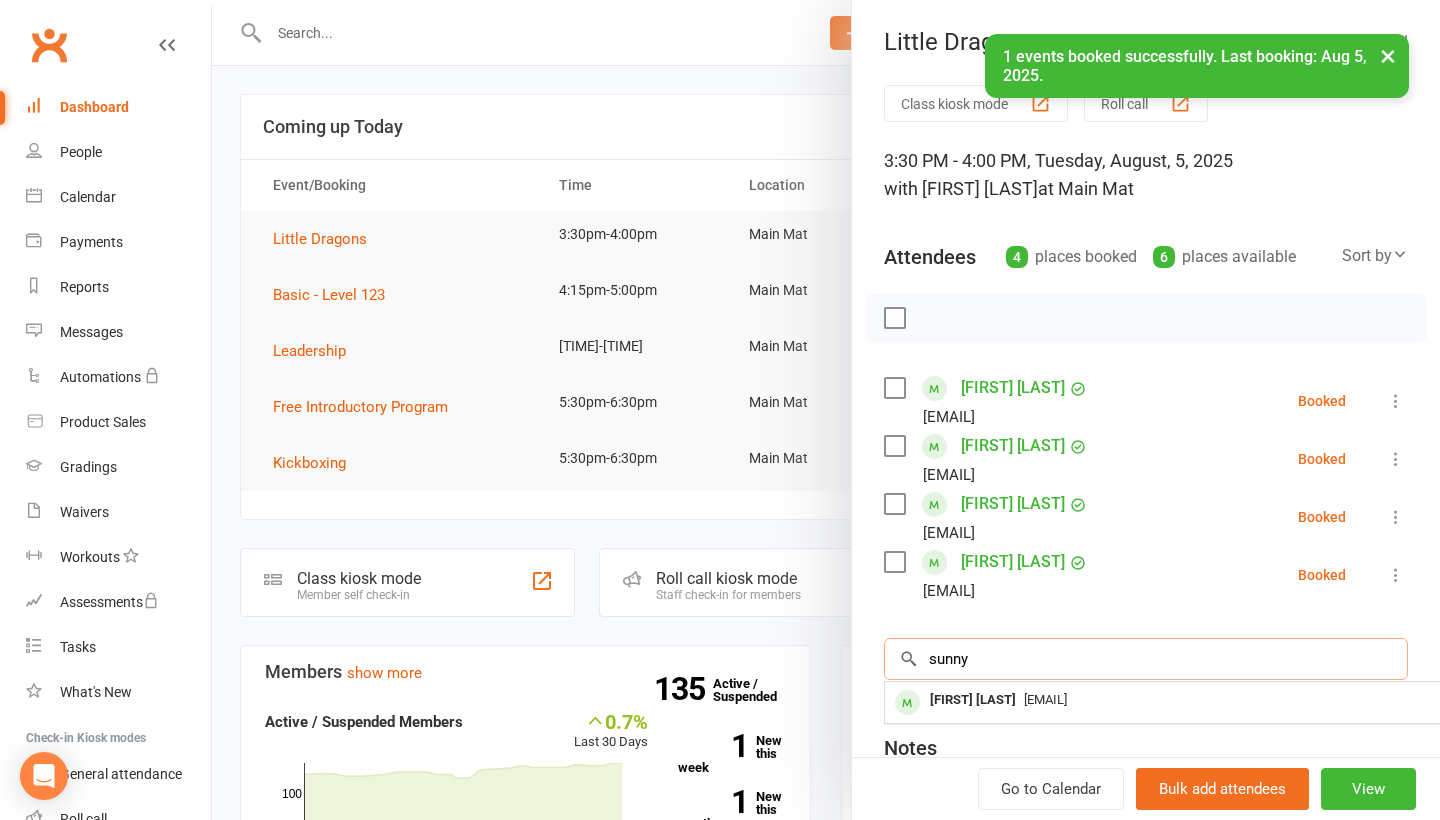 type on "sunny" 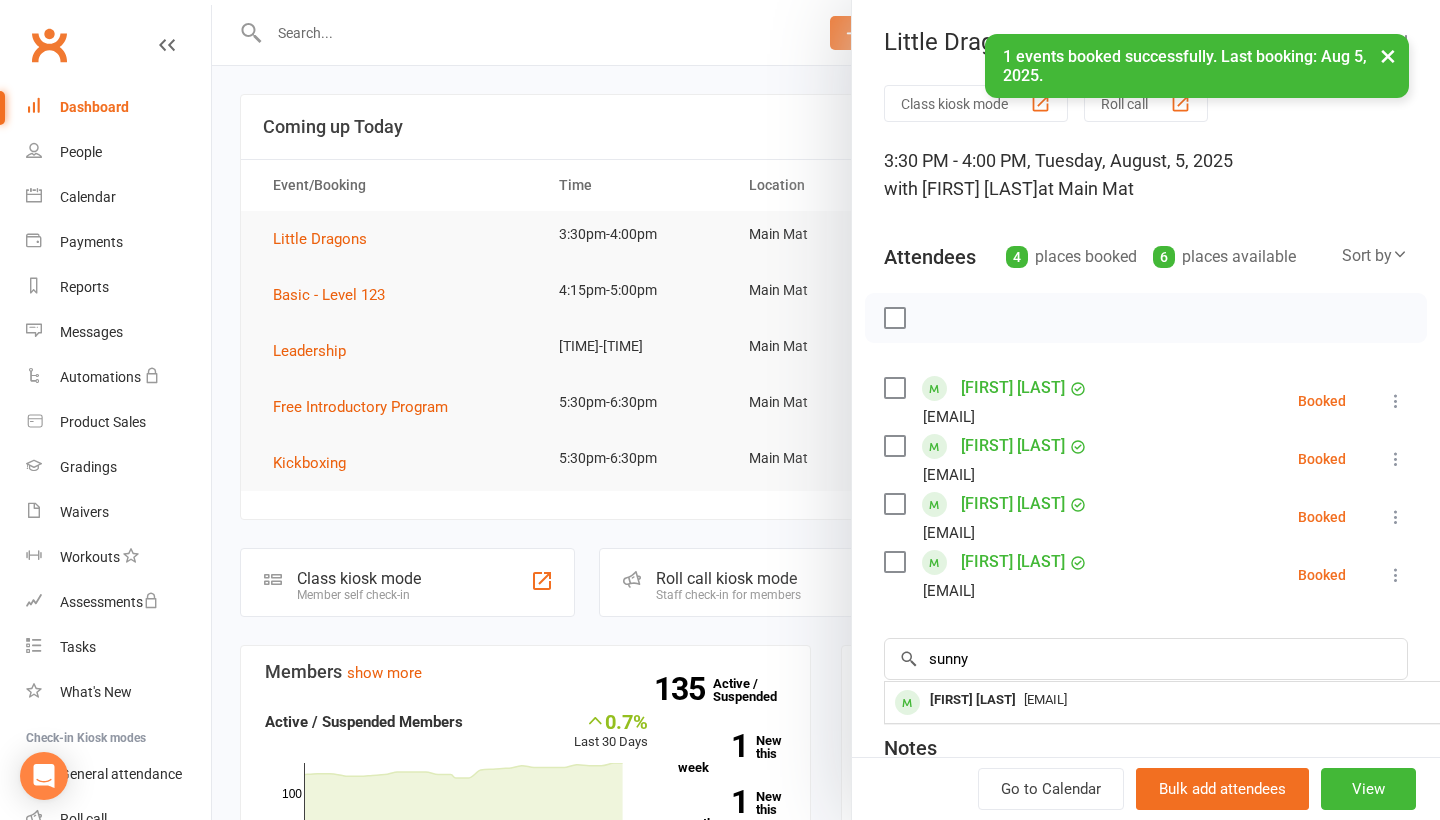 click on "[EMAIL]" at bounding box center [1045, 699] 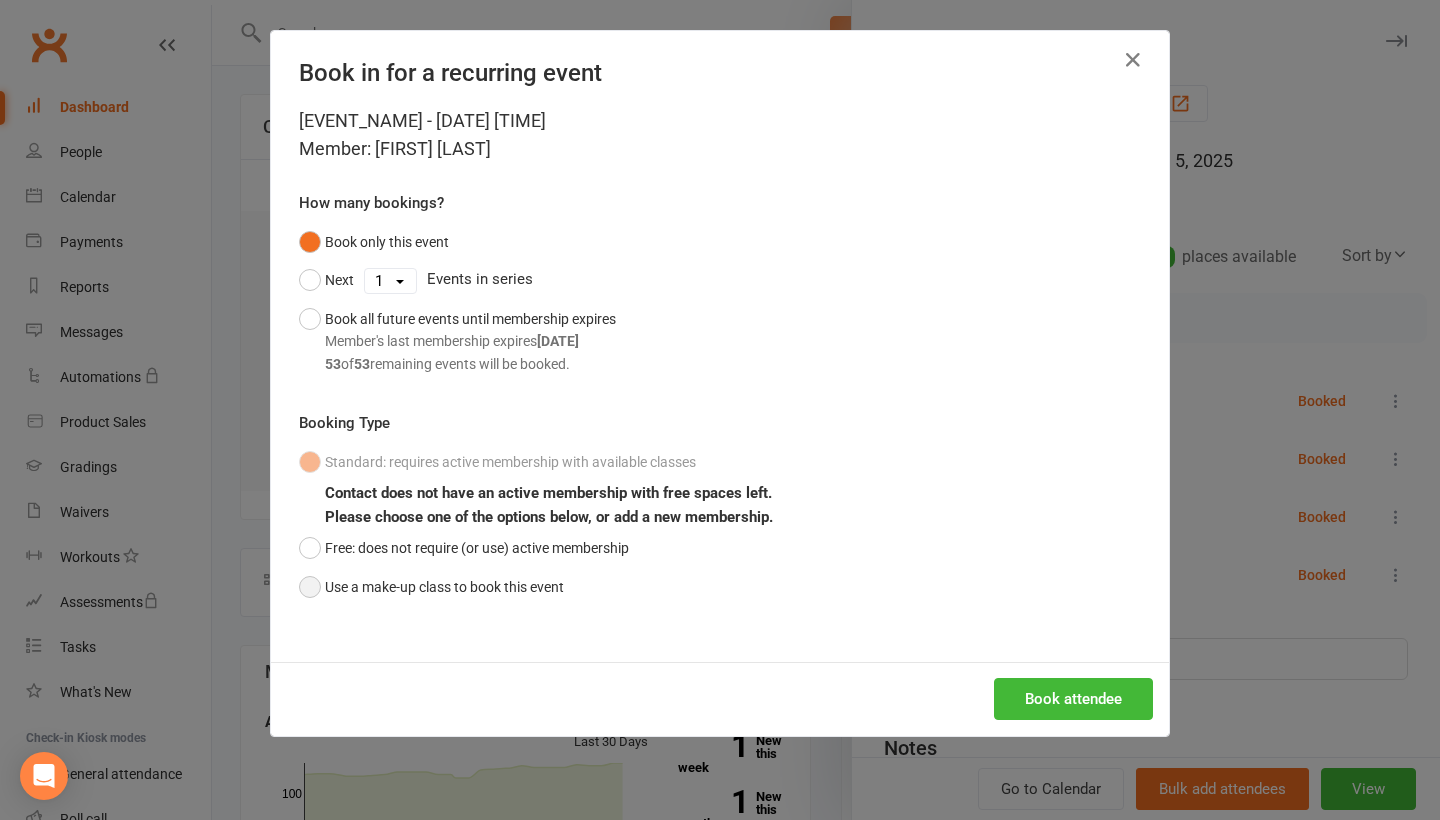 click on "Use a make-up class to book this event" at bounding box center (431, 587) 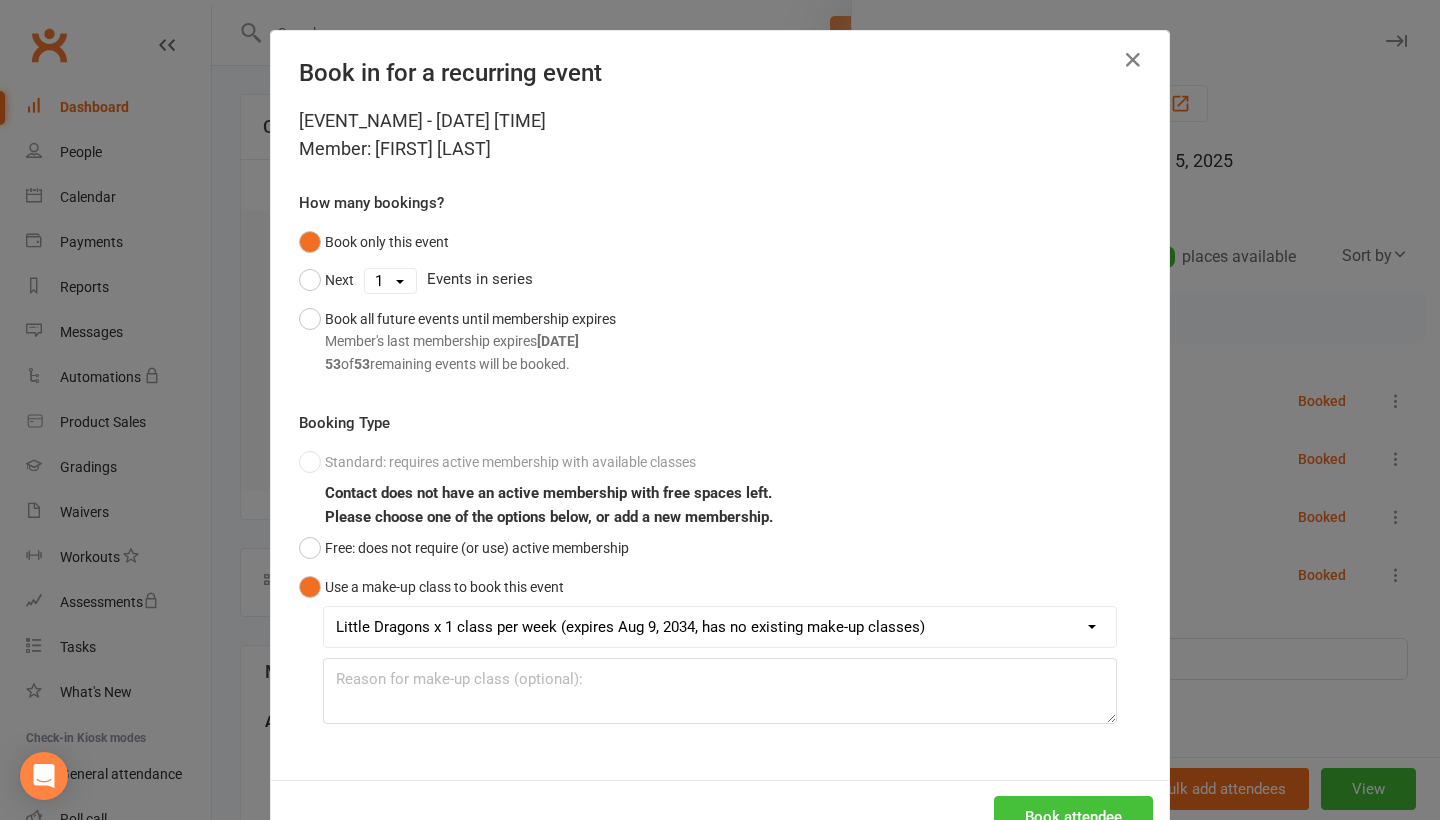 click on "Book attendee" at bounding box center (1073, 817) 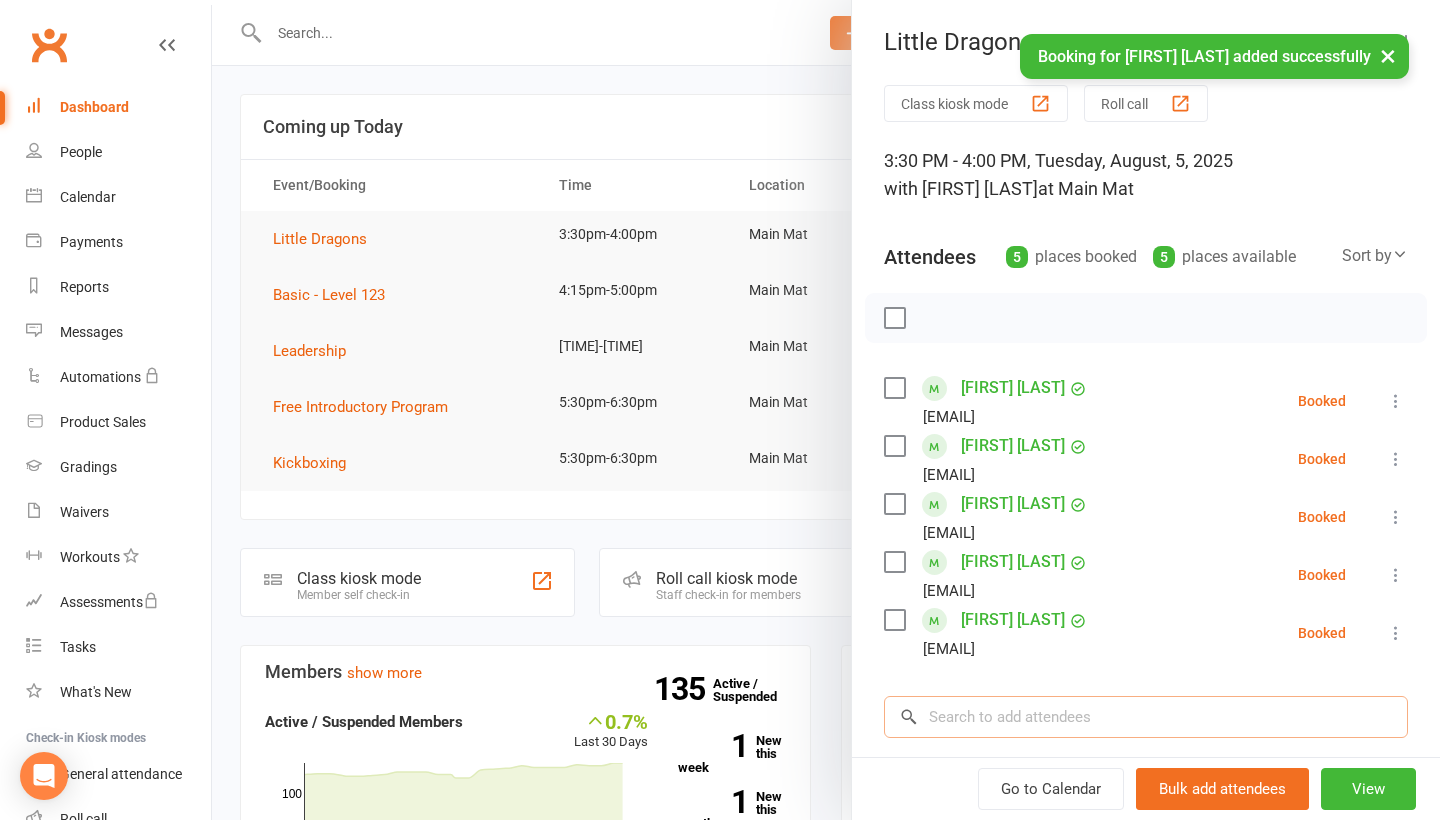 click at bounding box center [1146, 717] 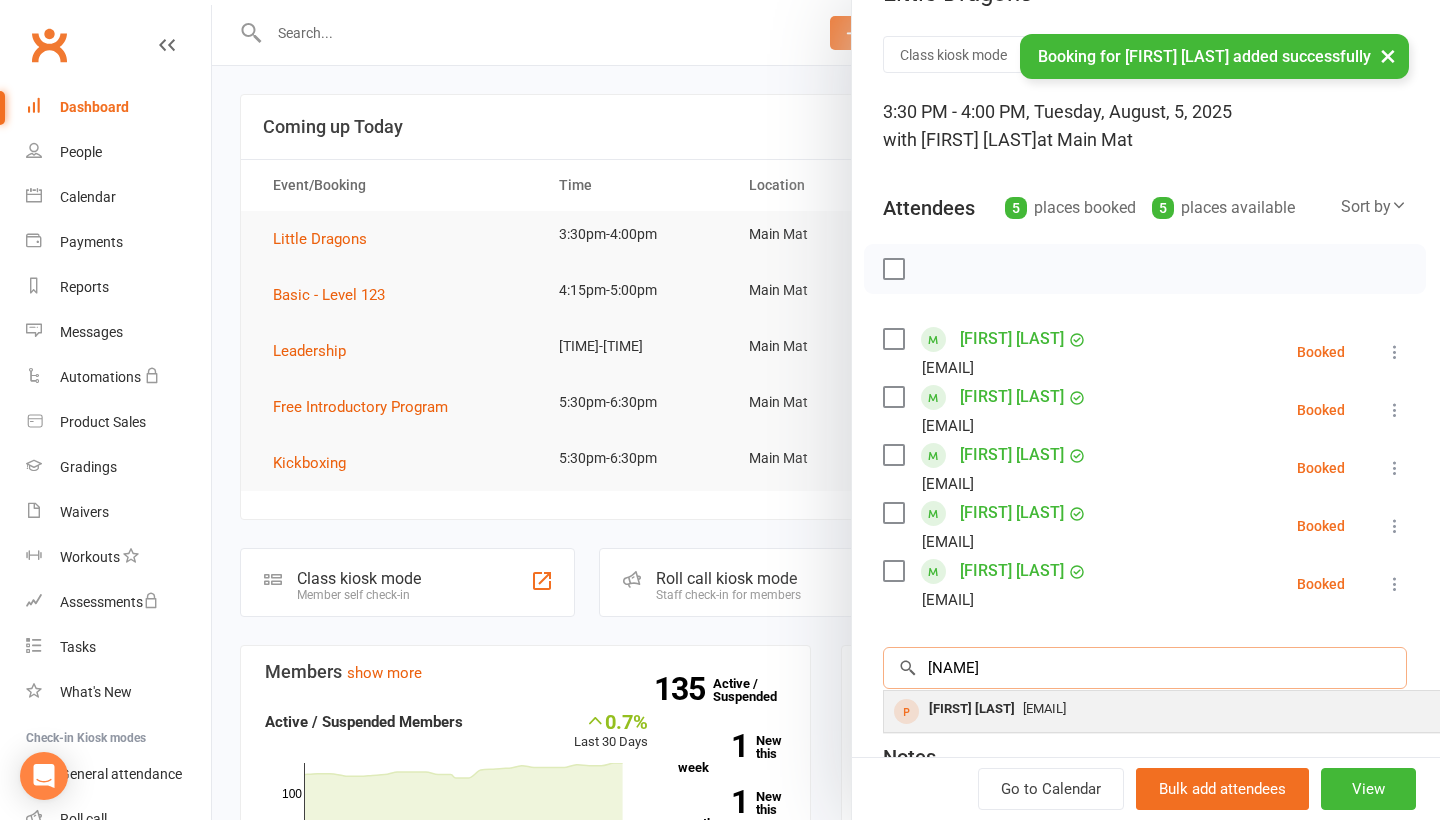 scroll, scrollTop: 50, scrollLeft: 1, axis: both 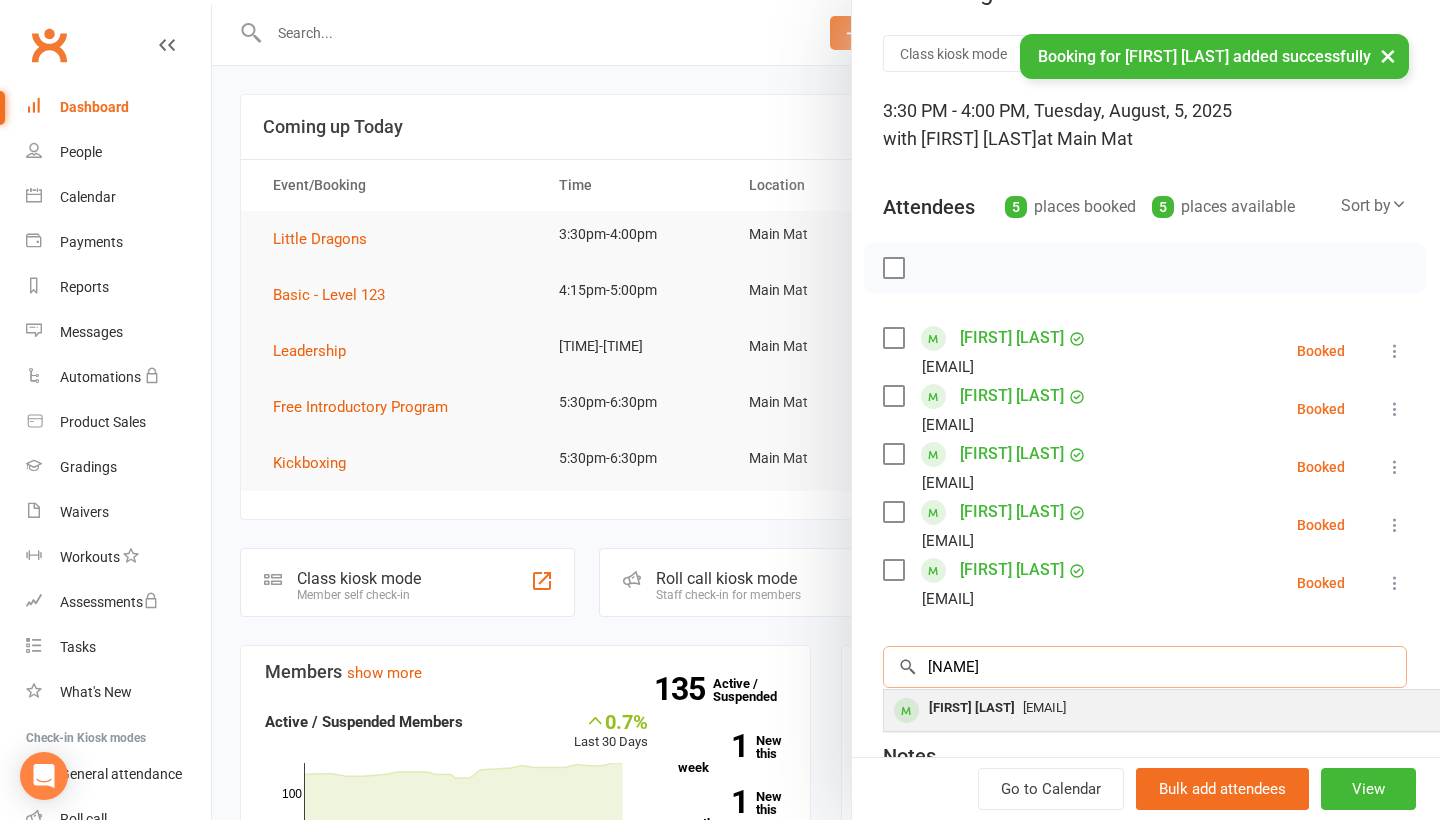 type on "Astrid" 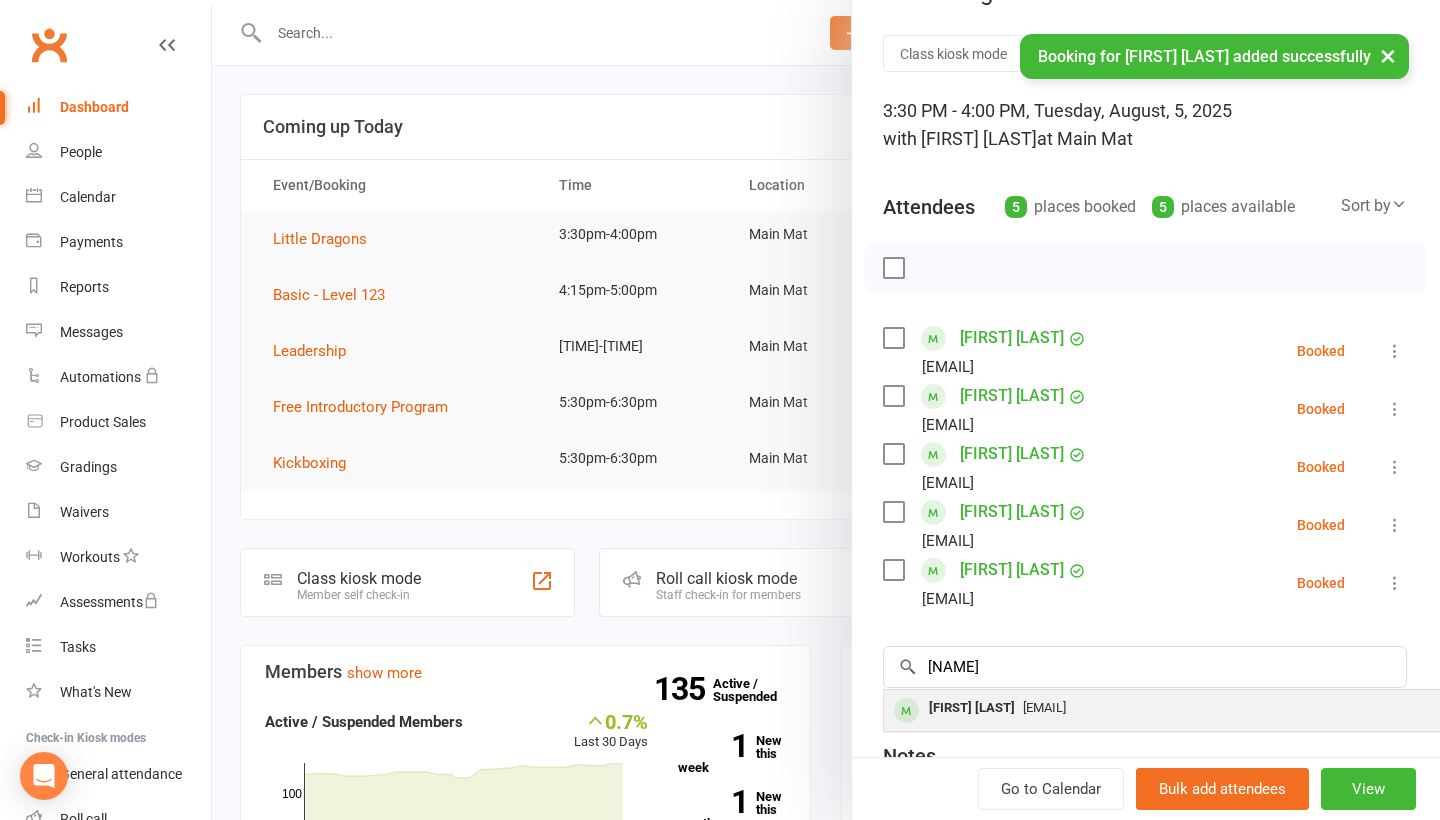 click on "[EMAIL]" at bounding box center (1183, 708) 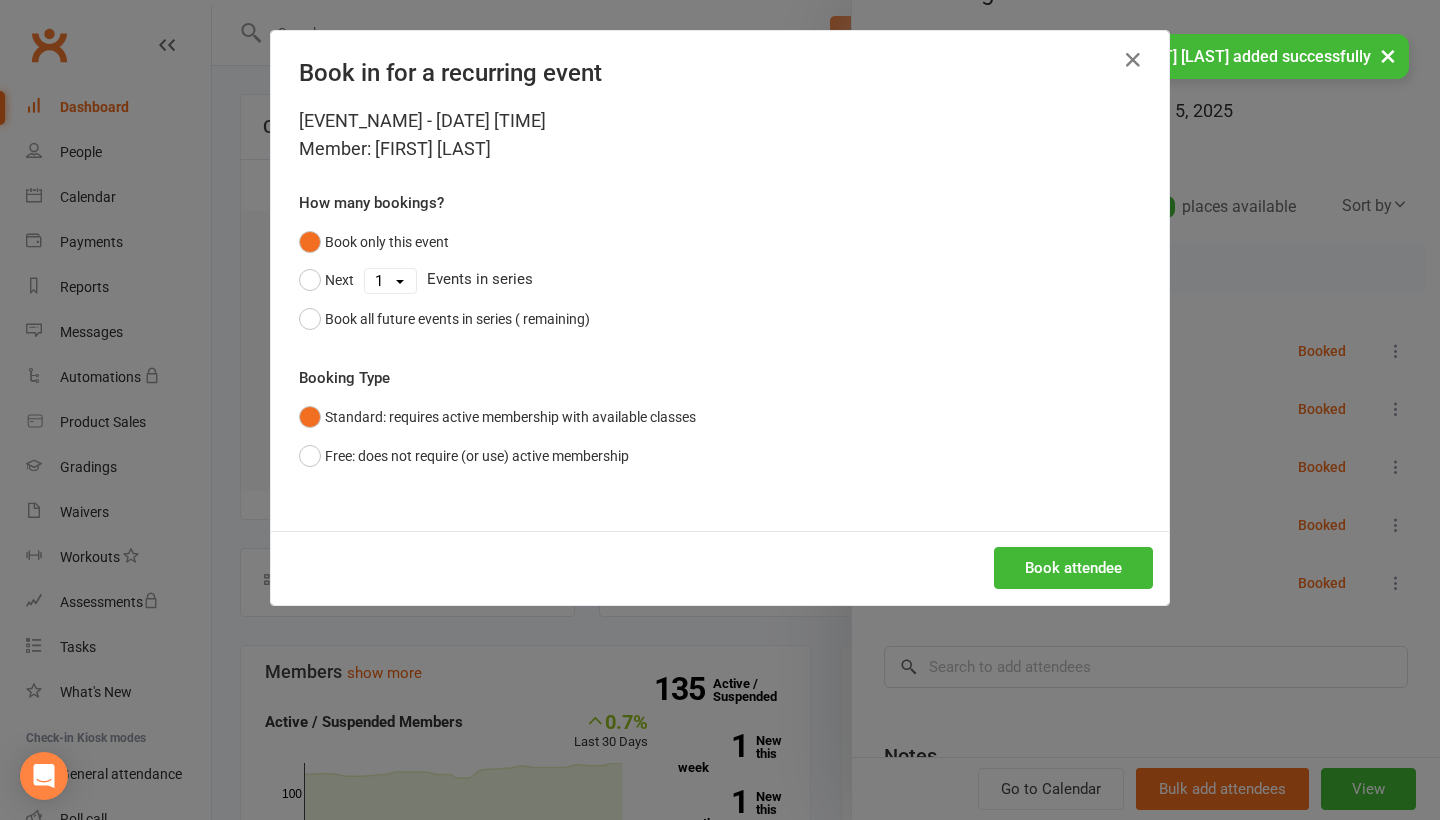 scroll, scrollTop: 50, scrollLeft: 0, axis: vertical 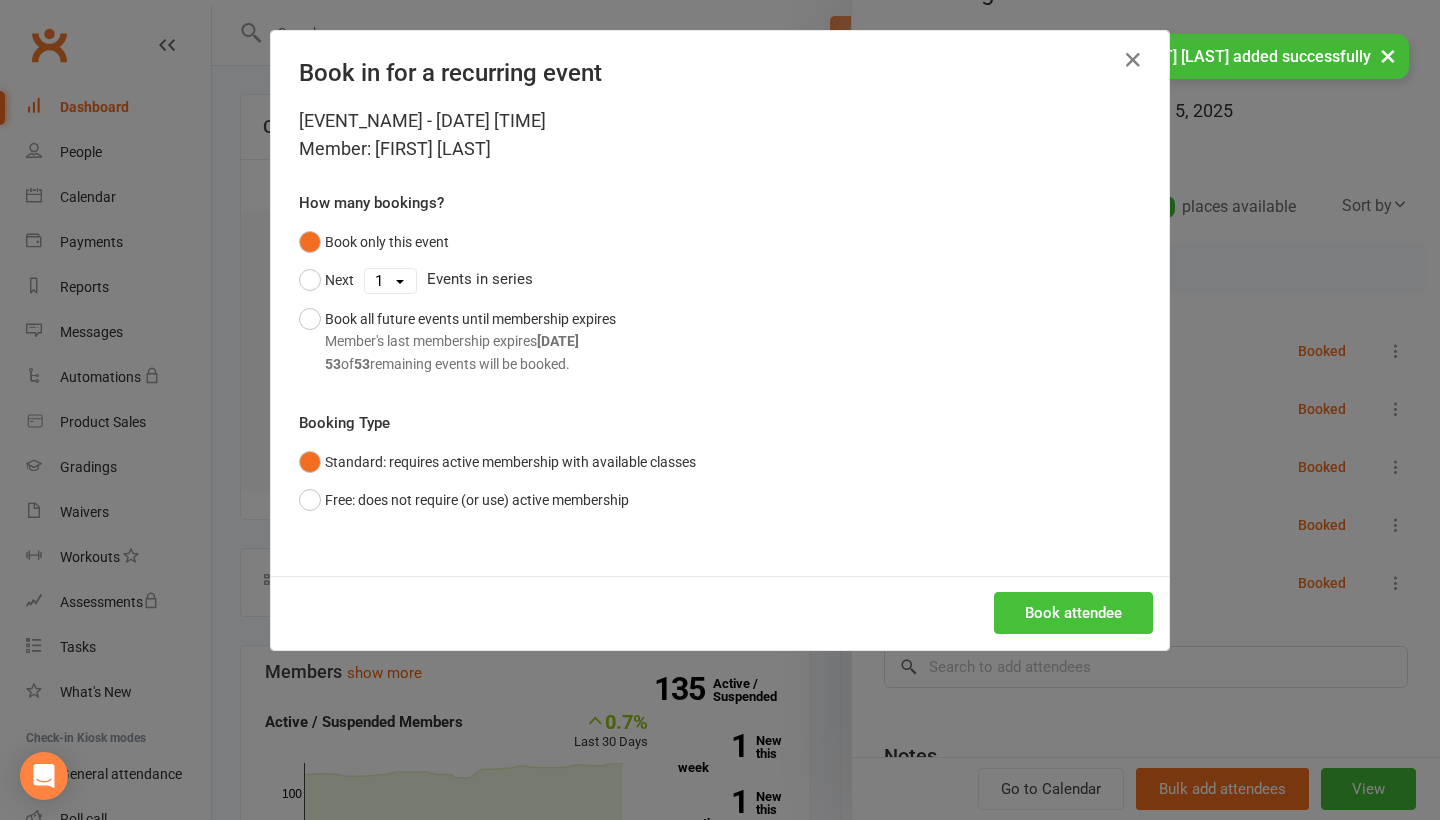 click on "Book attendee" at bounding box center [1073, 613] 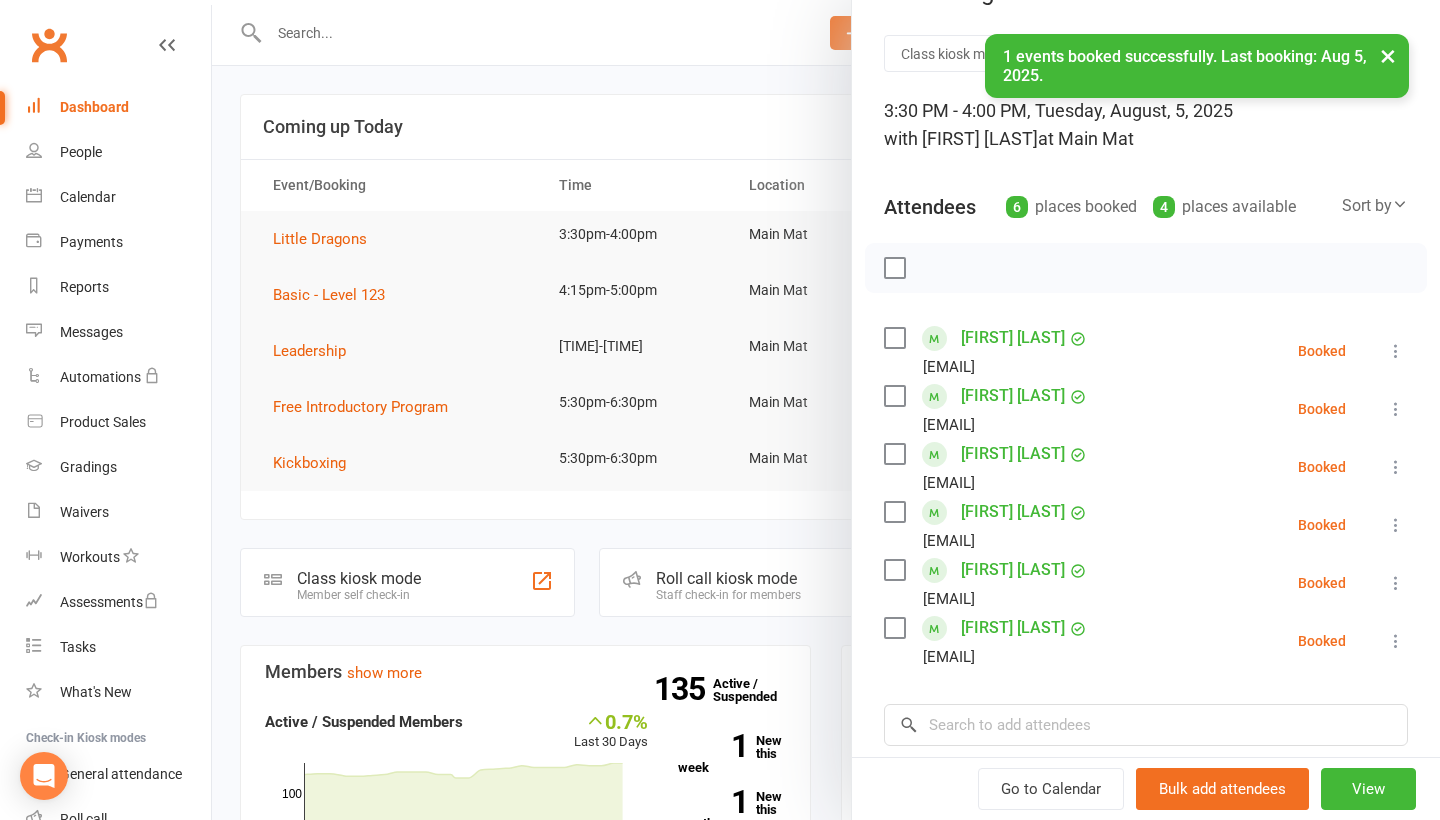 click at bounding box center [826, 410] 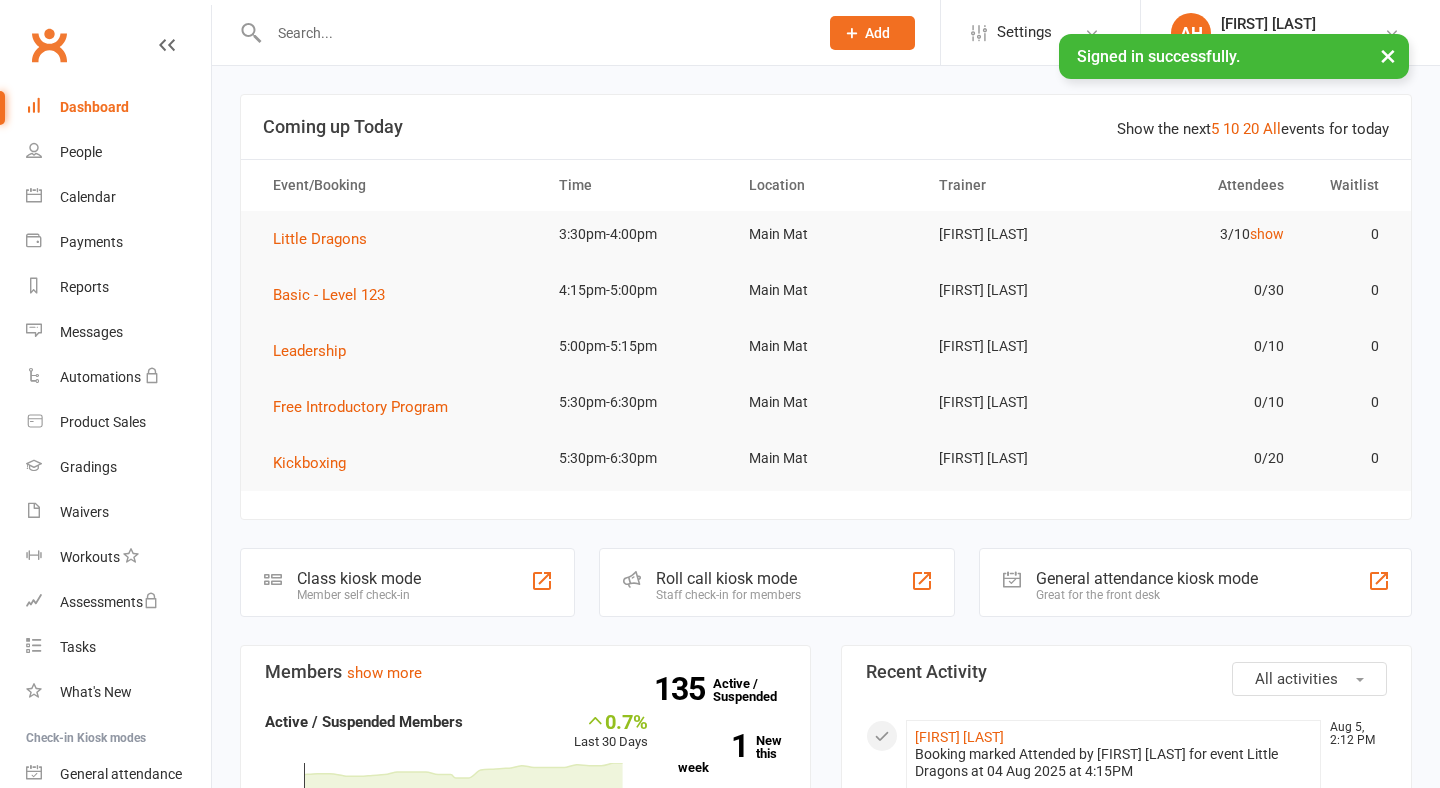 scroll, scrollTop: 0, scrollLeft: 0, axis: both 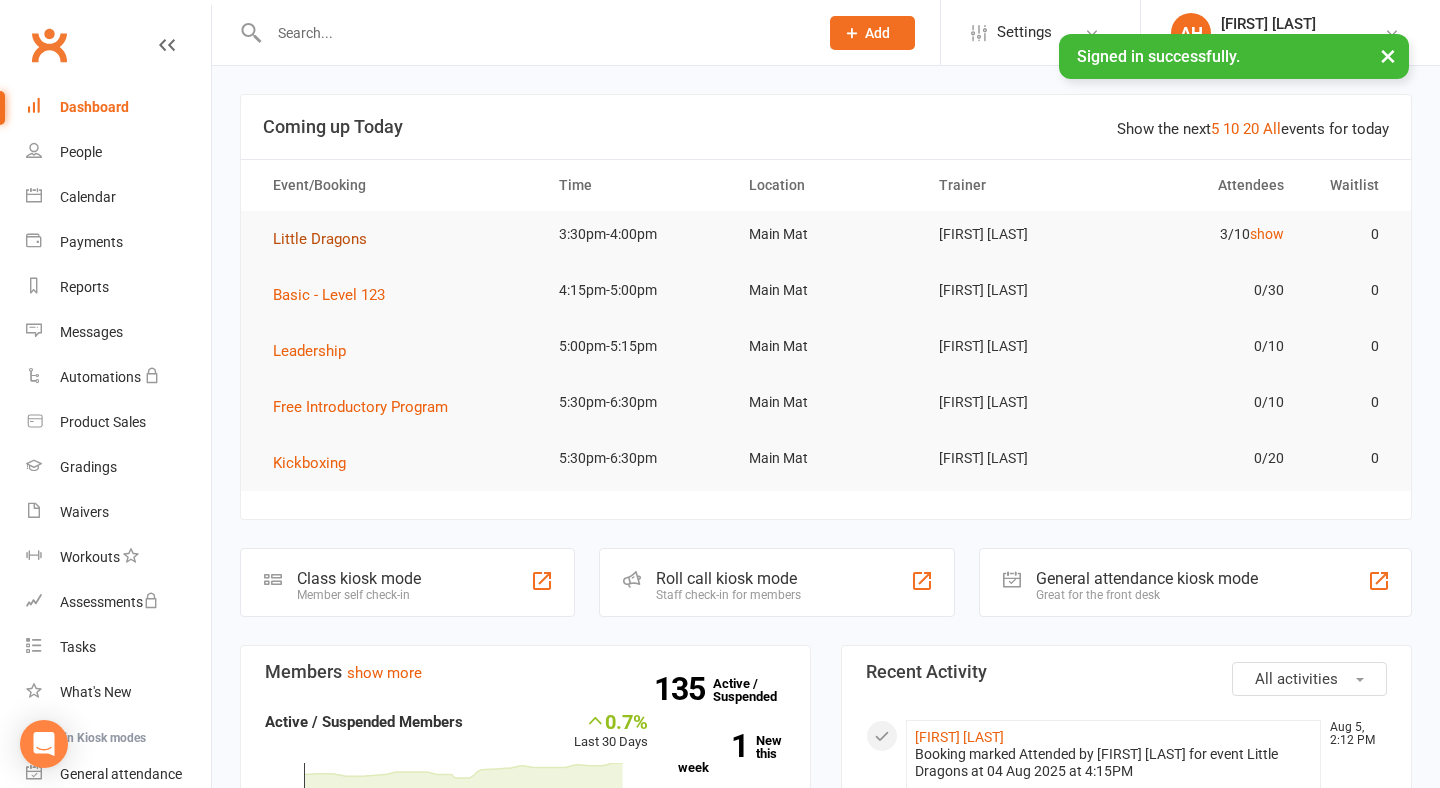 click on "Little Dragons" at bounding box center [320, 239] 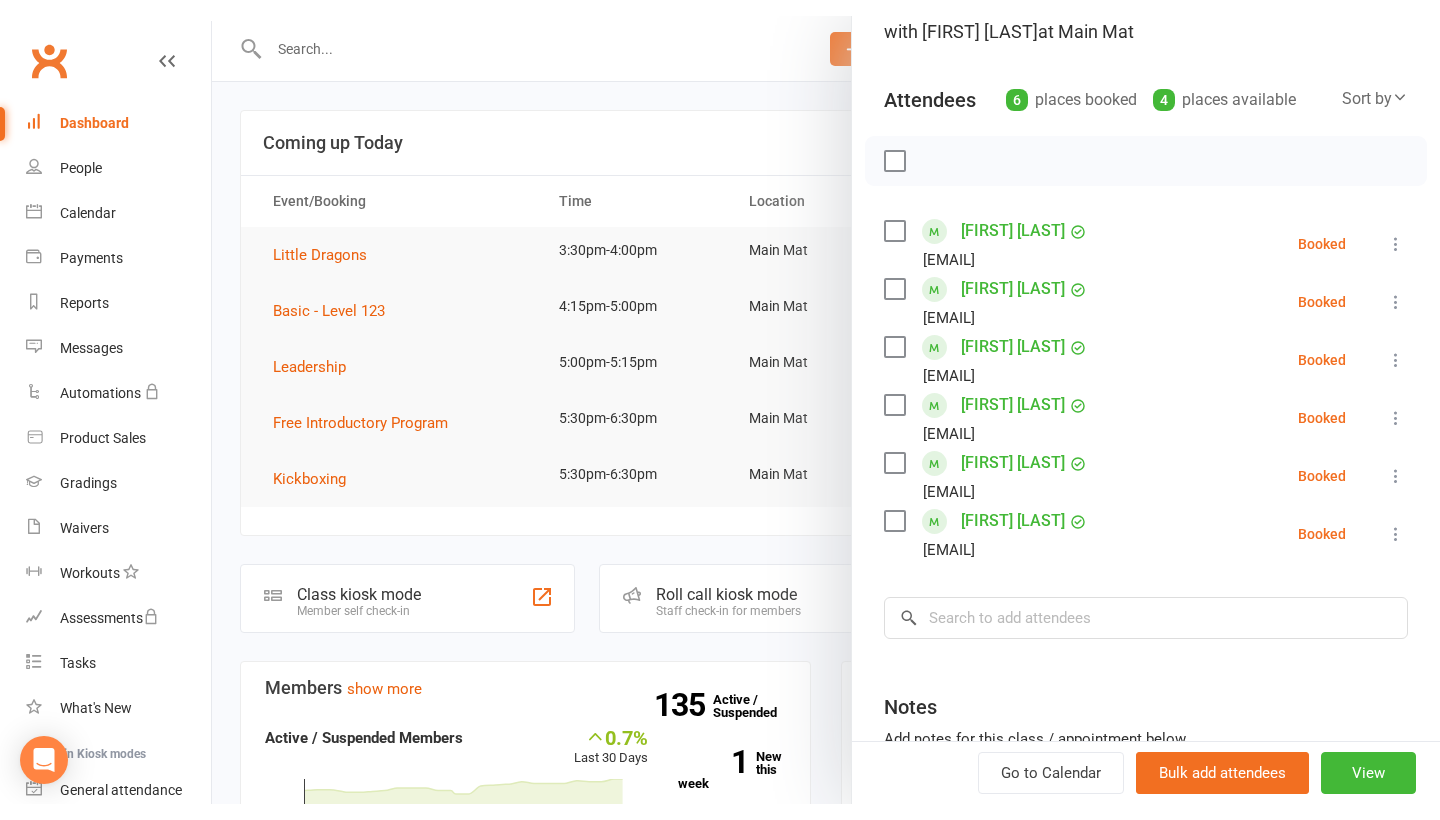 scroll, scrollTop: 172, scrollLeft: 0, axis: vertical 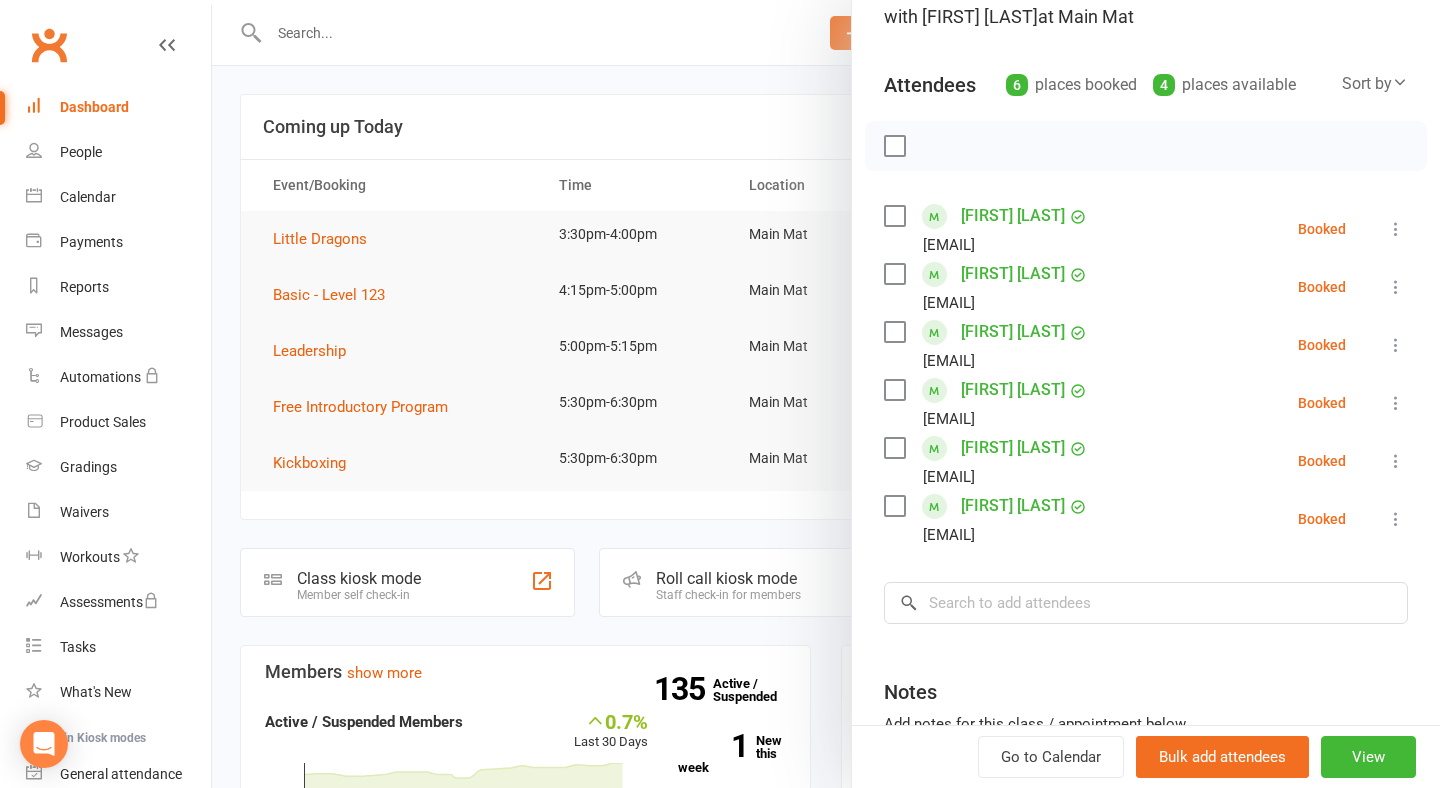 click at bounding box center (1396, 461) 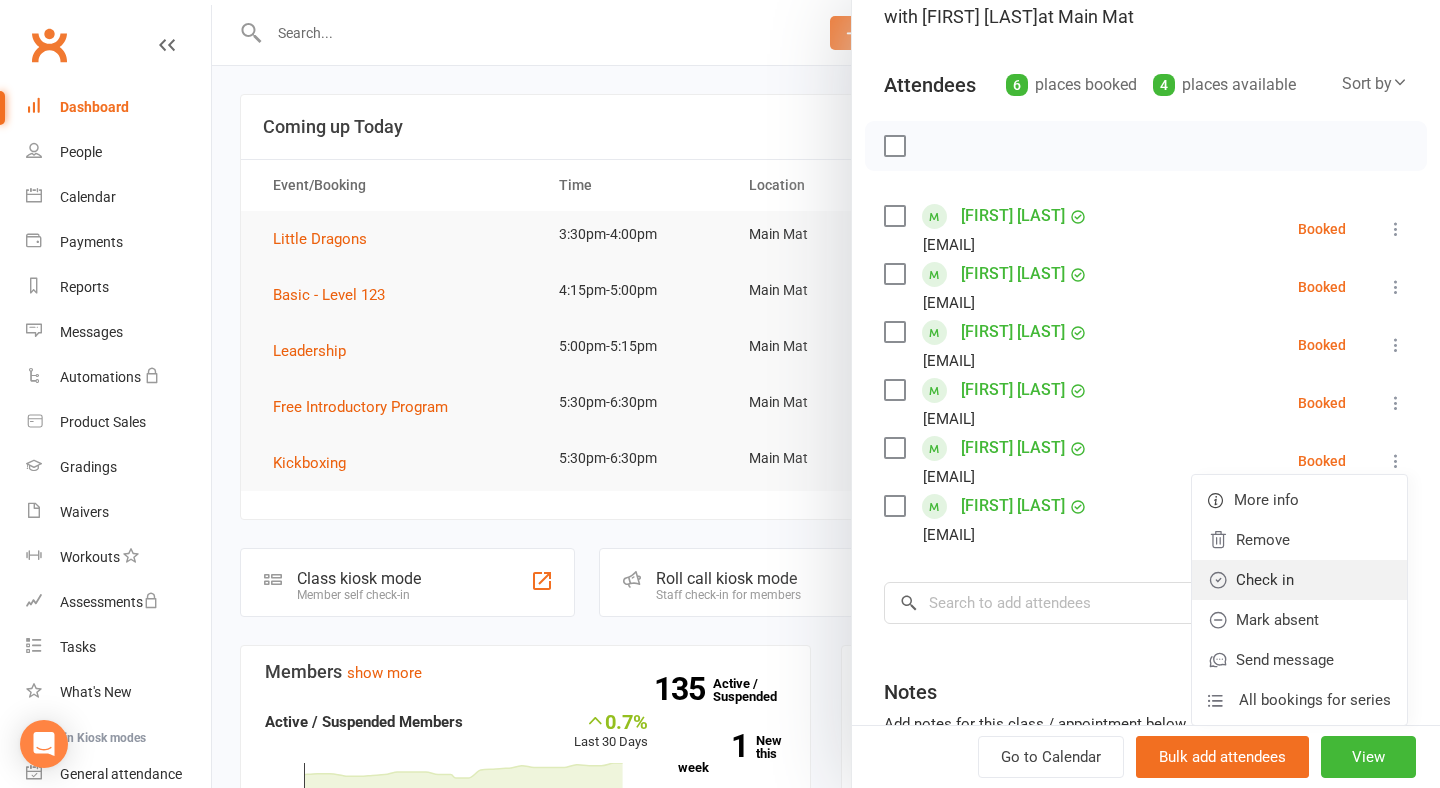click on "Check in" at bounding box center (1299, 580) 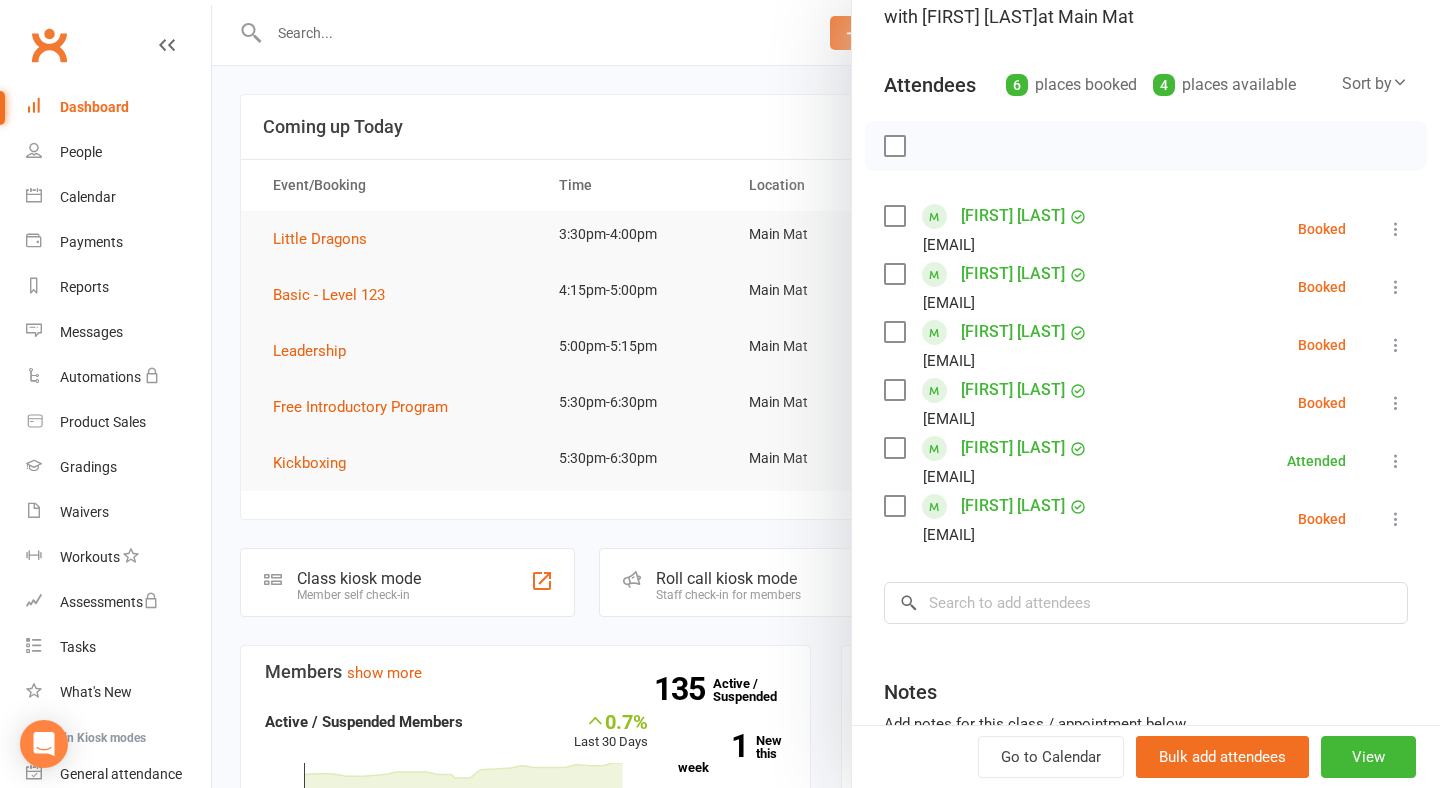click at bounding box center [1396, 519] 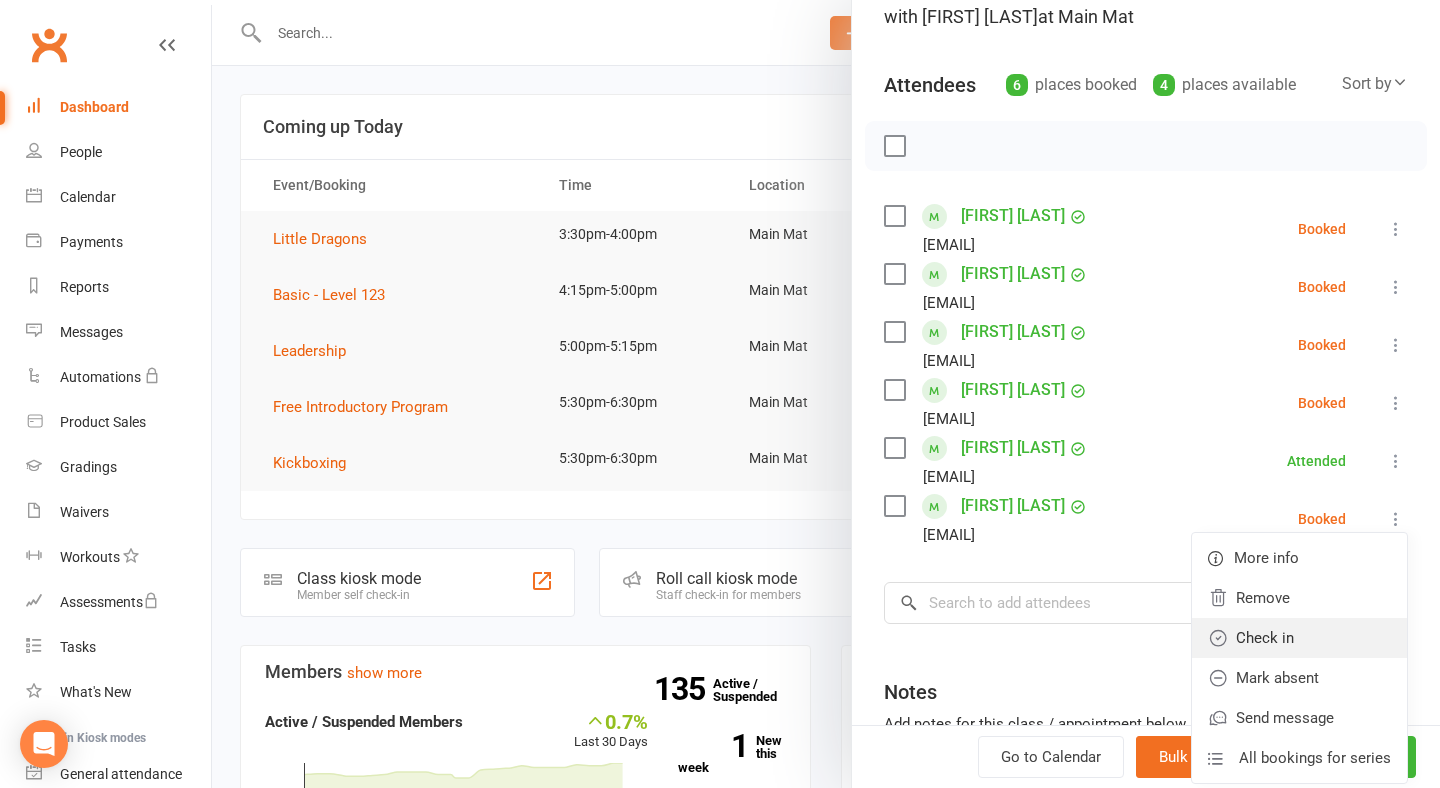 click on "Check in" at bounding box center [1299, 638] 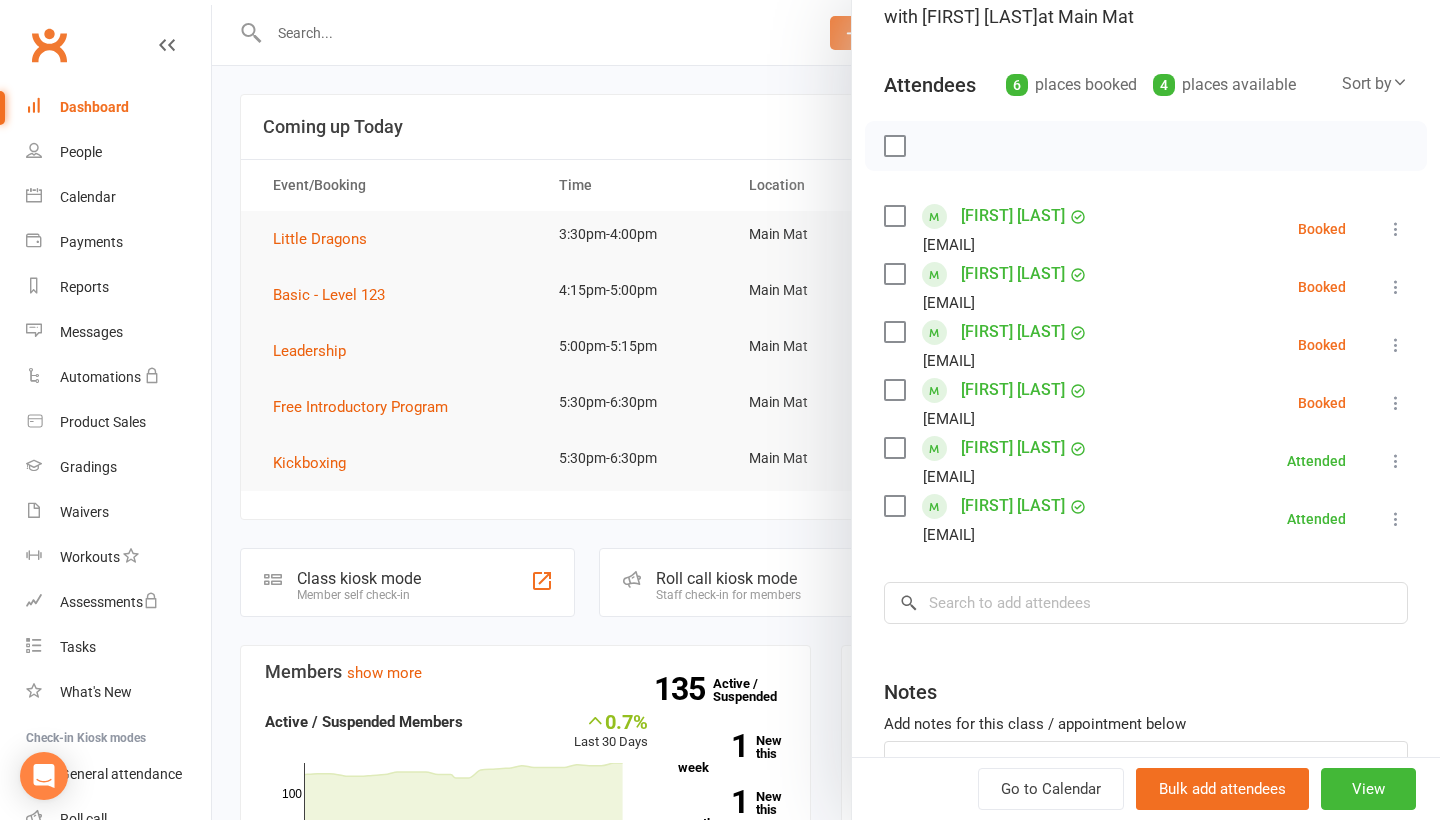 click at bounding box center [1396, 287] 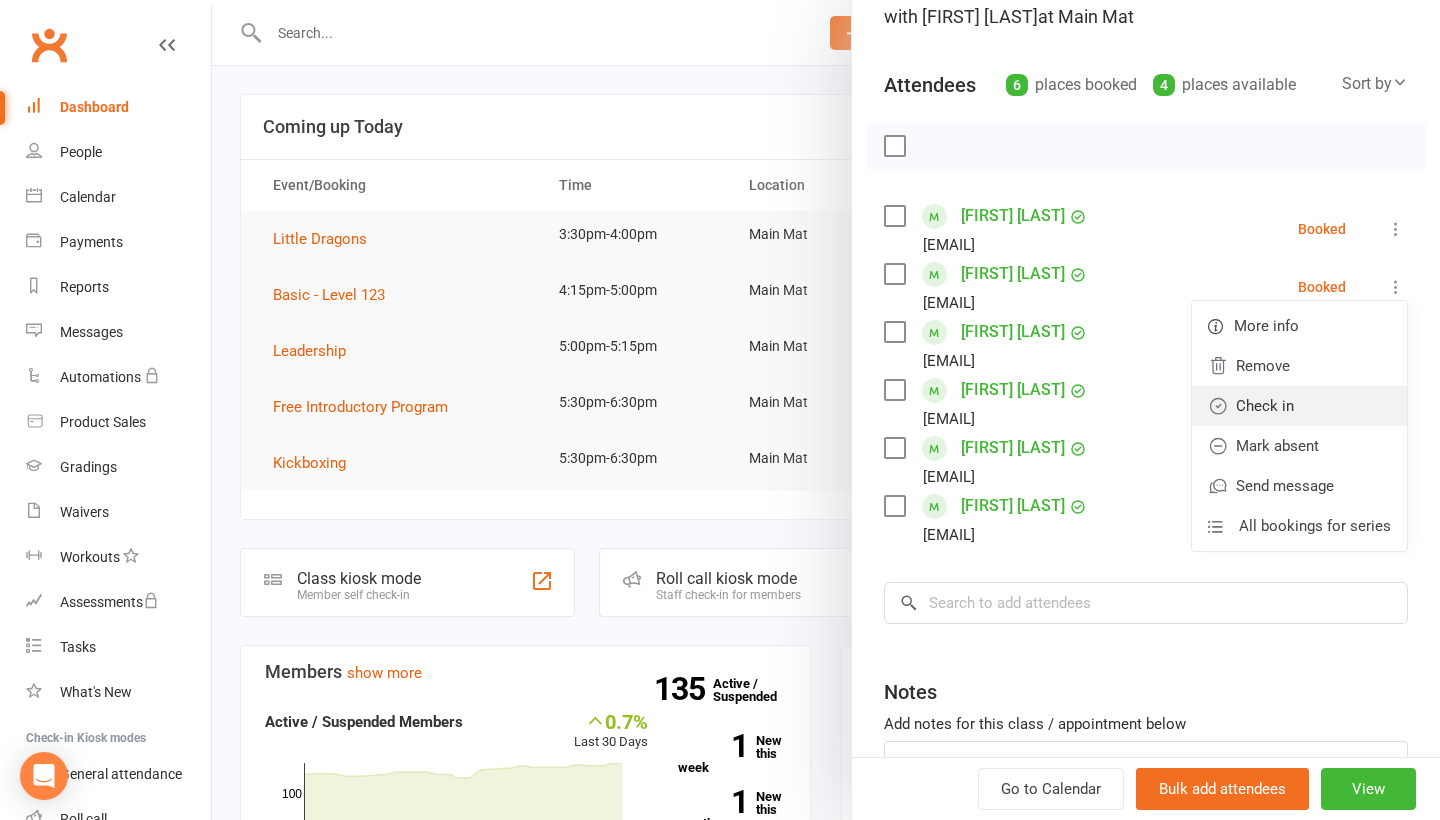 click on "Check in" at bounding box center [1299, 406] 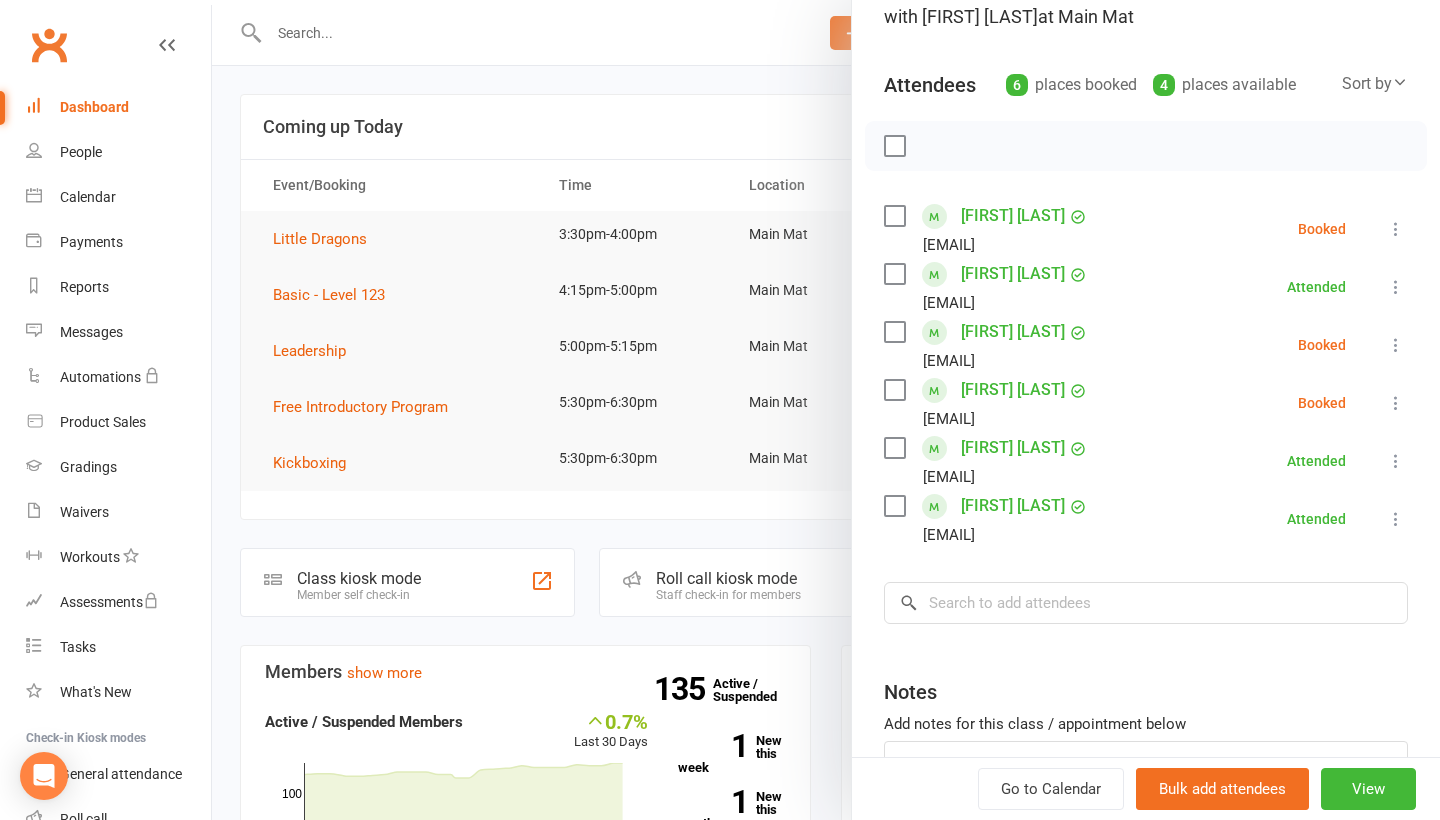 click at bounding box center (1396, 403) 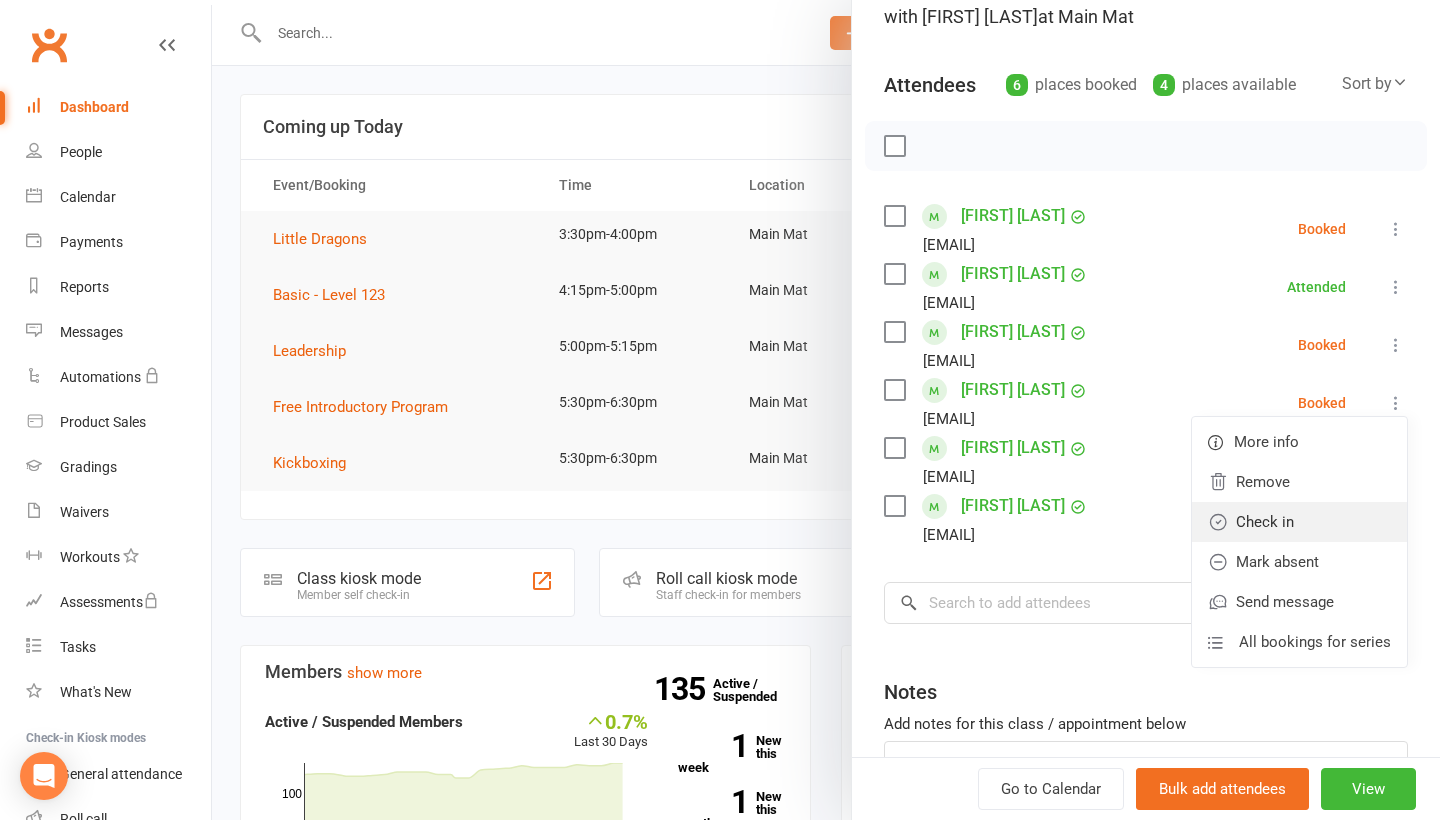 click on "Check in" at bounding box center [1299, 522] 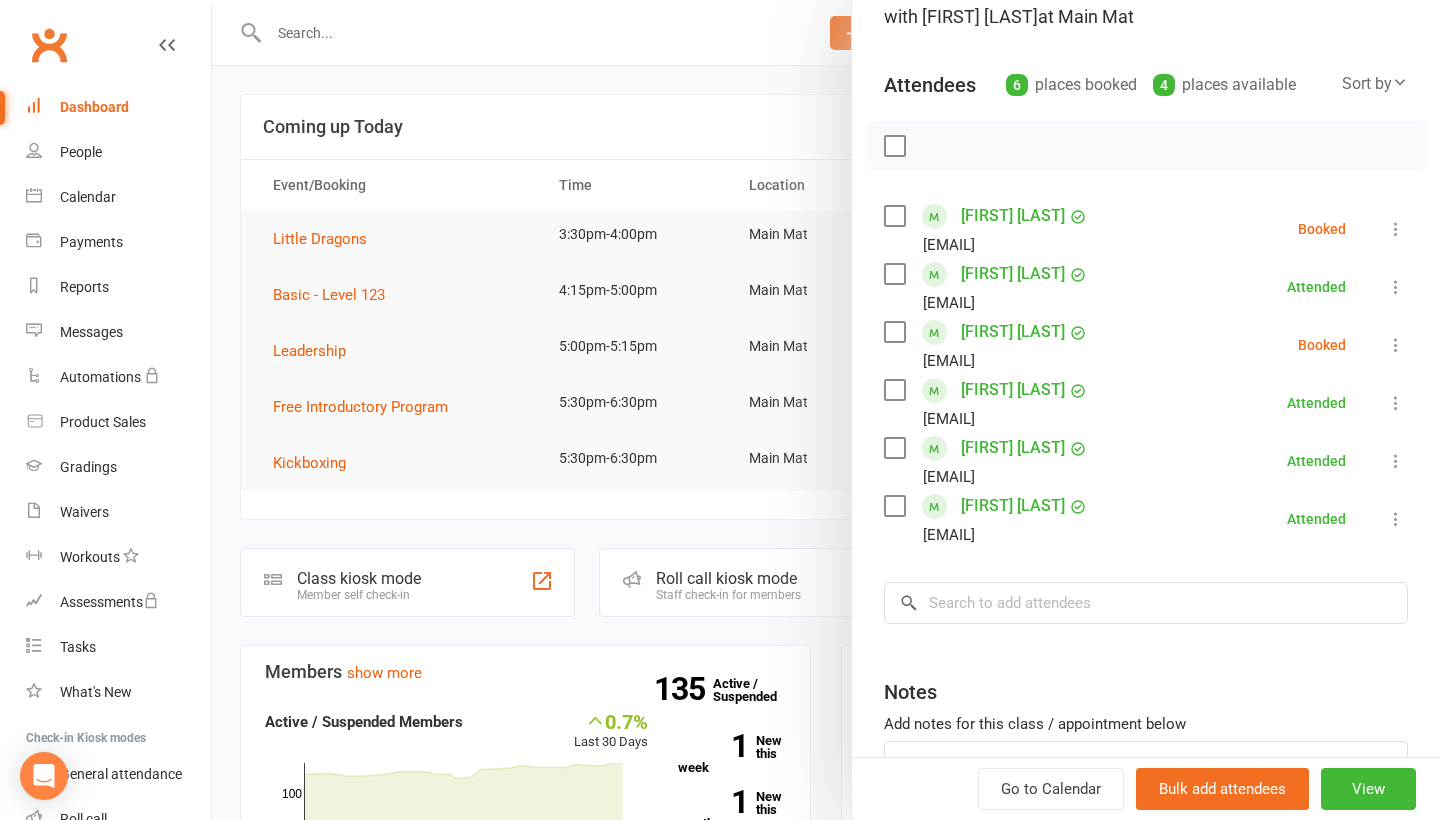 click at bounding box center [1396, 229] 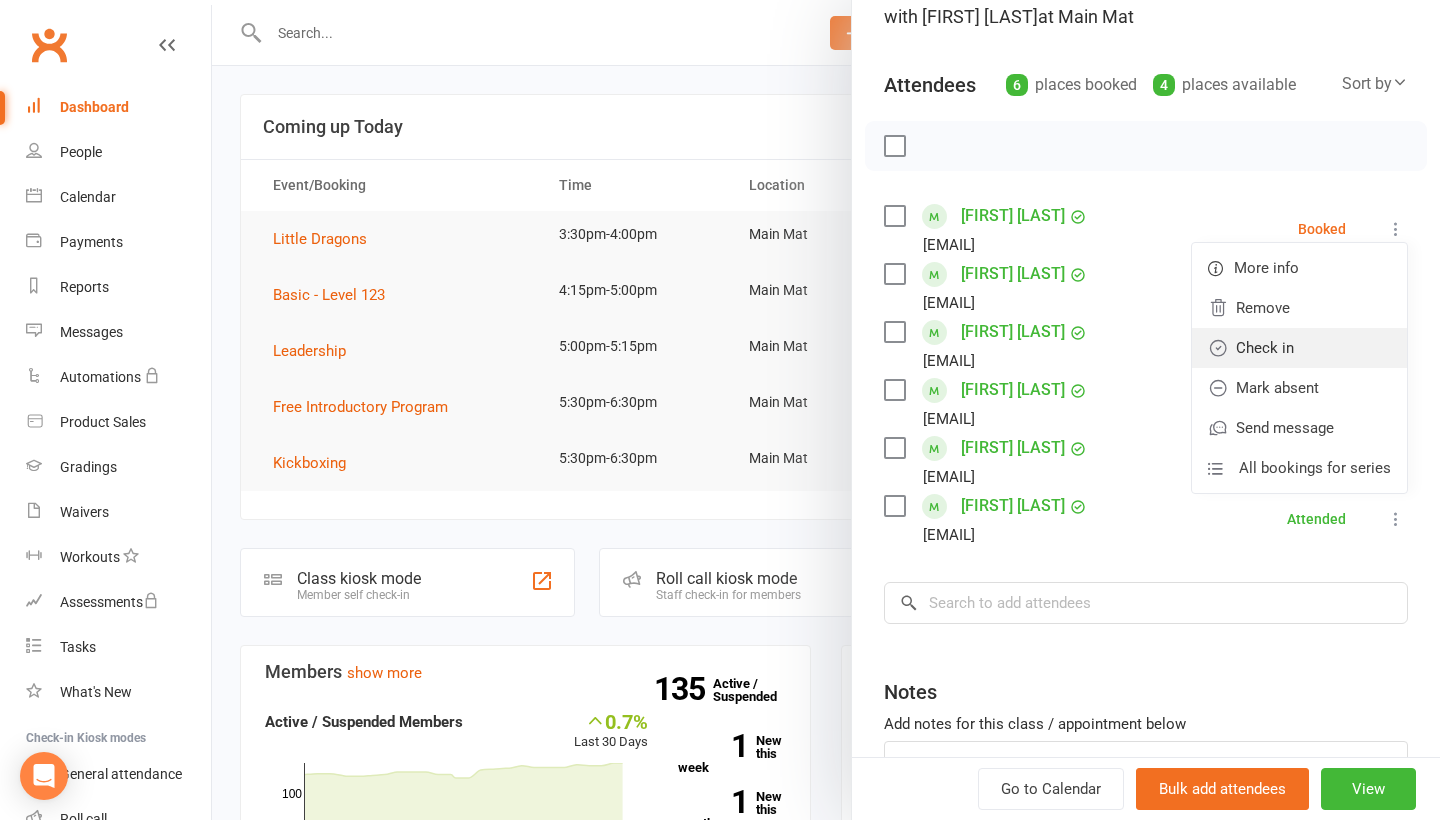 click on "Check in" at bounding box center [1299, 348] 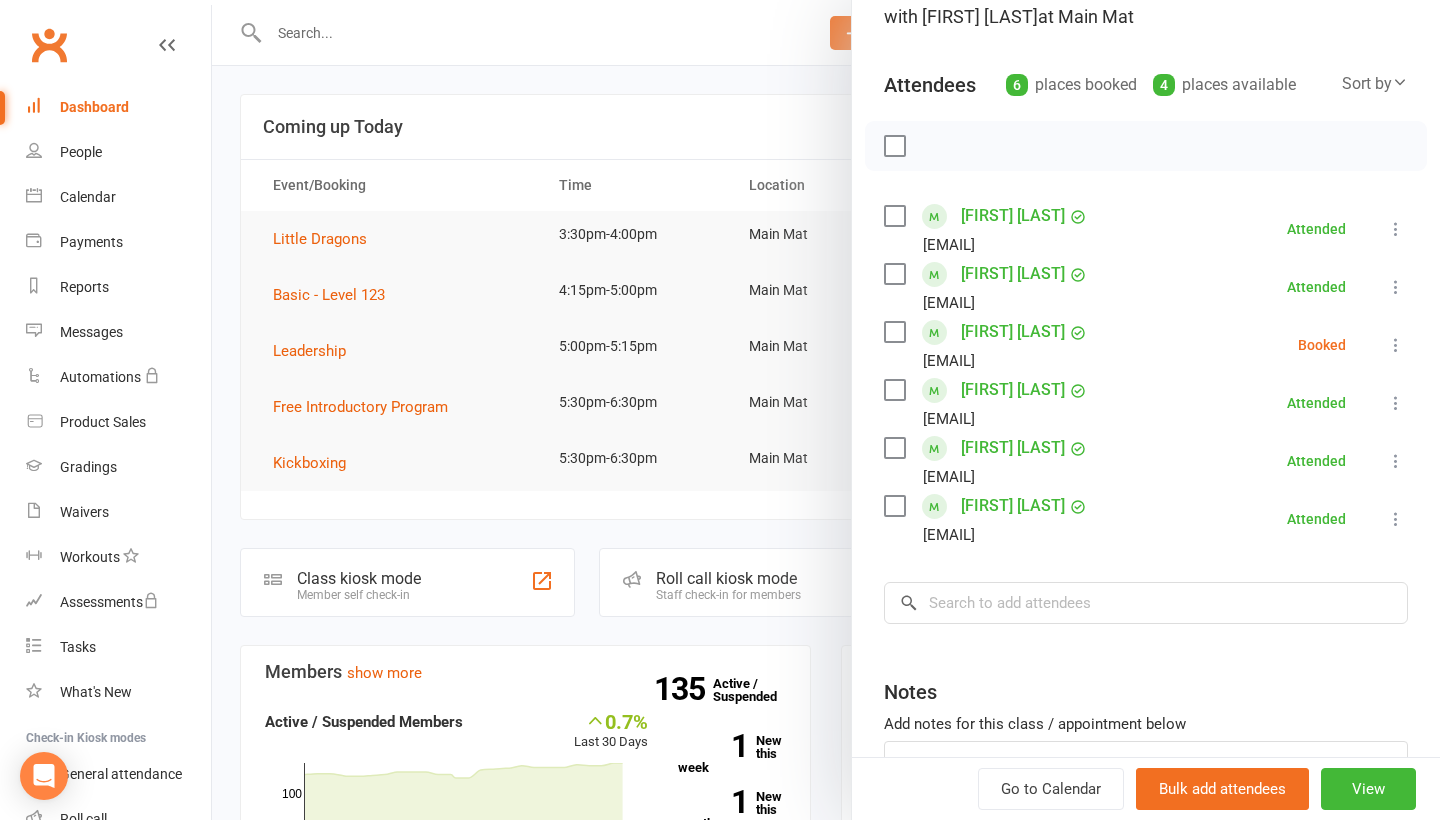 click at bounding box center (1396, 345) 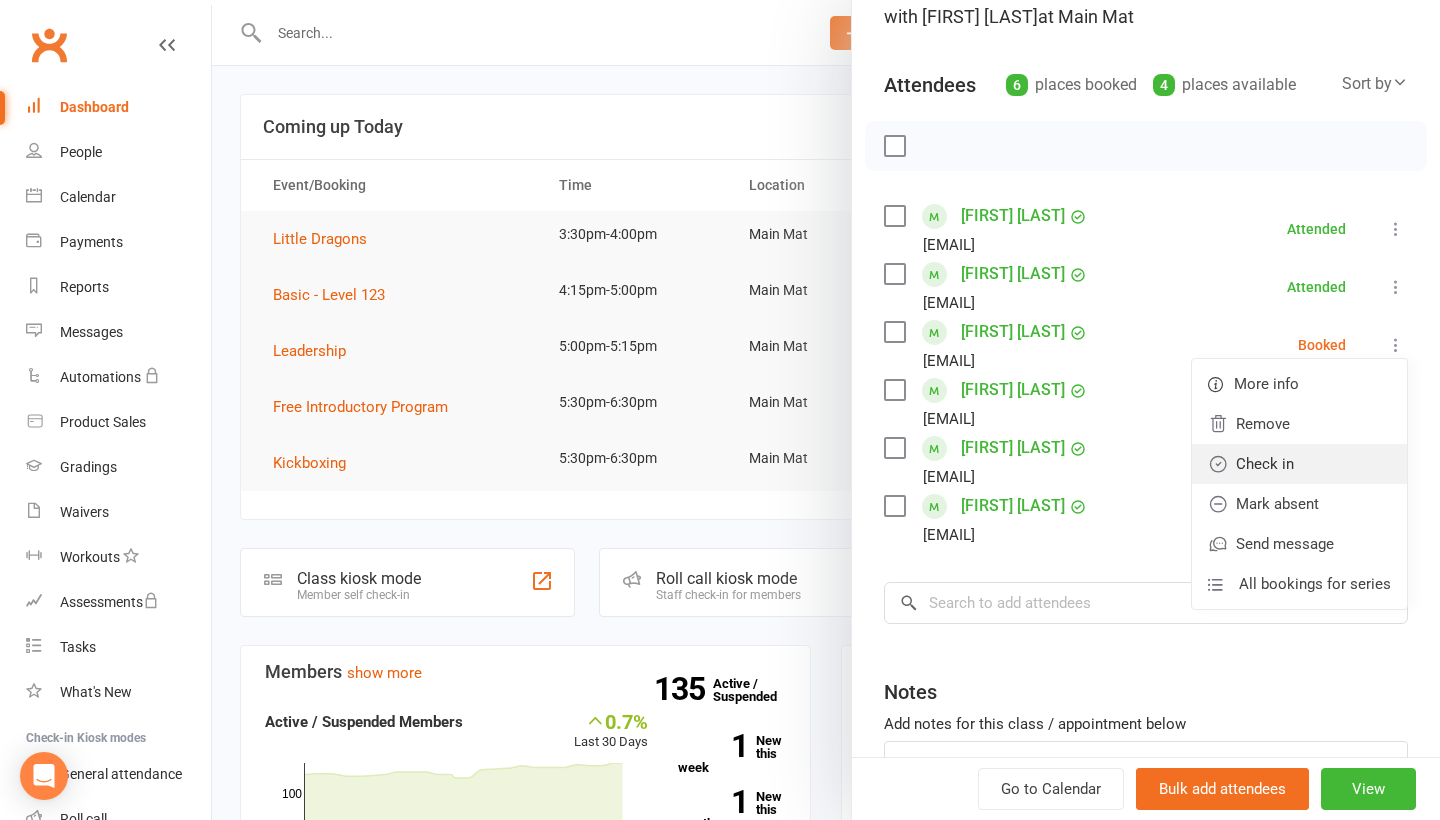 click on "Check in" at bounding box center (1299, 464) 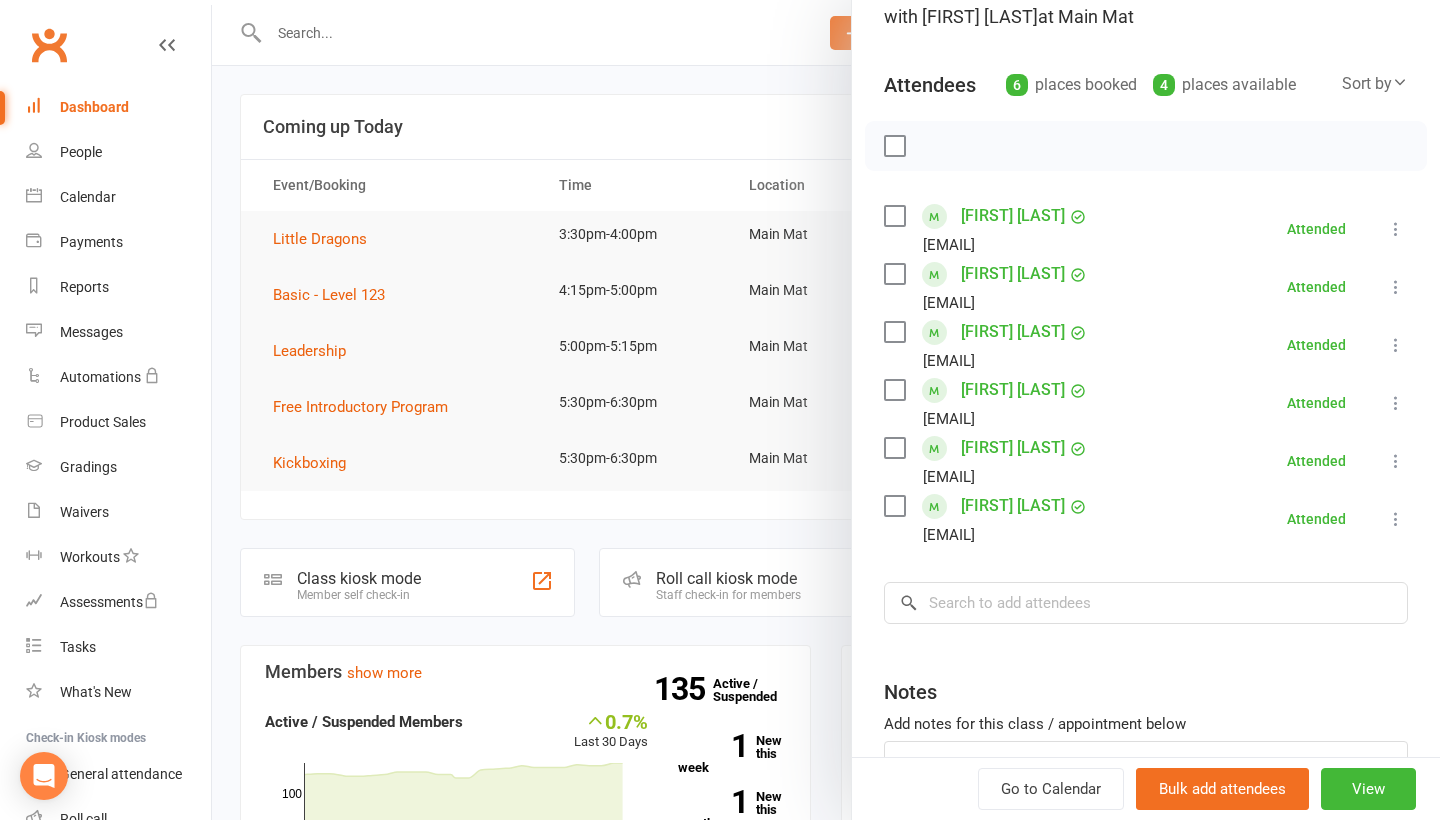 click on "Dashboard" at bounding box center [118, 107] 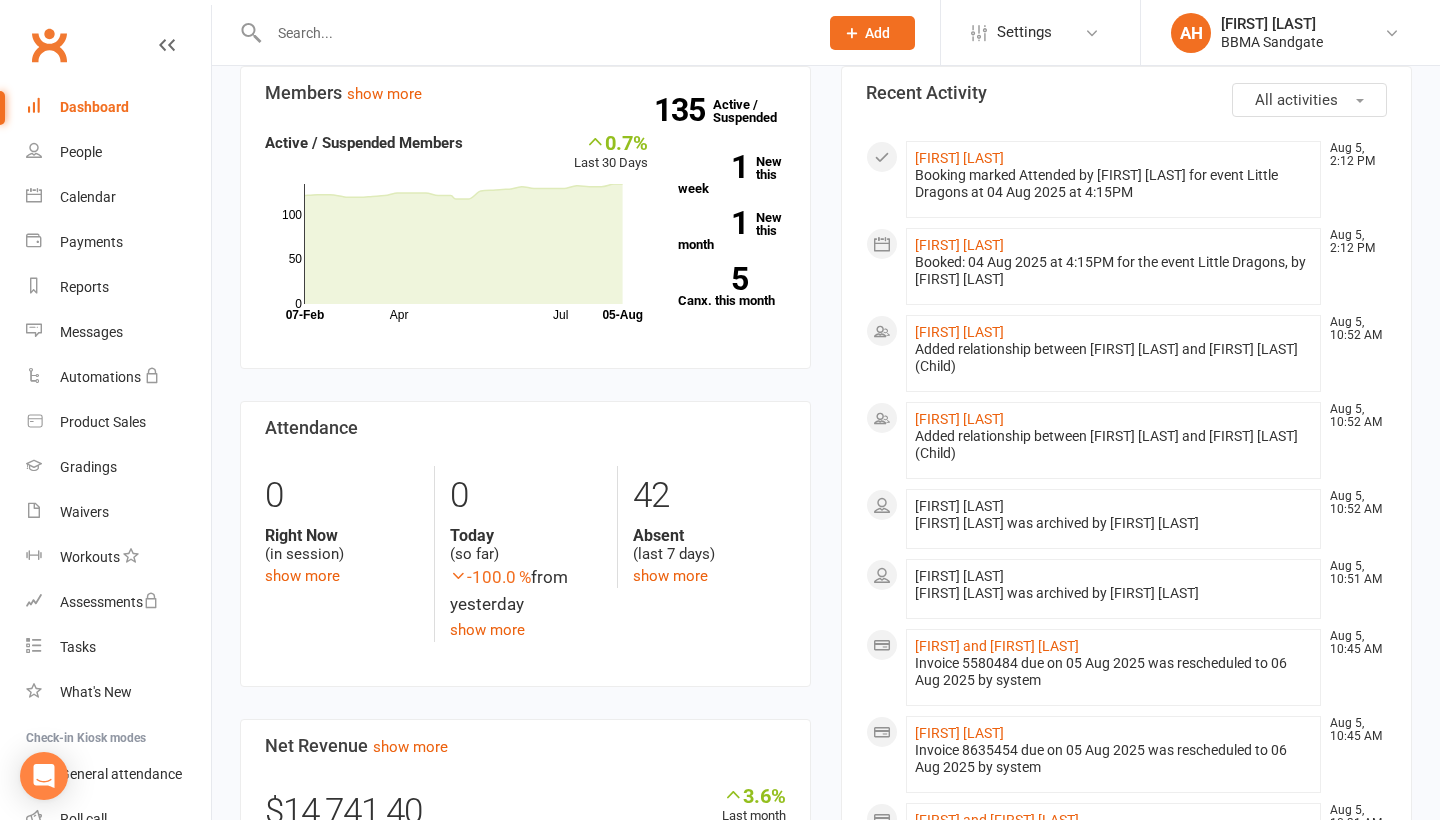 scroll, scrollTop: 579, scrollLeft: 0, axis: vertical 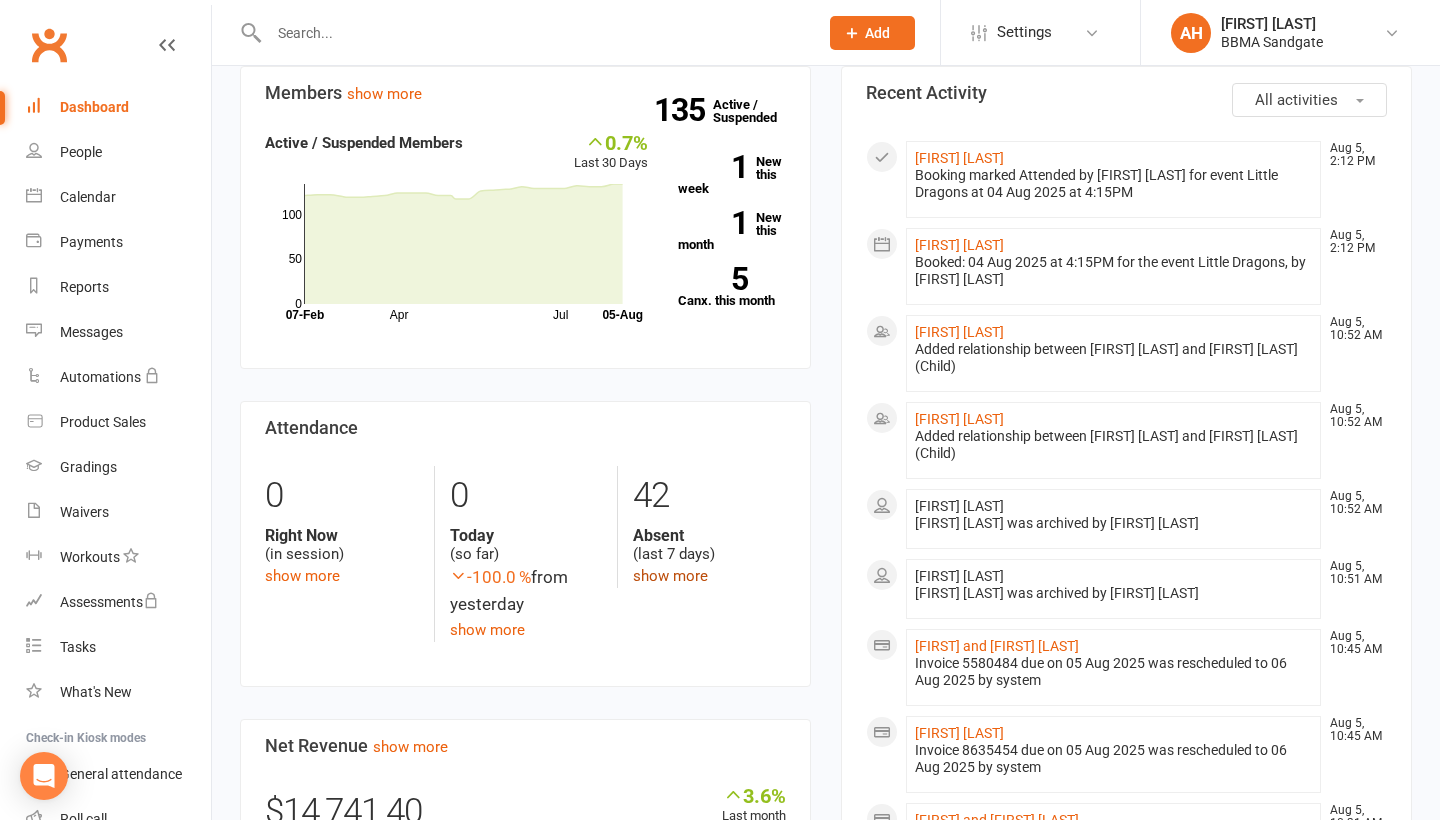 click on "show more" 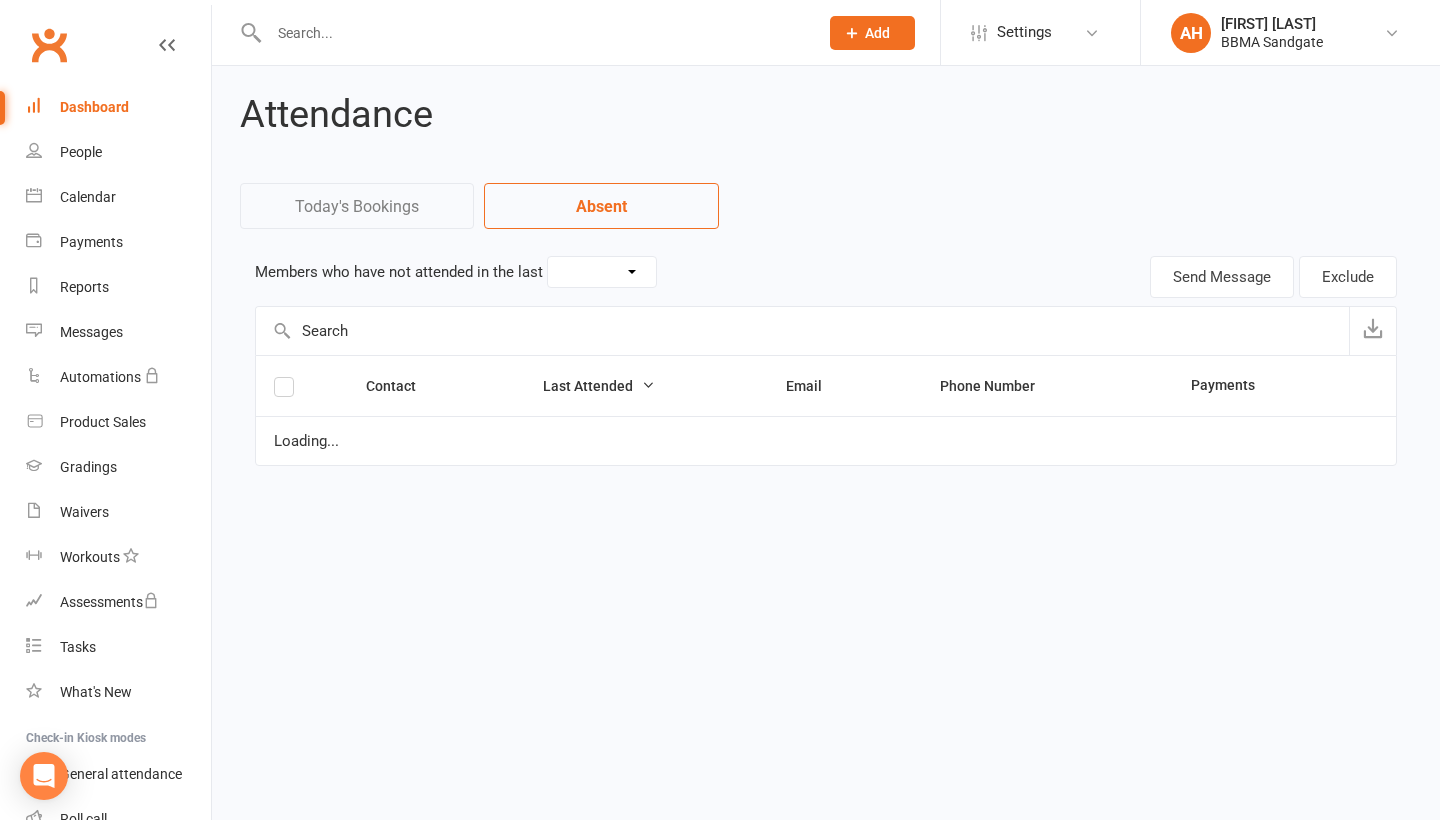 select on "7" 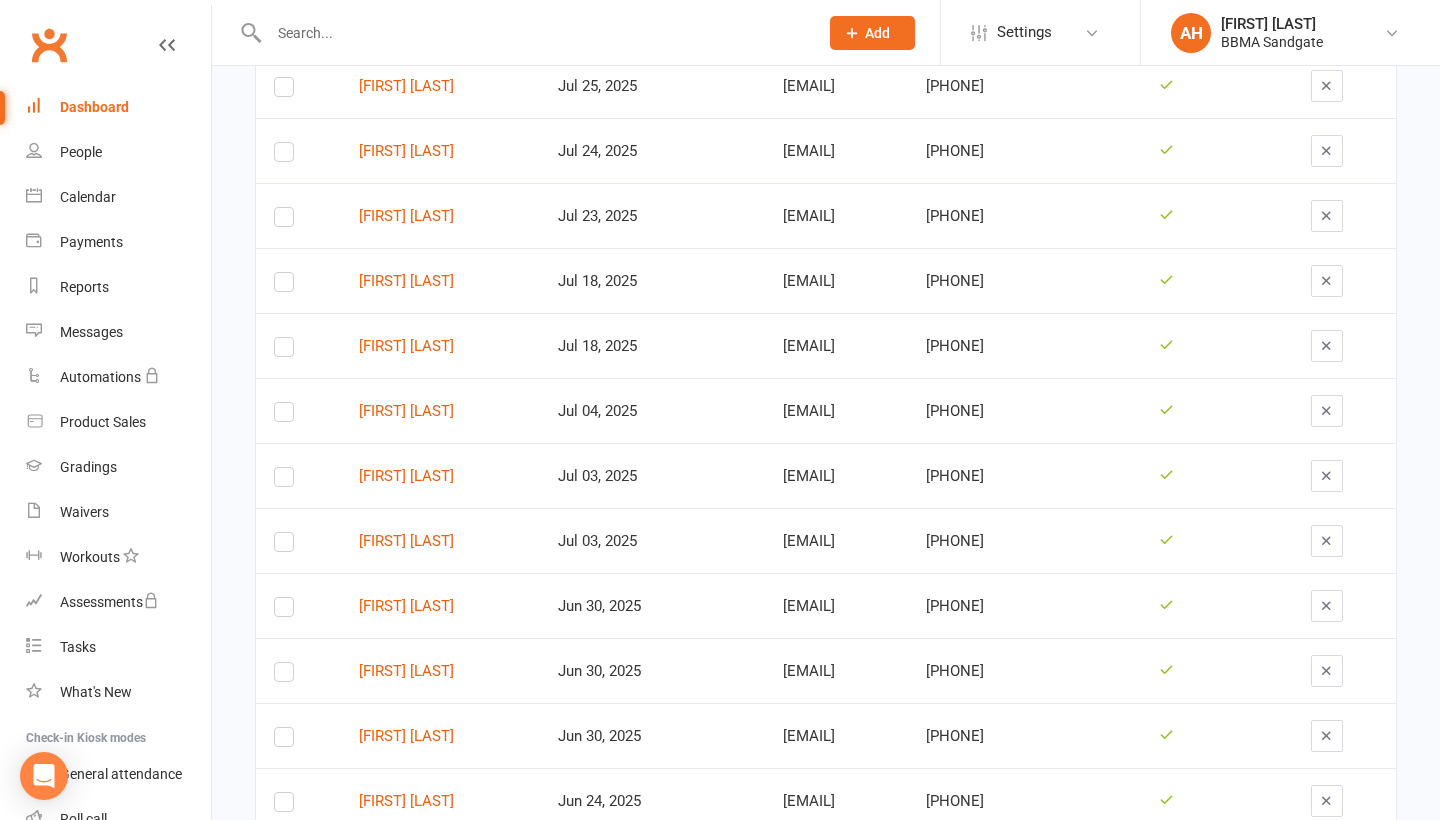 scroll, scrollTop: 564, scrollLeft: 0, axis: vertical 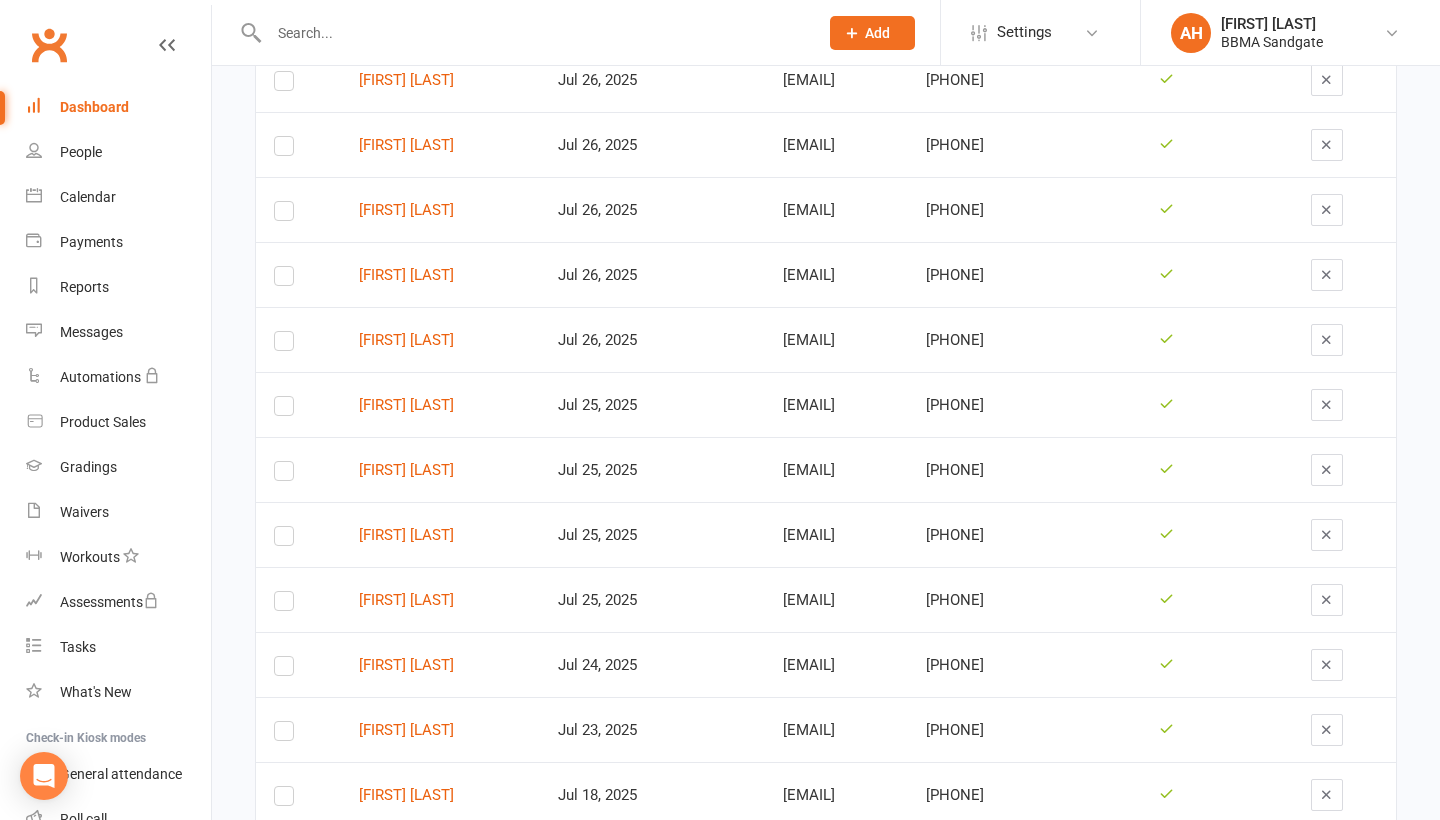click on "Dashboard" at bounding box center [94, 107] 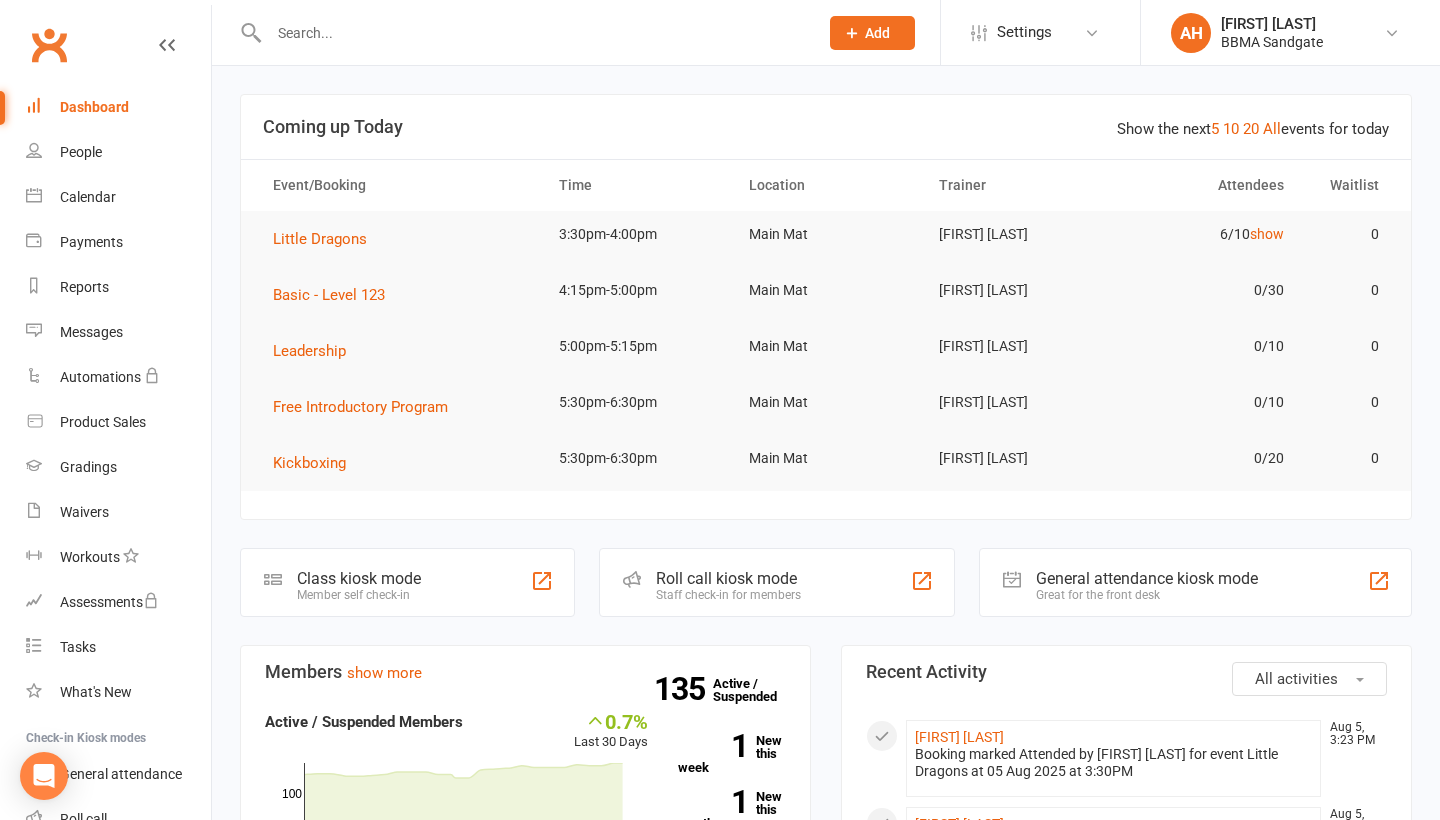 scroll, scrollTop: 0, scrollLeft: 0, axis: both 